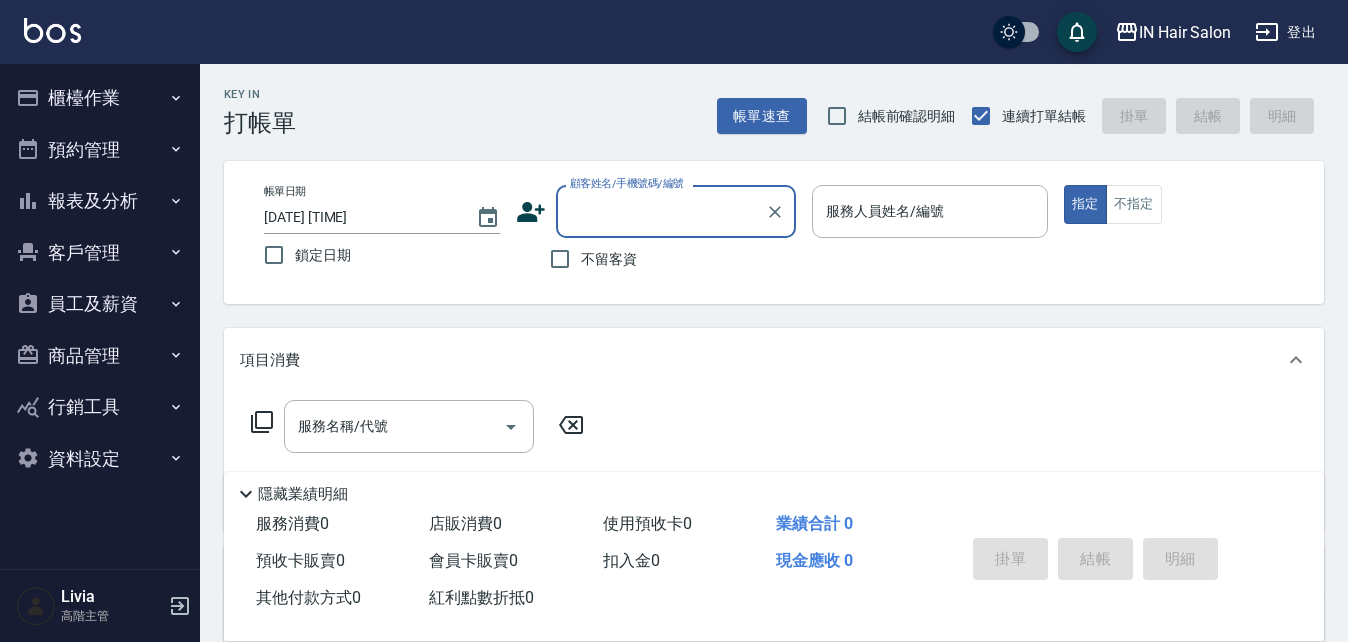 scroll, scrollTop: 0, scrollLeft: 0, axis: both 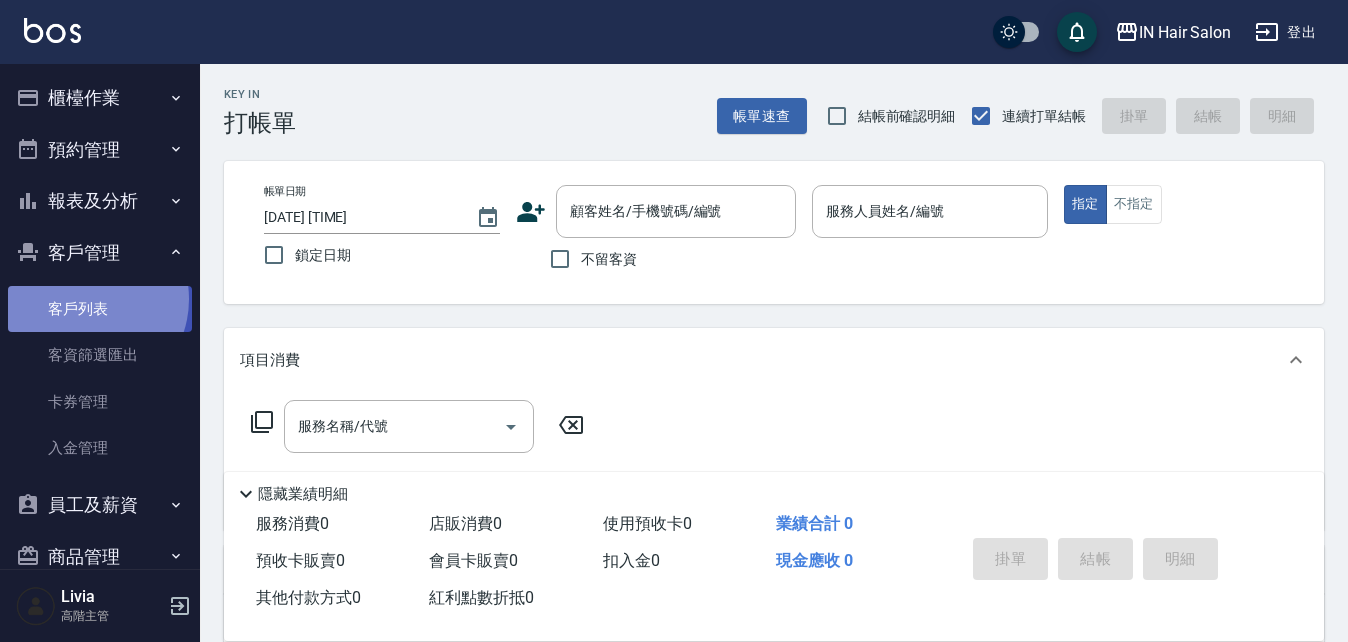 click on "客戶列表" at bounding box center [100, 309] 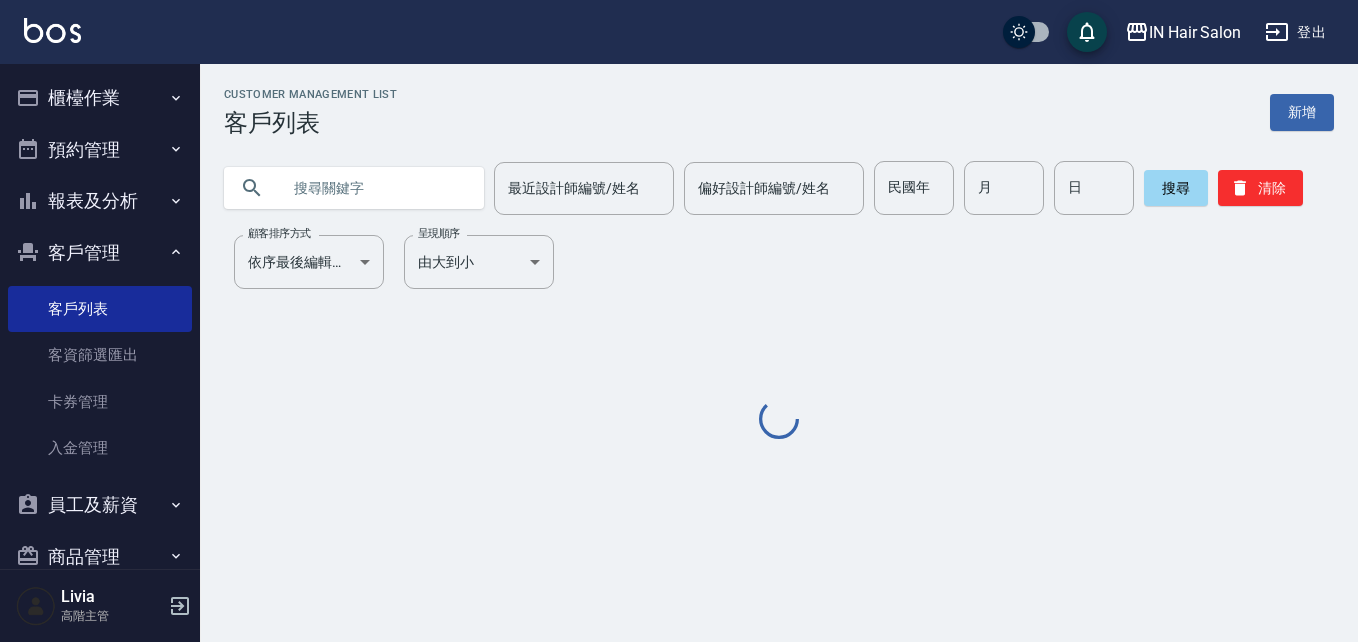 click at bounding box center (374, 188) 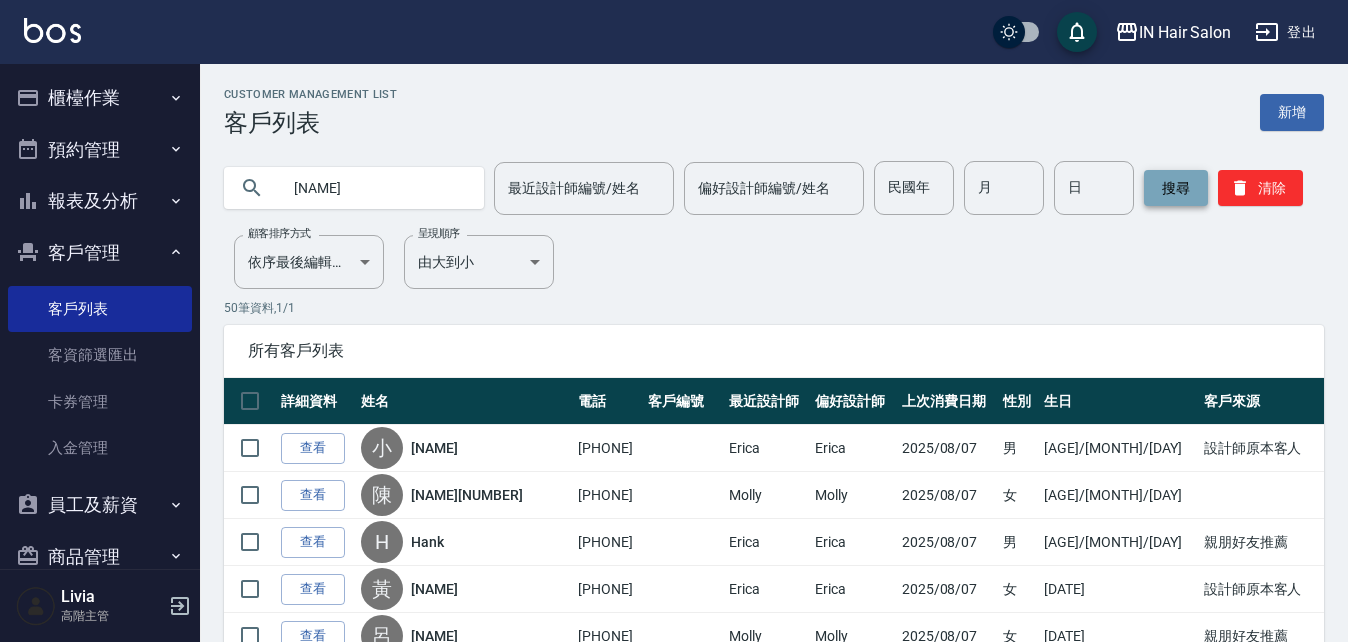 type on "[NAME]" 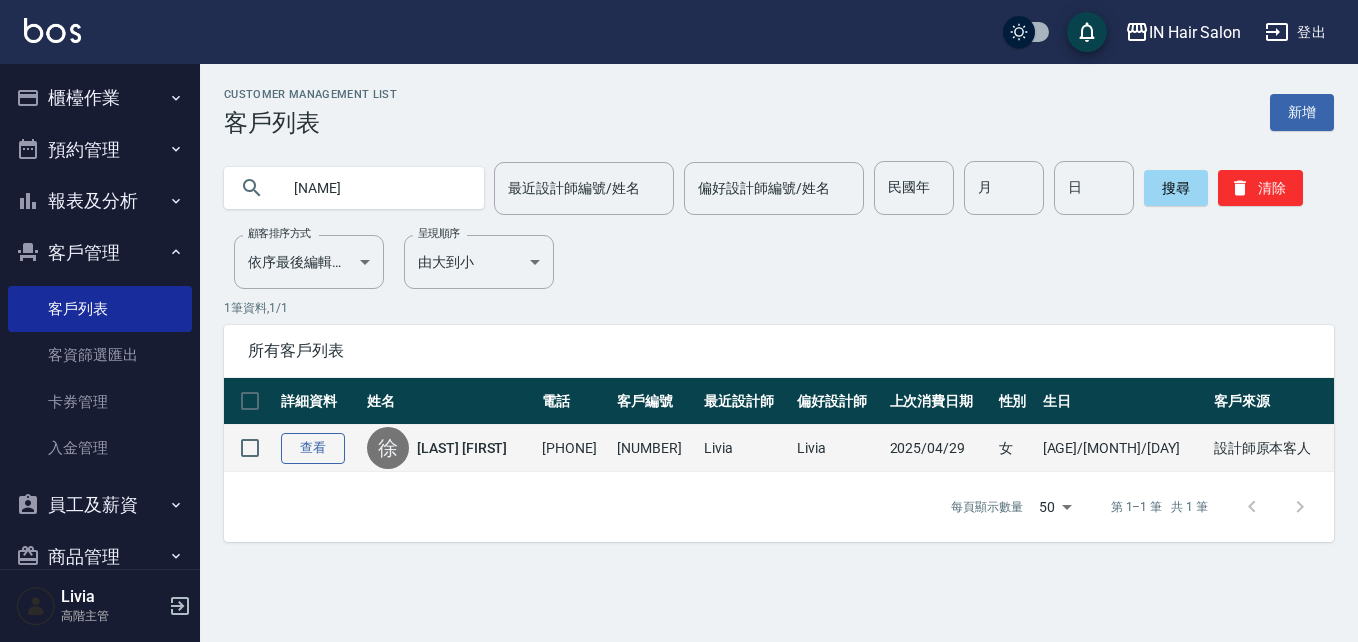 click on "查看" at bounding box center [313, 448] 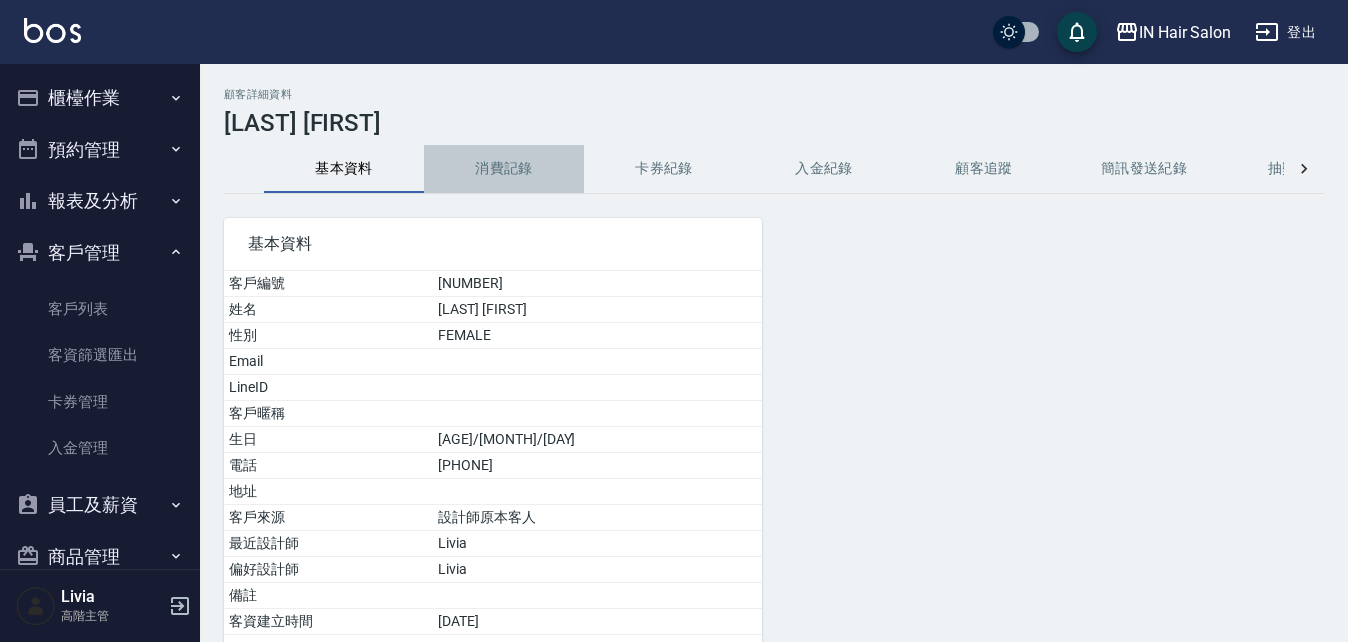 click on "消費記錄" at bounding box center (504, 169) 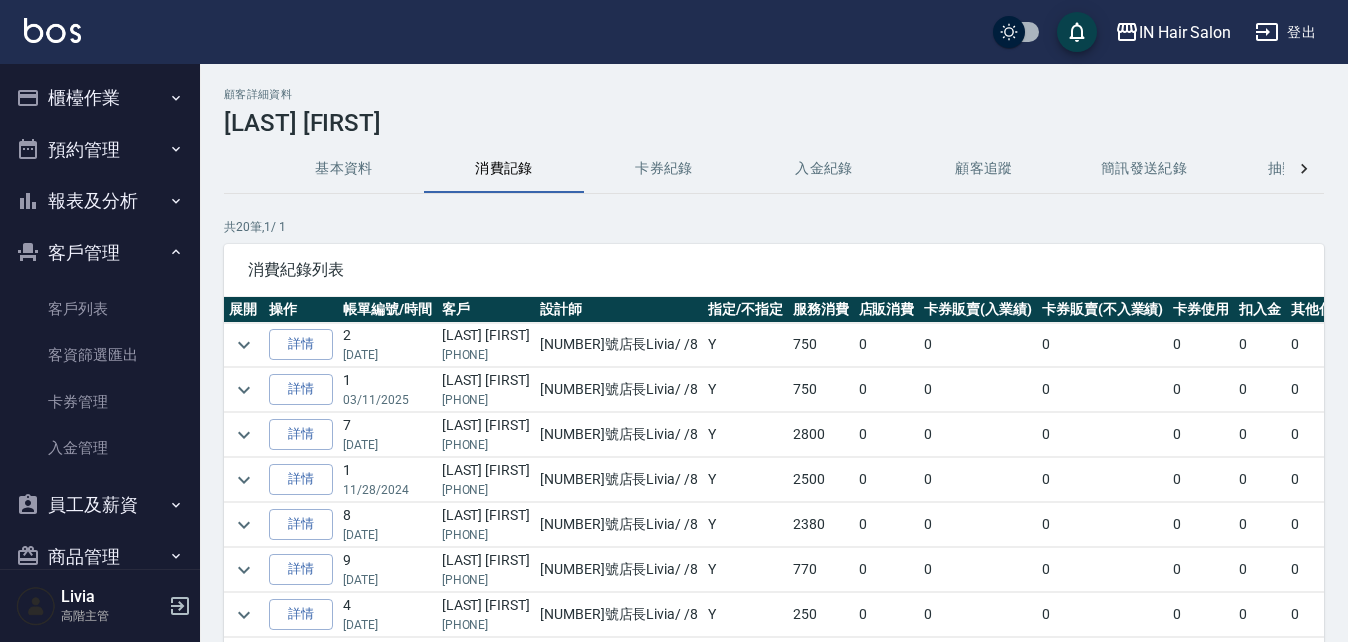 click on "櫃檯作業" at bounding box center [100, 98] 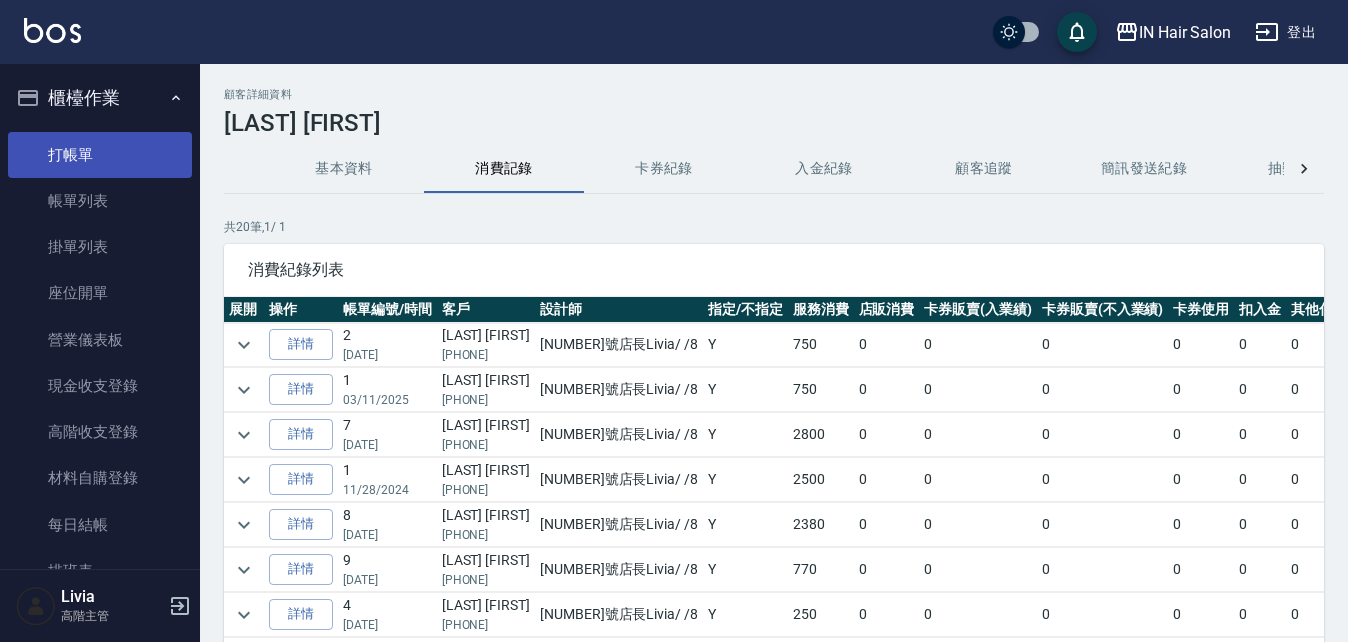 click on "打帳單" at bounding box center [100, 155] 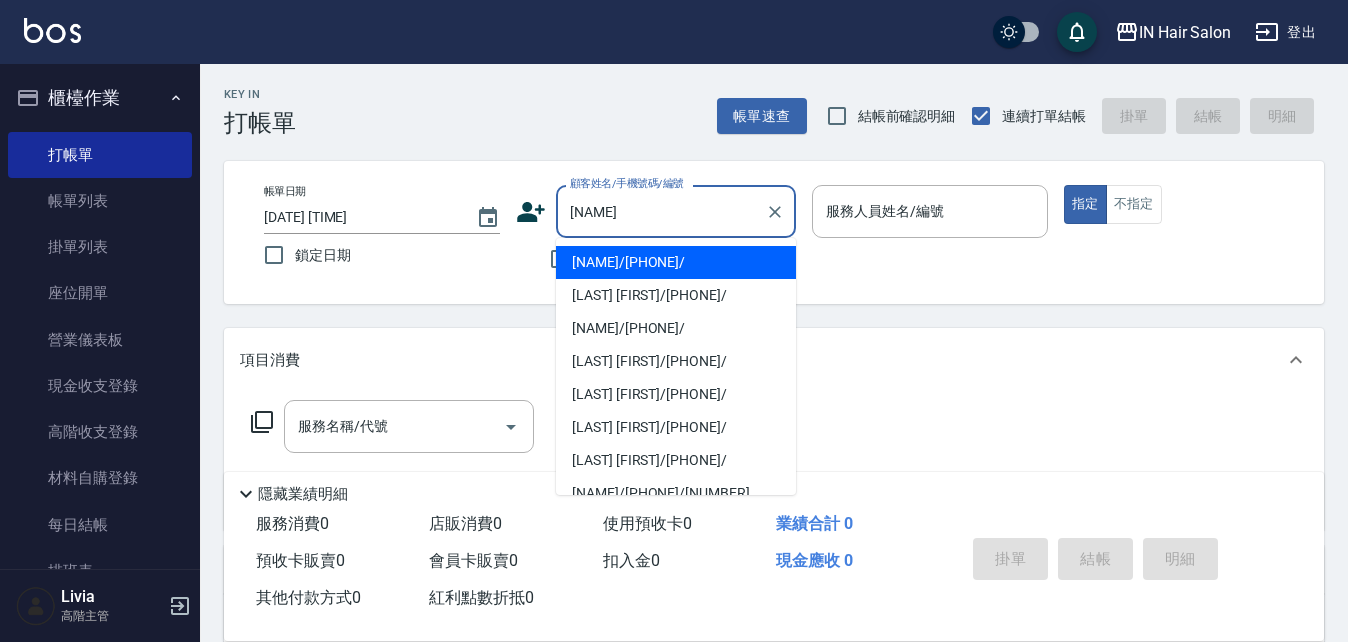 click on "[LAST] [FIRST]/[PHONE]/" at bounding box center (676, 295) 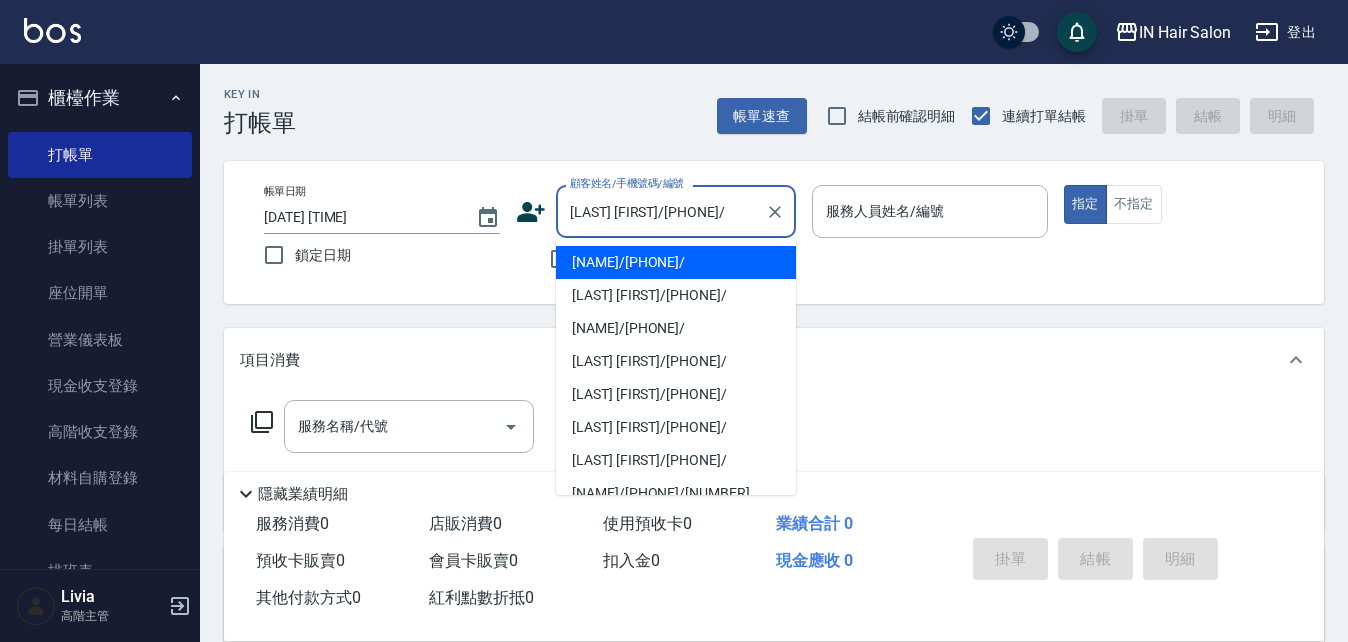 type on "[NUMBER]店長[NAME]-[NUMBER]" 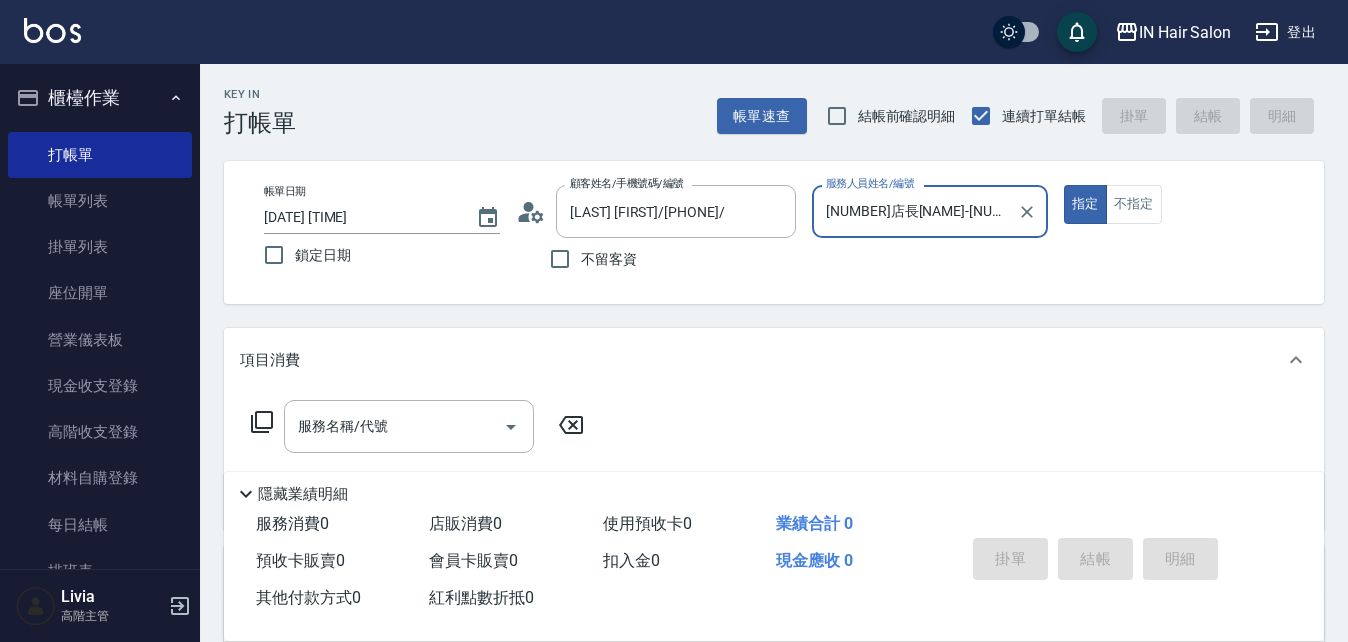 click 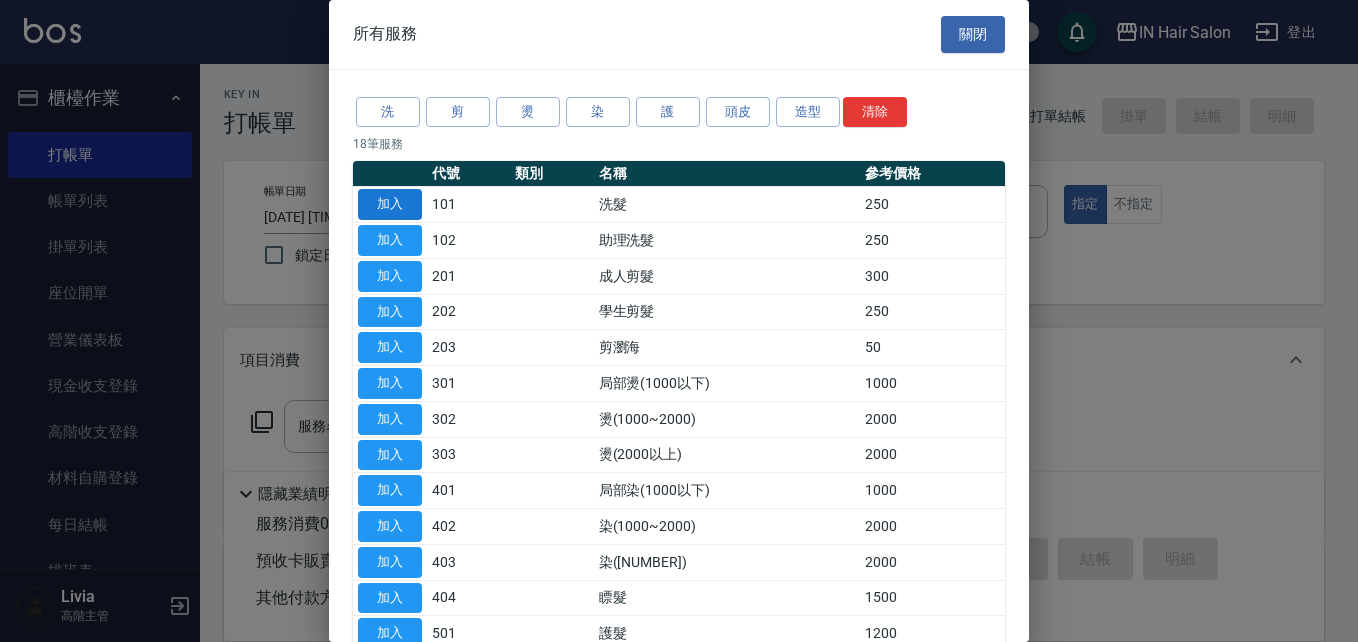 click on "加入" at bounding box center (390, 204) 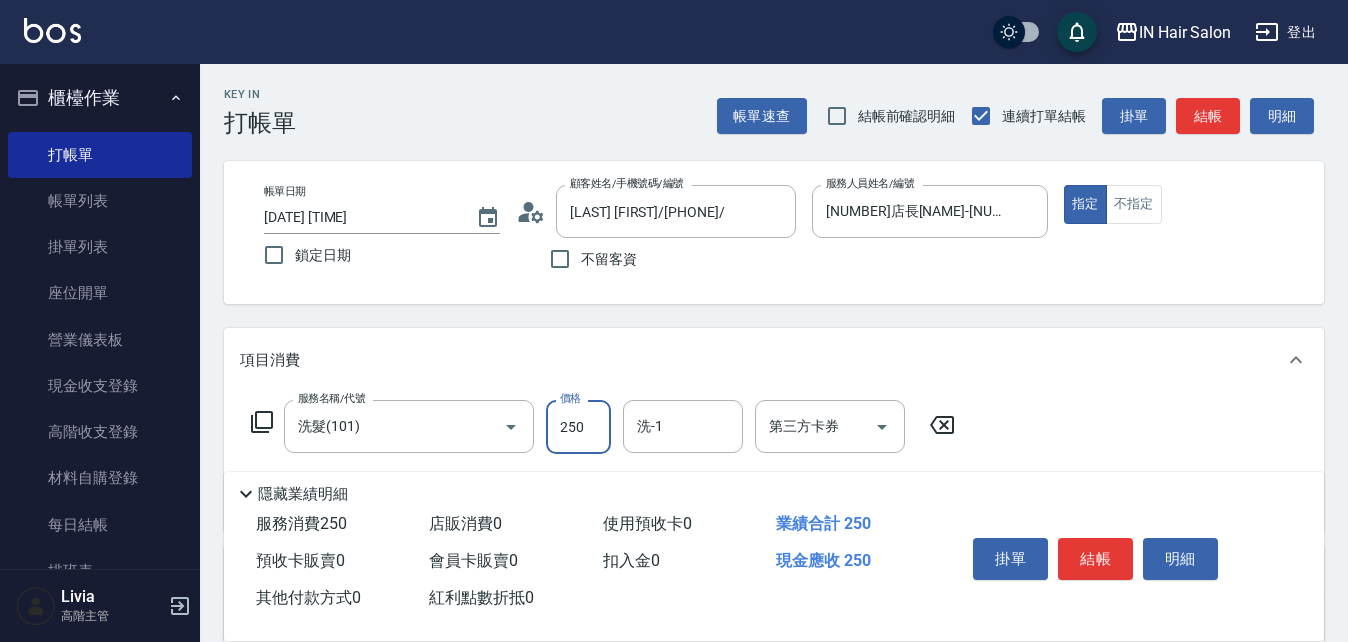 click on "250" at bounding box center (578, 427) 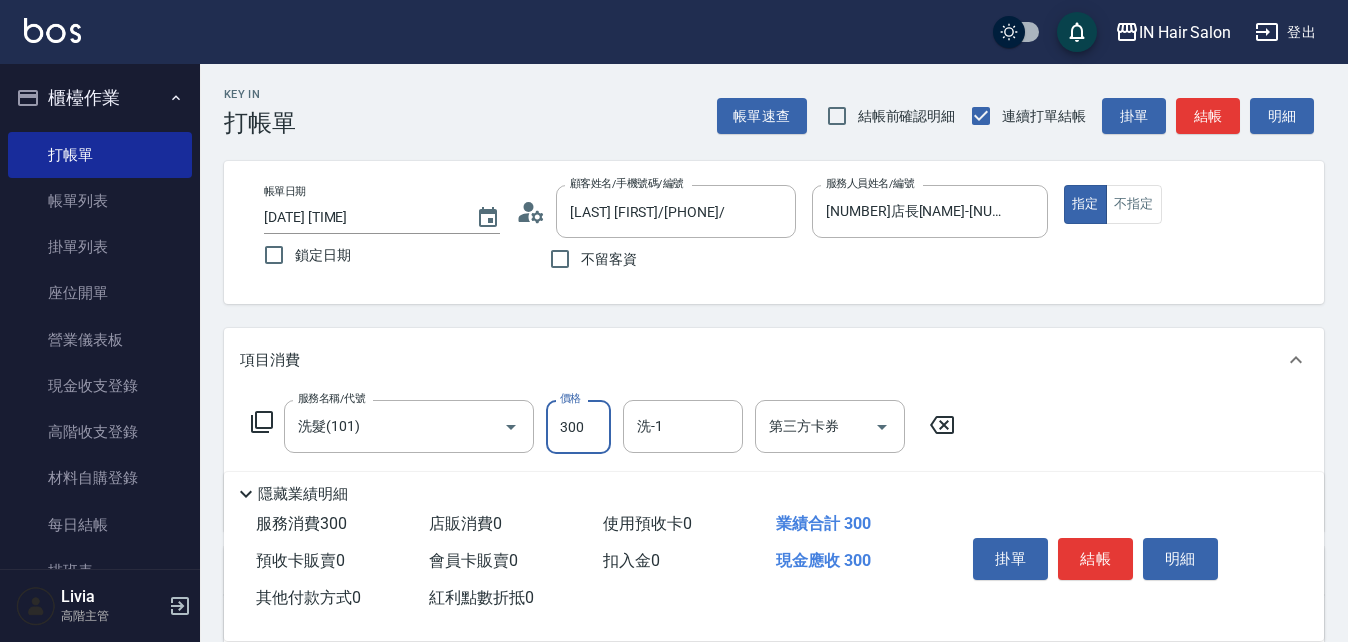 type on "300" 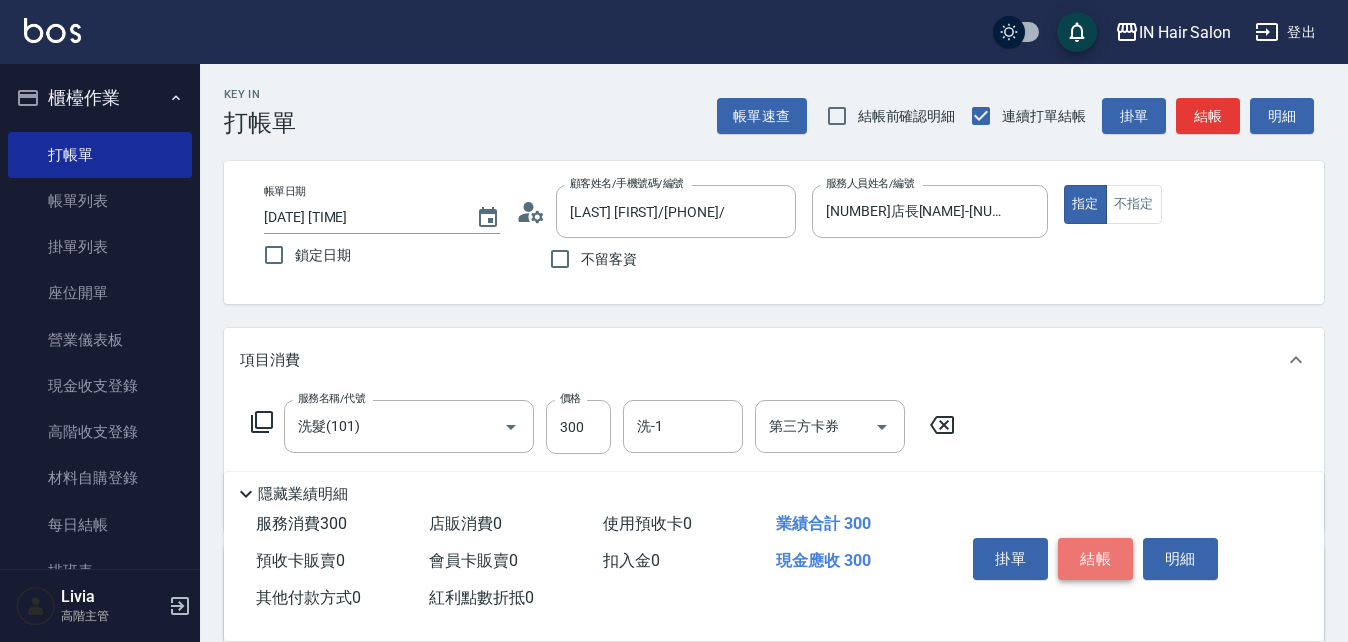click on "結帳" at bounding box center (1095, 559) 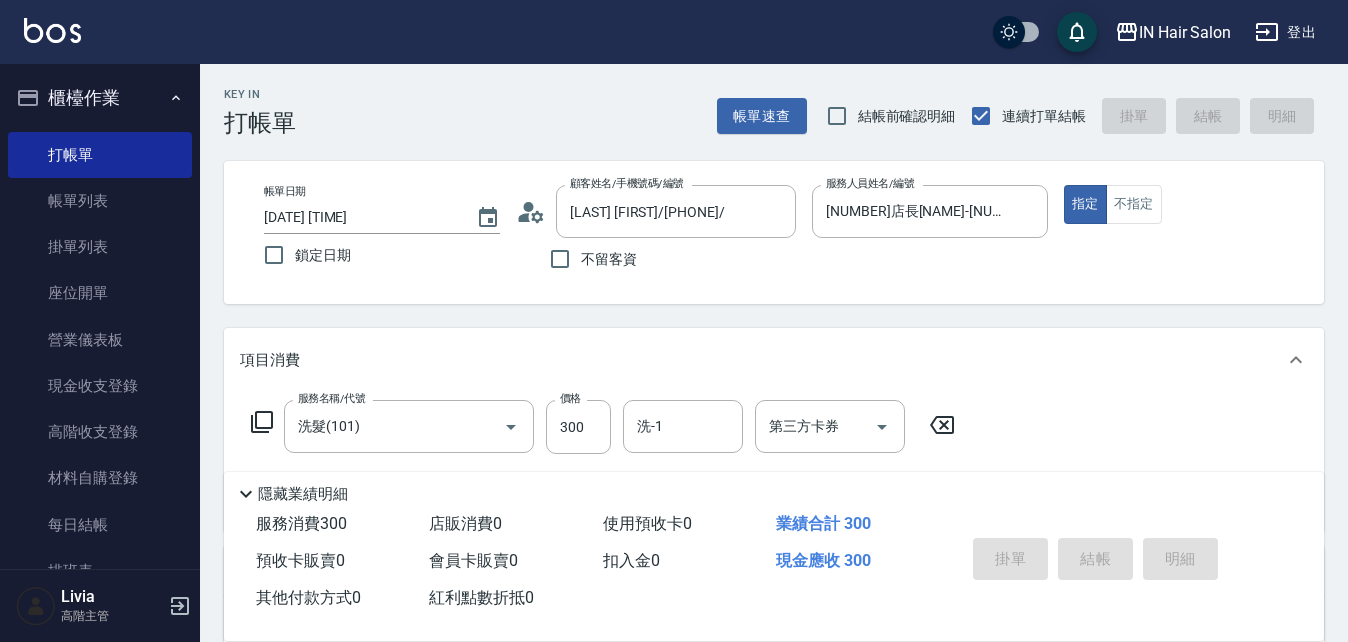 type 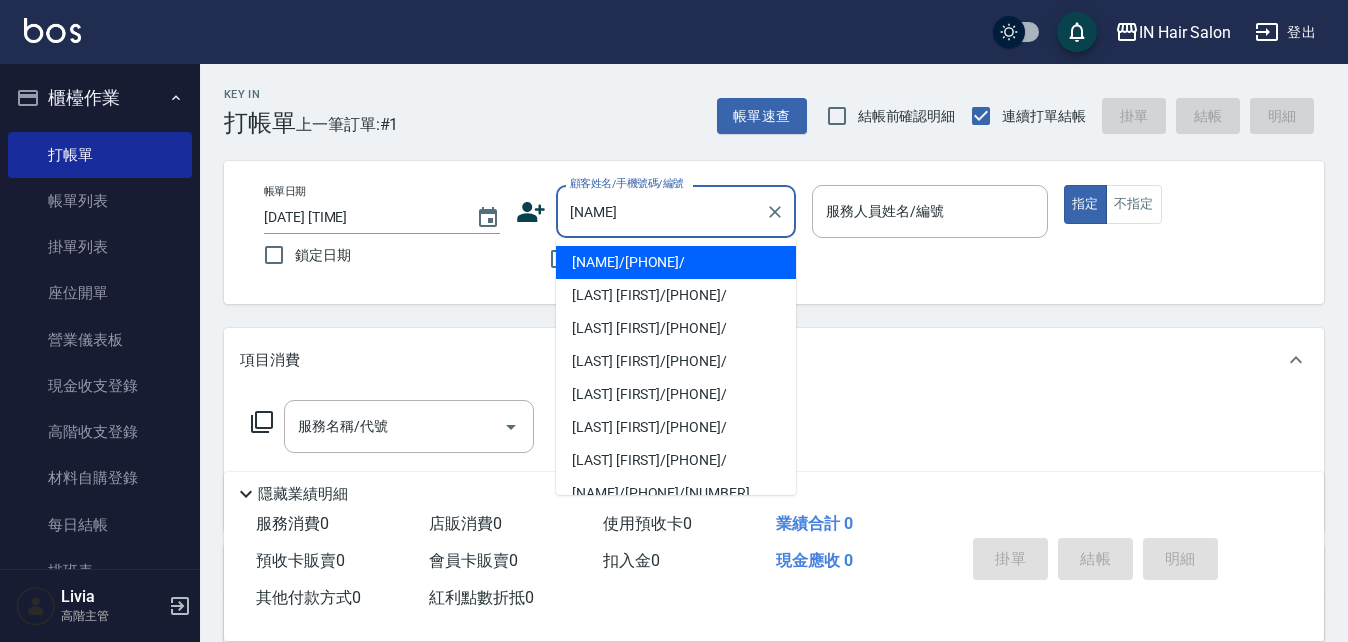 click on "[NAME]/[PHONE]/" at bounding box center [676, 262] 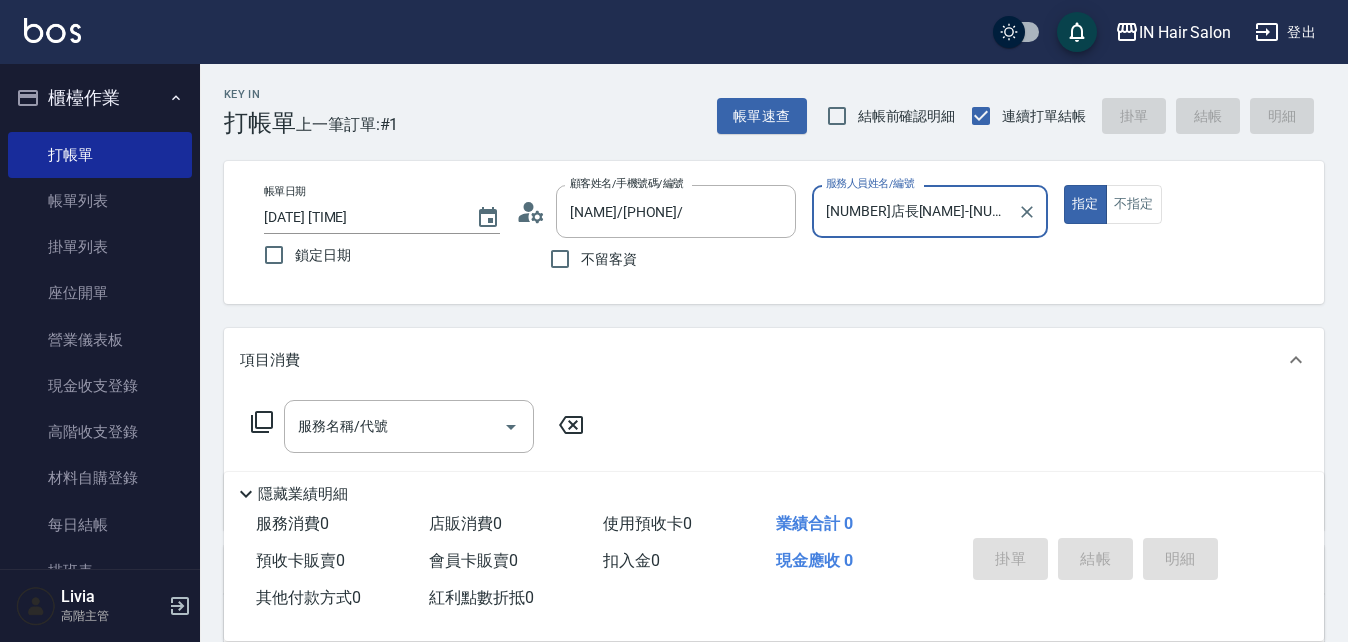 click on "[NUMBER]店長[NAME]-[NUMBER]" at bounding box center (915, 211) 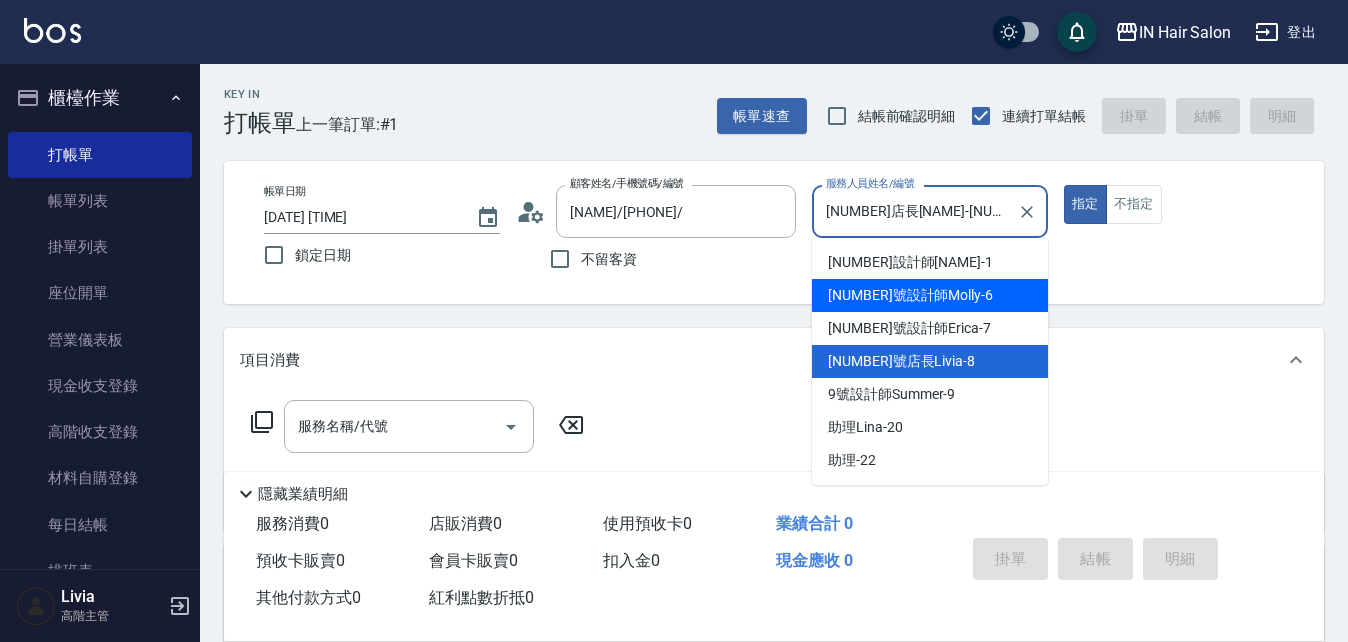 click on "[NUMBER]設計師[NAME] -[NUMBER]" at bounding box center (910, 295) 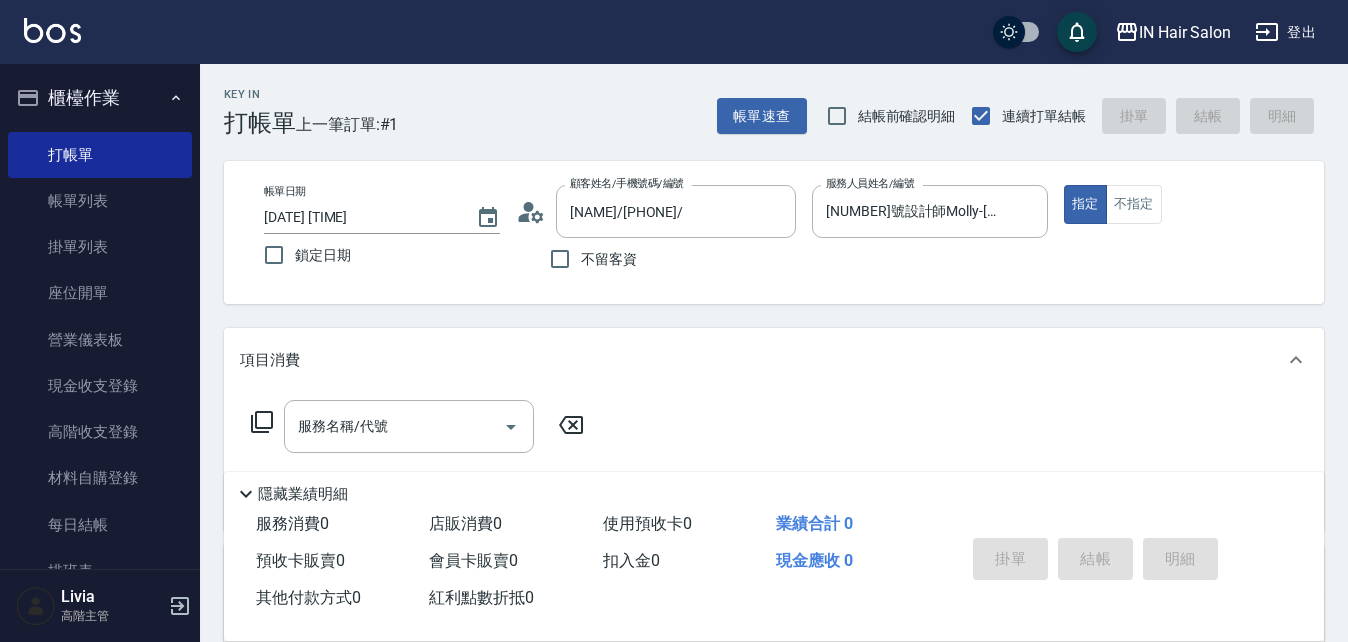 click 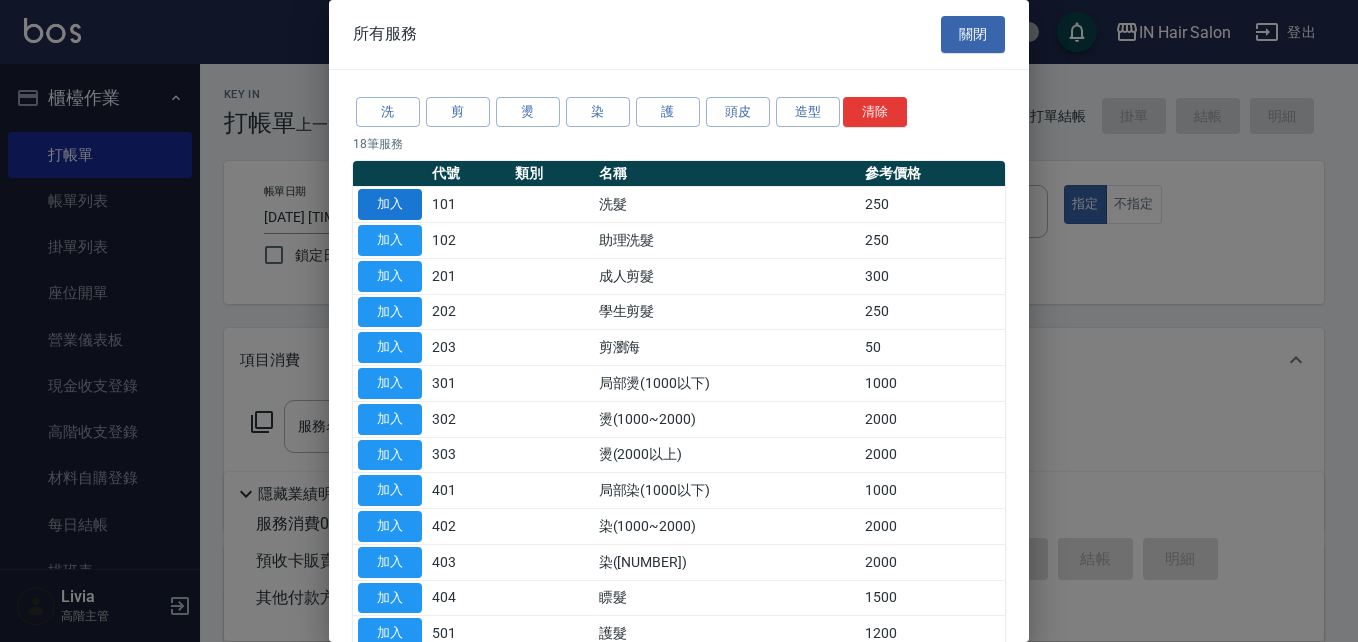 click on "加入" at bounding box center (390, 204) 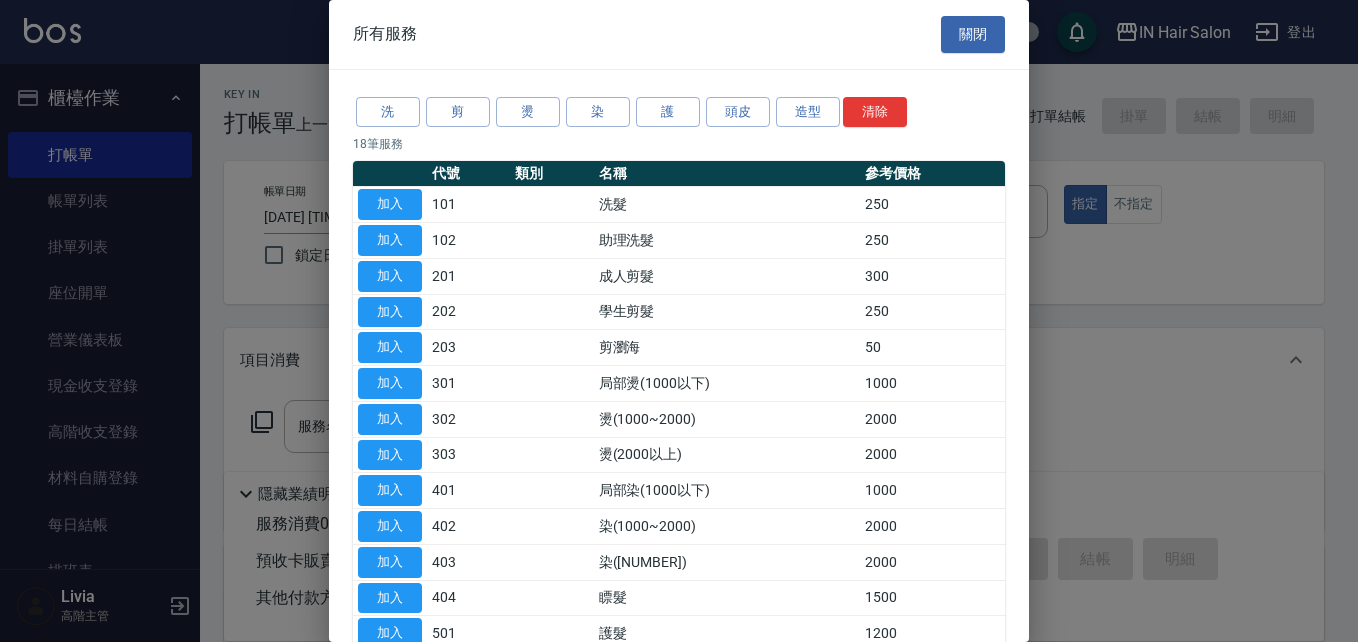 type on "洗髮(101)" 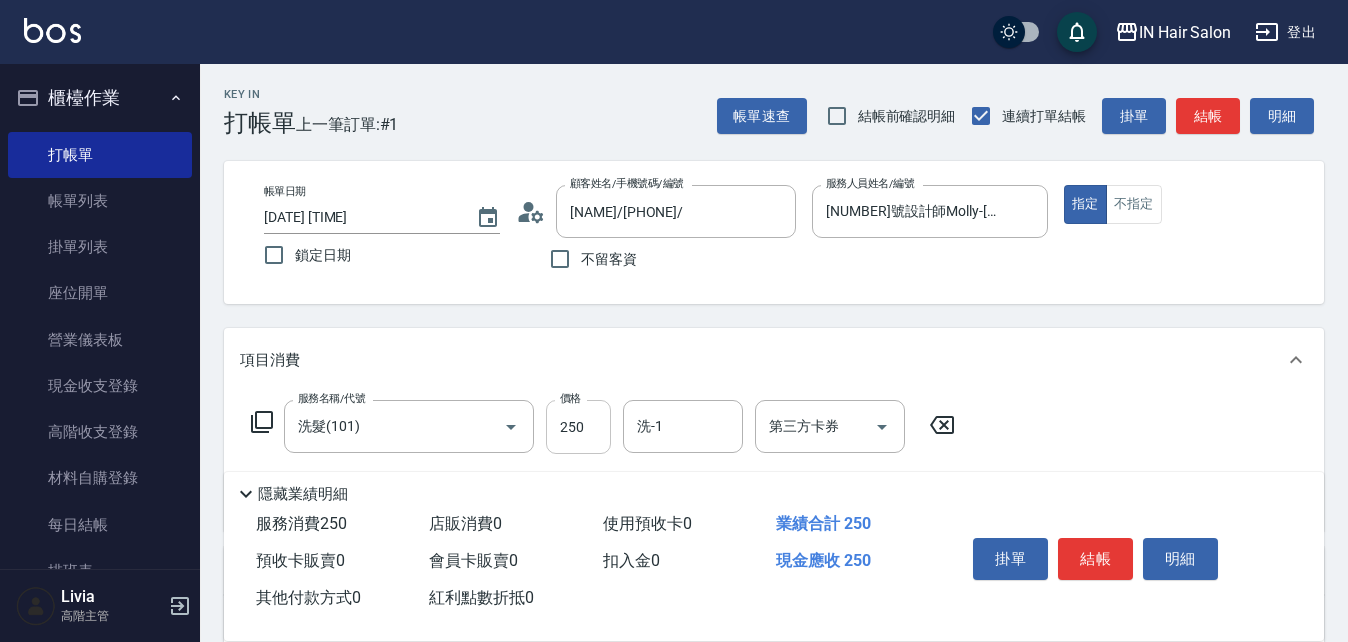 click on "250" at bounding box center [578, 427] 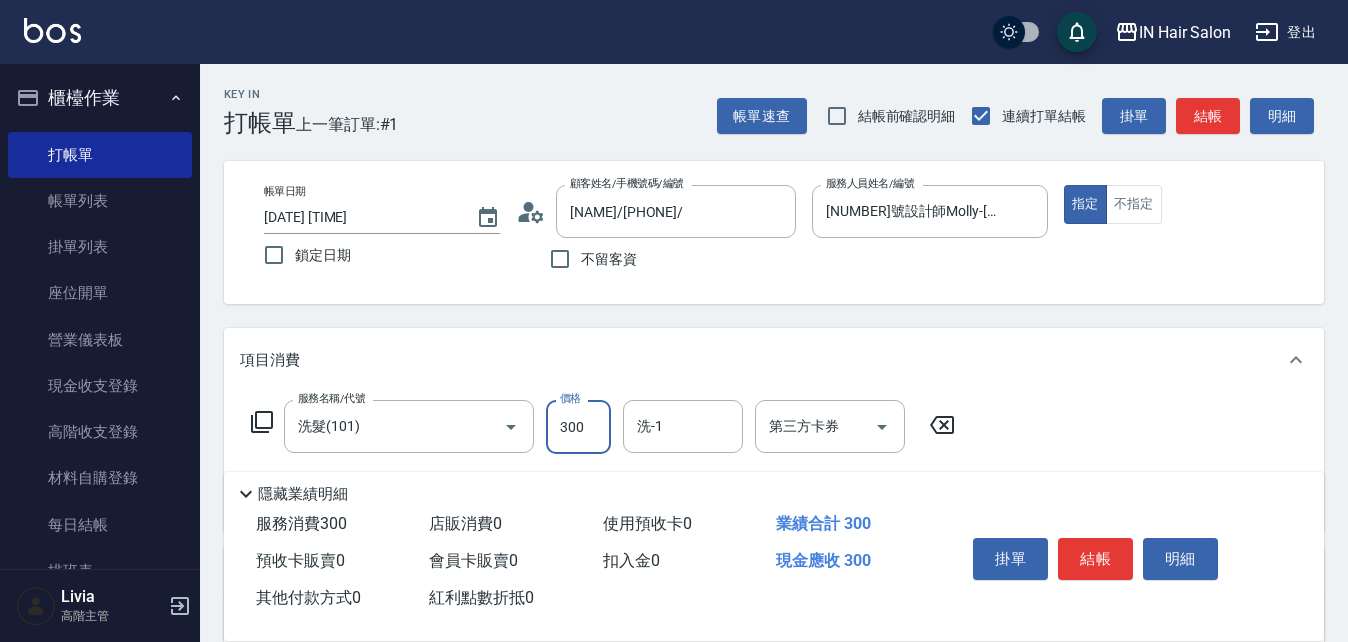 type on "300" 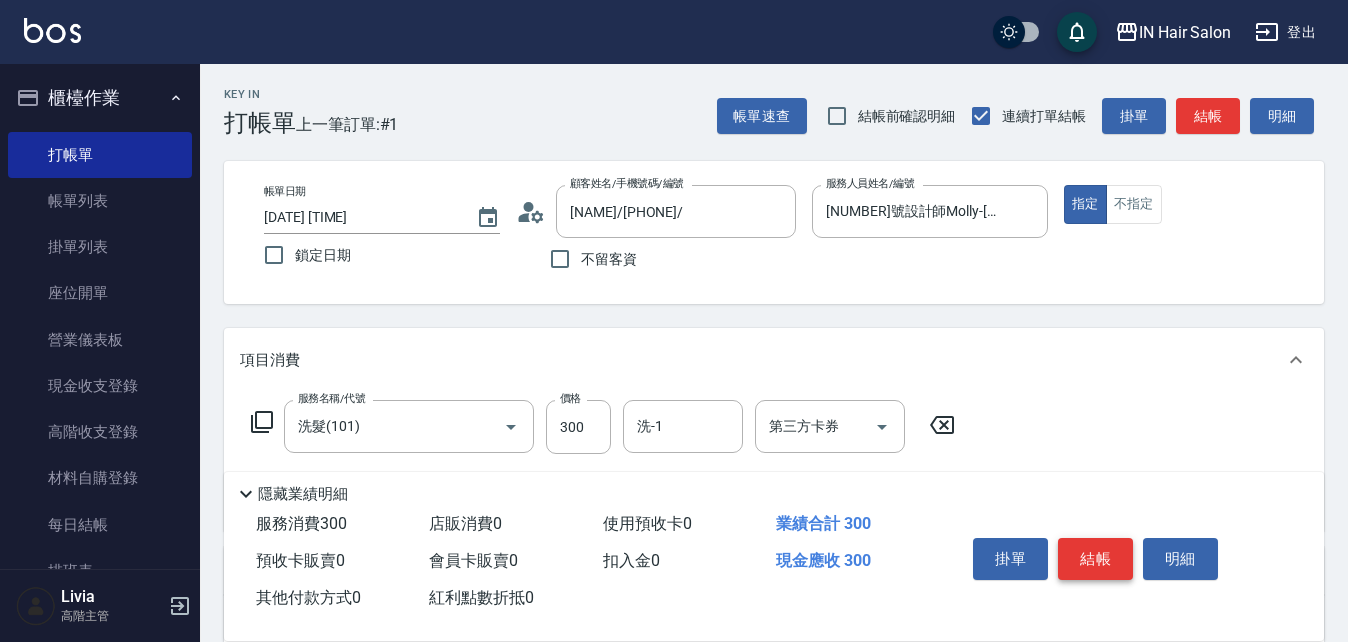 click on "結帳" at bounding box center [1095, 559] 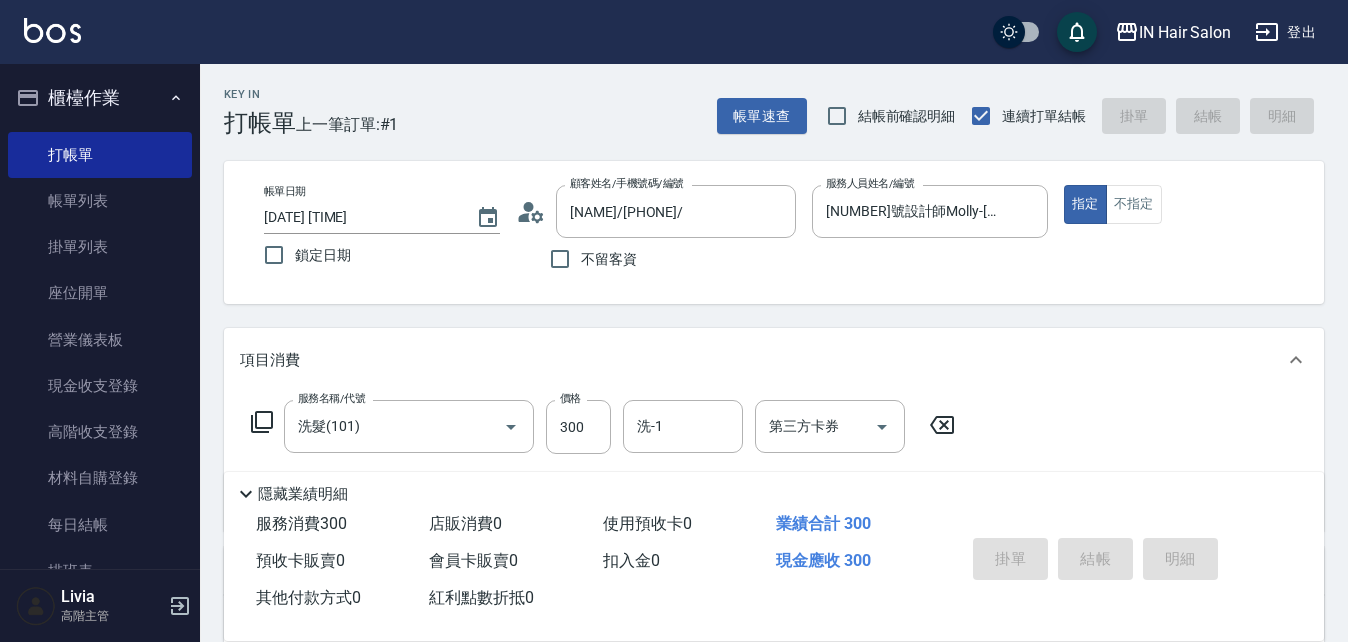 type on "[DATE] [TIME]" 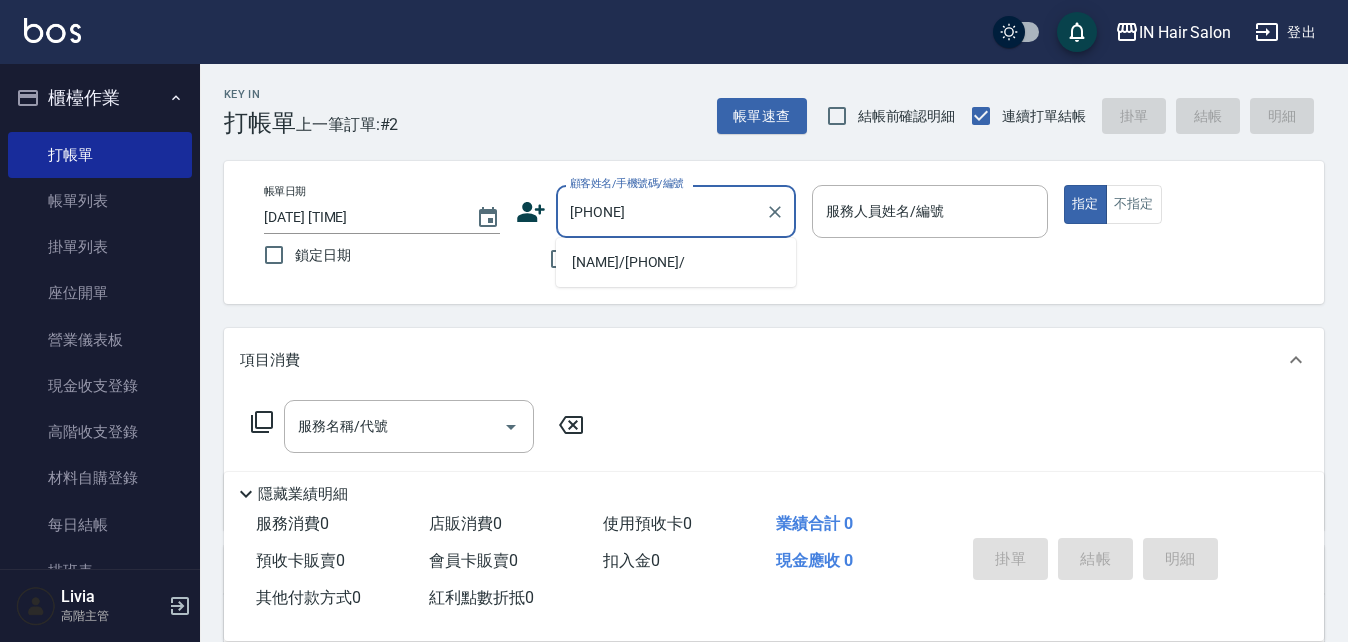 click on "[NAME]/[PHONE]/" at bounding box center (676, 262) 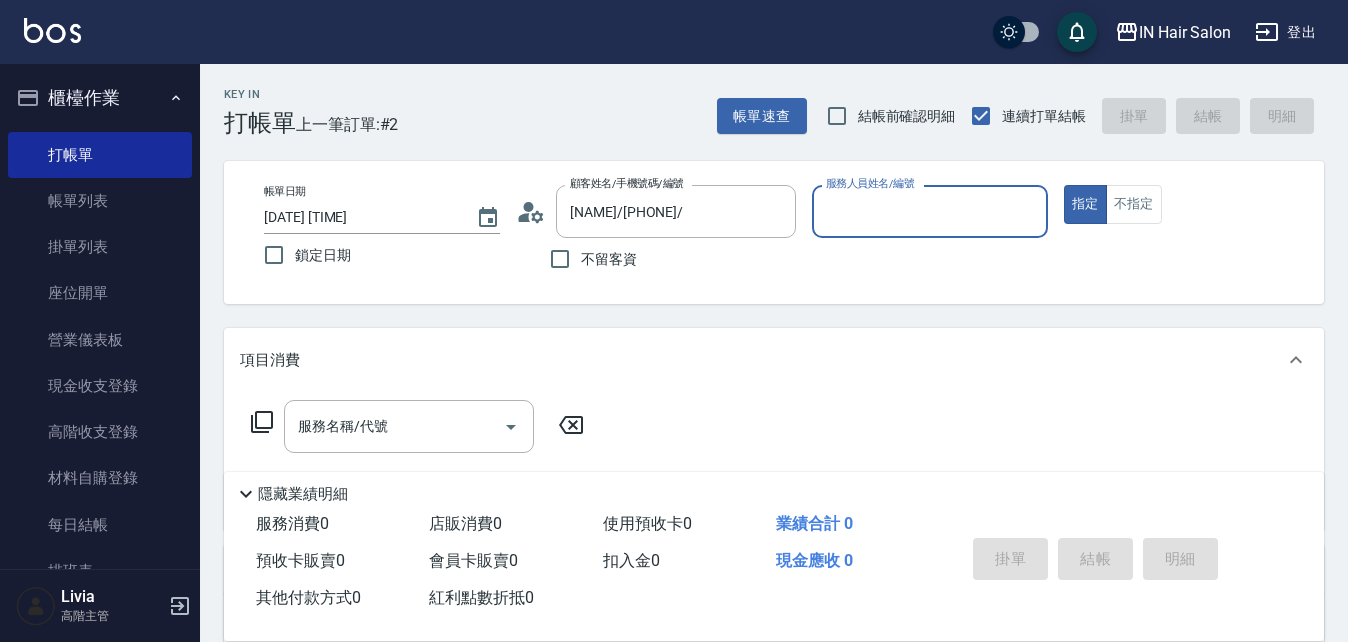 type on "[NUMBER]店長[NAME]-[NUMBER]" 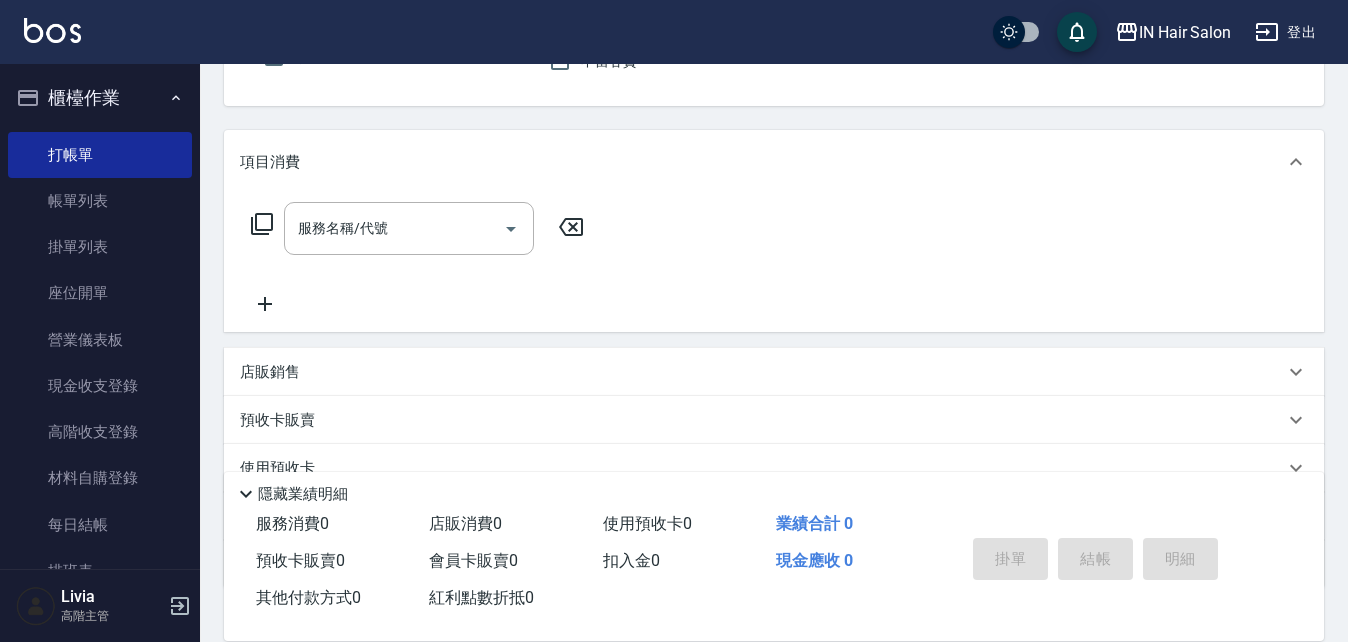 scroll, scrollTop: 200, scrollLeft: 0, axis: vertical 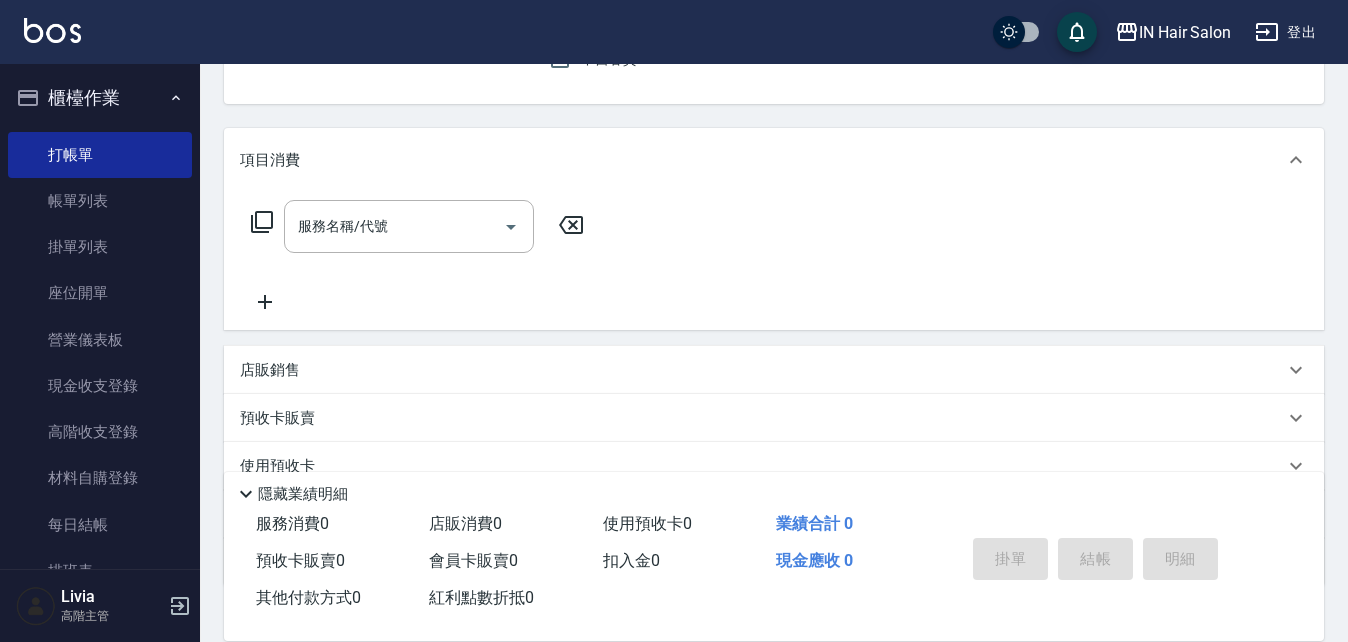 click on "預收卡販賣" at bounding box center [277, 418] 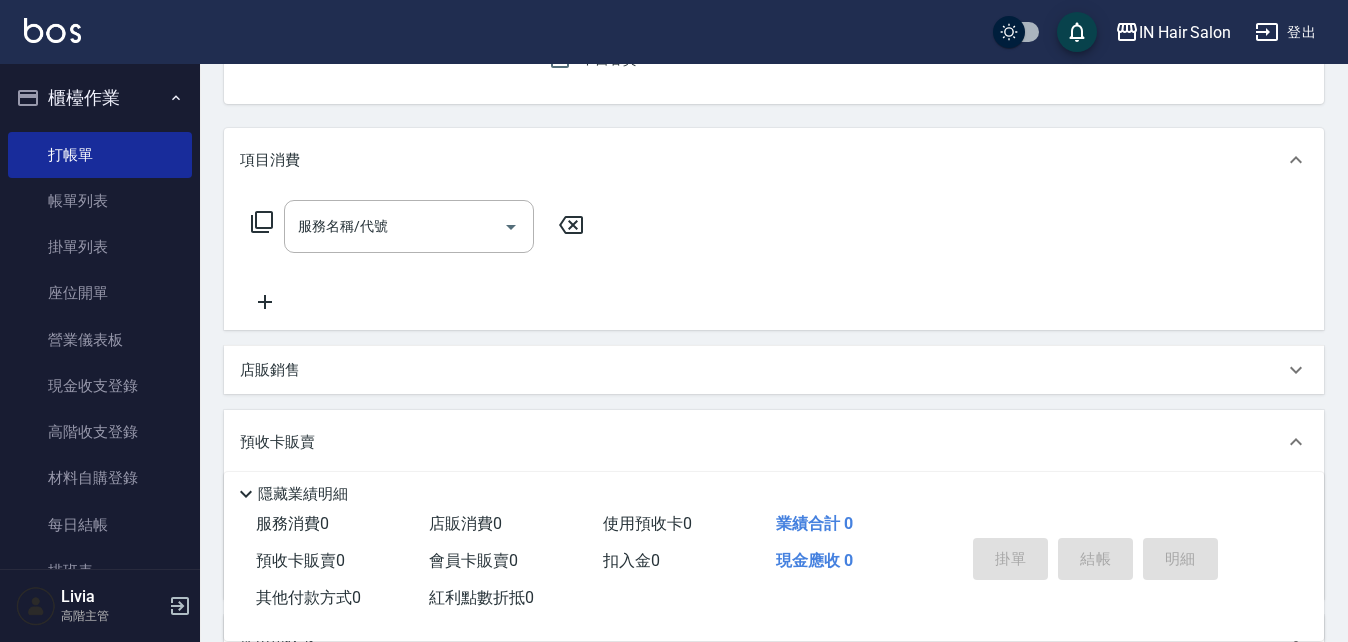 scroll, scrollTop: 0, scrollLeft: 0, axis: both 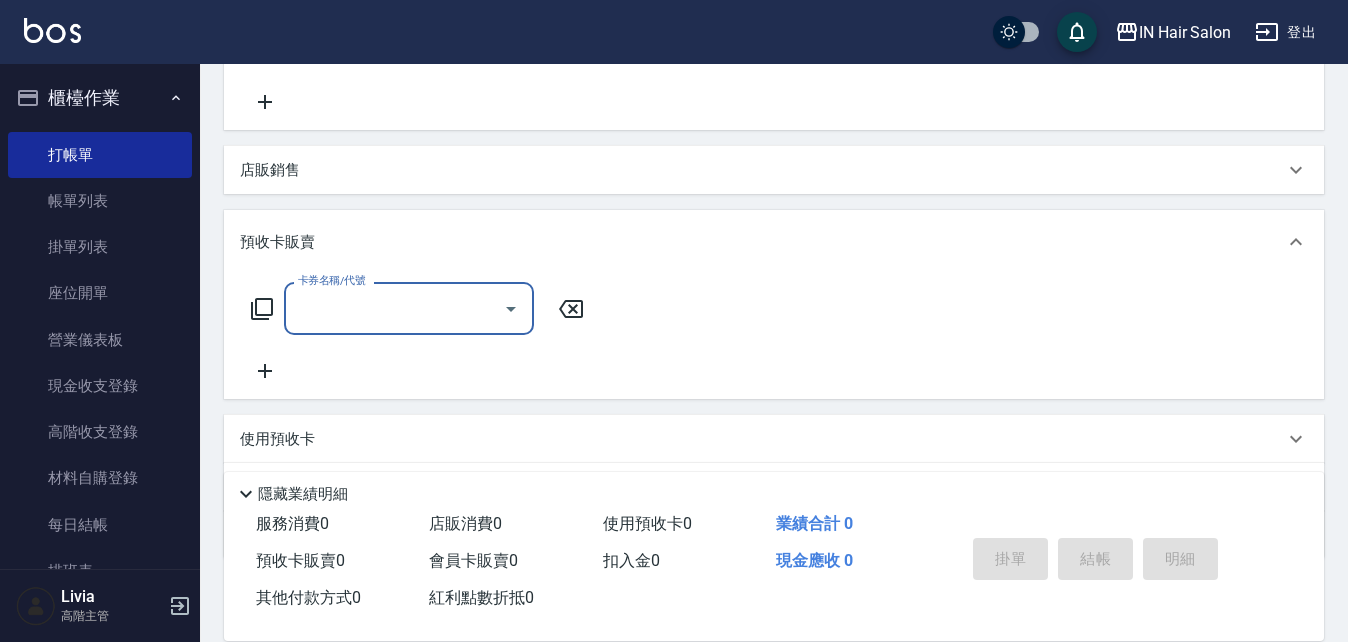 click on "卡券名稱/代號" at bounding box center (394, 308) 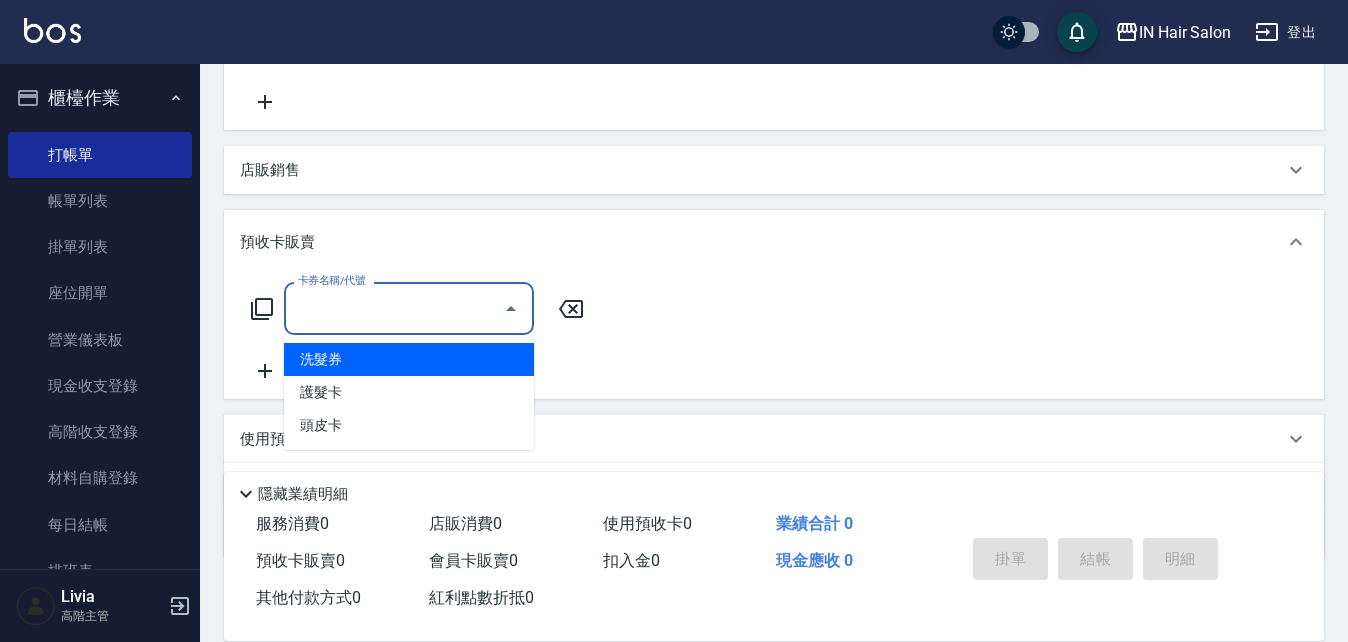 drag, startPoint x: 328, startPoint y: 354, endPoint x: 525, endPoint y: 342, distance: 197.36514 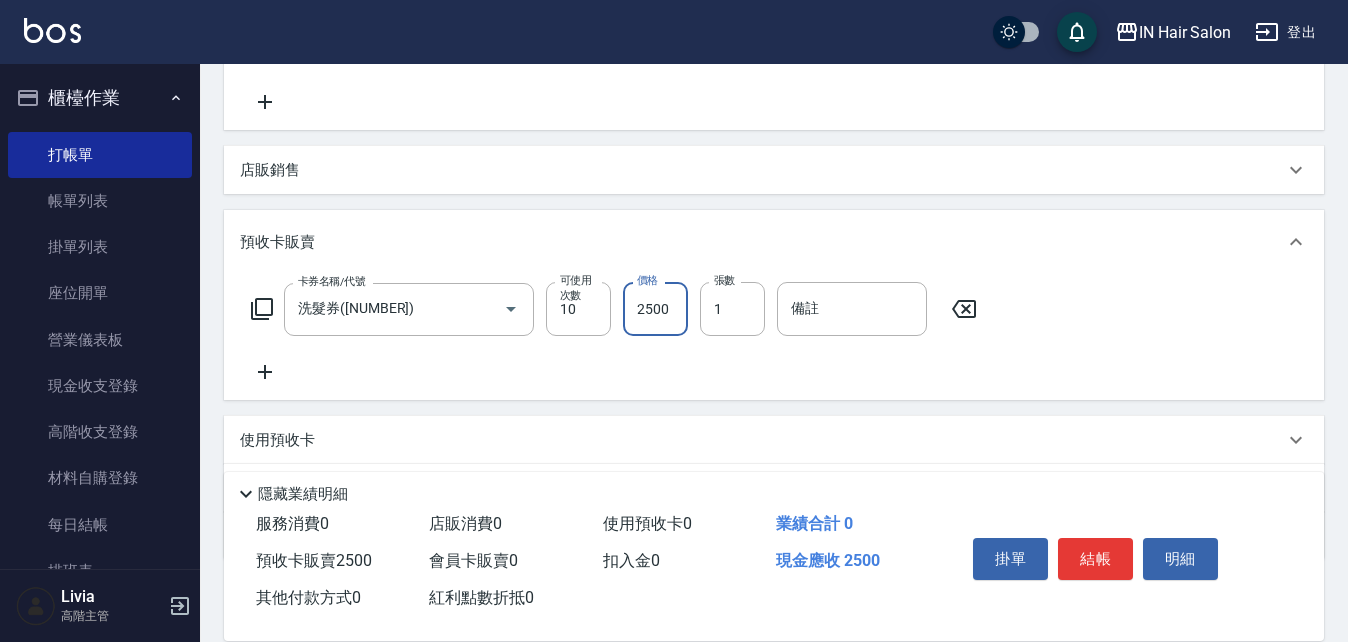 click on "2500" at bounding box center (655, 309) 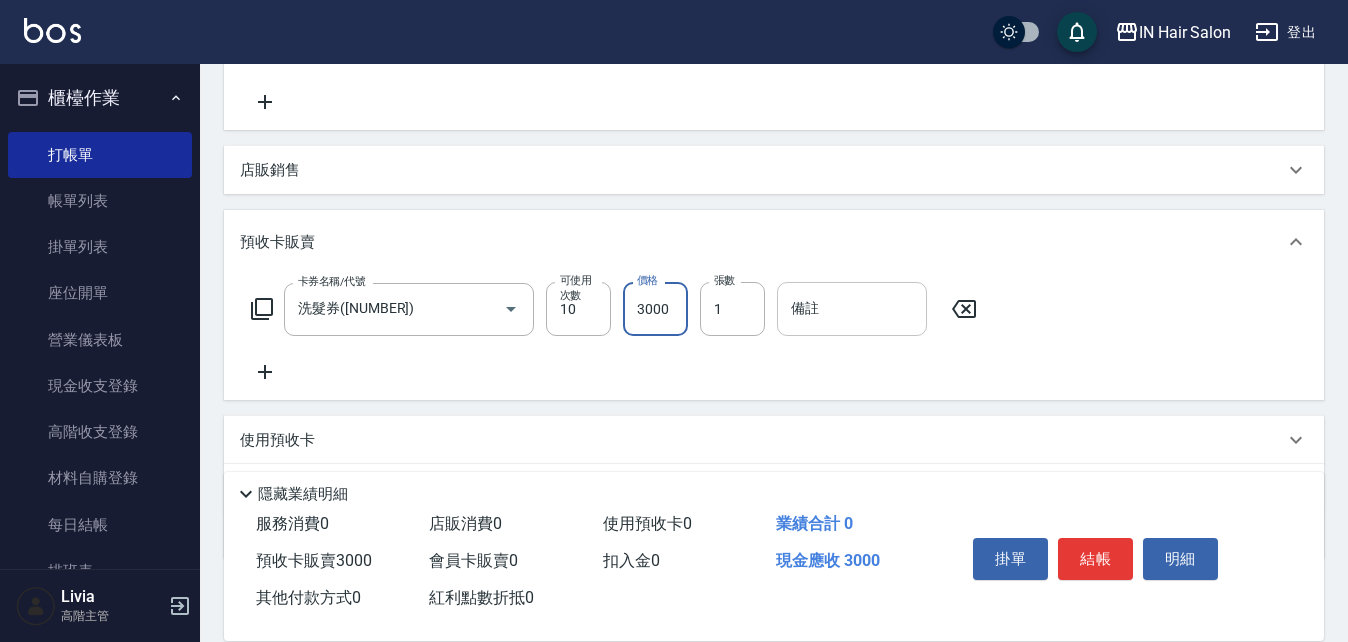 type on "3000" 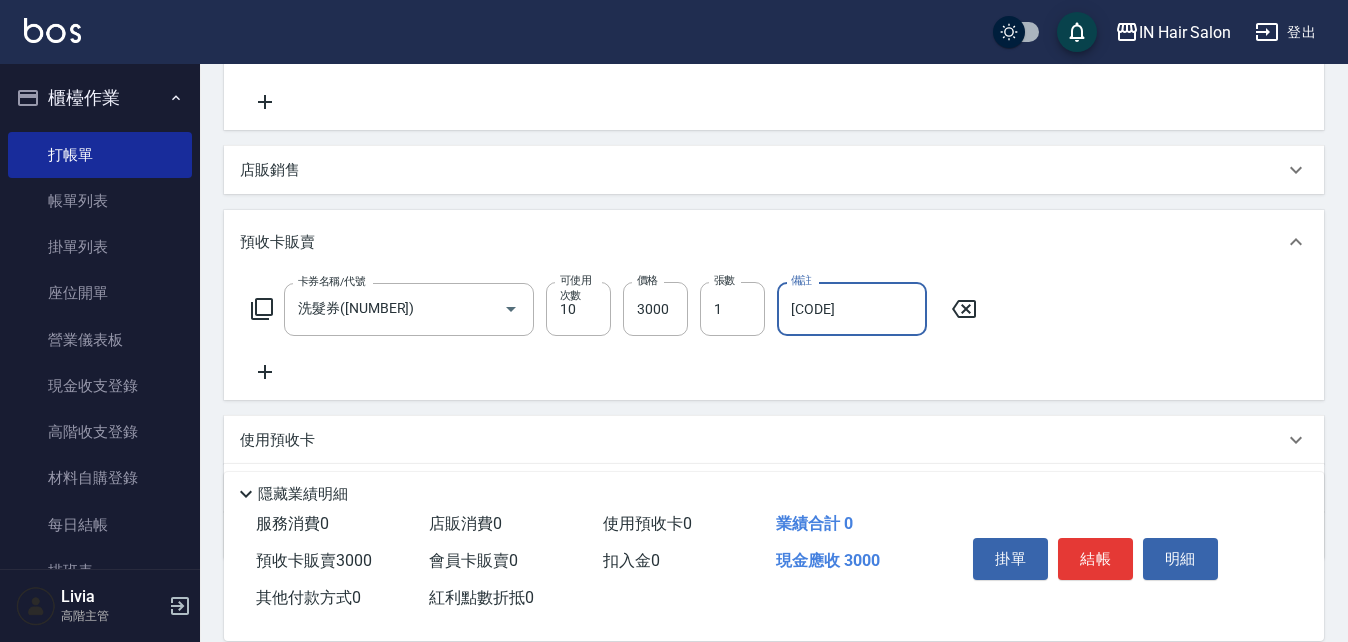 type on "[CODE]" 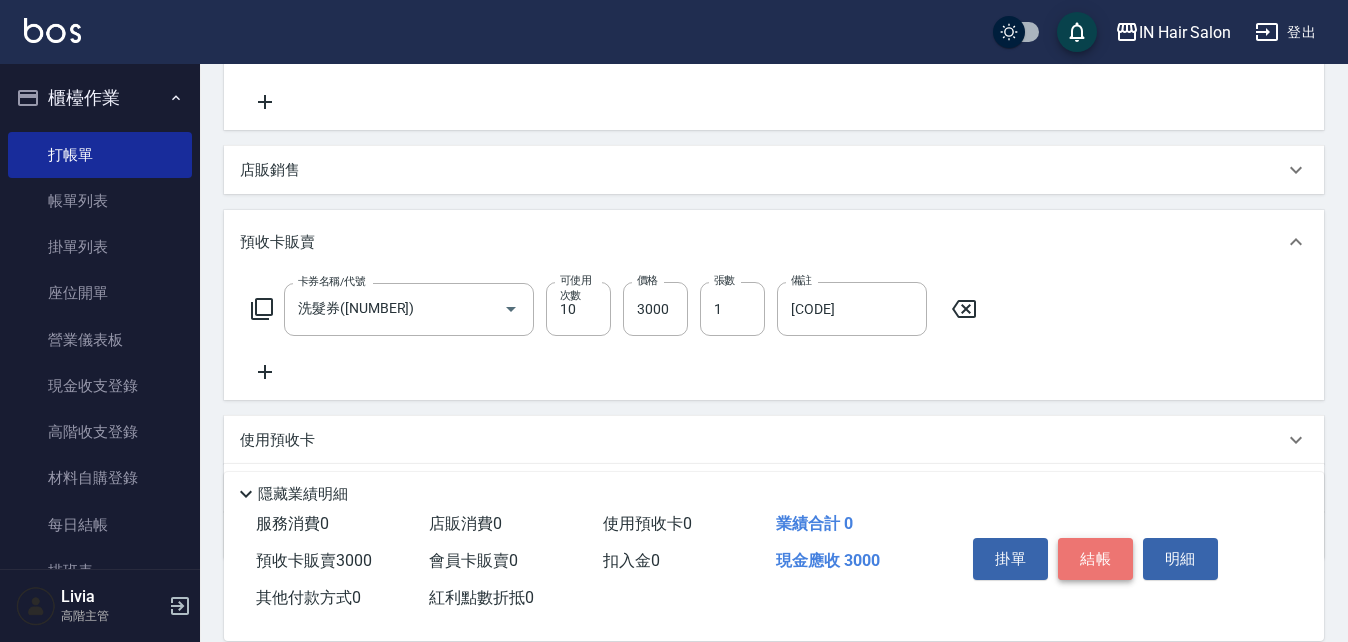 click on "結帳" at bounding box center [1095, 559] 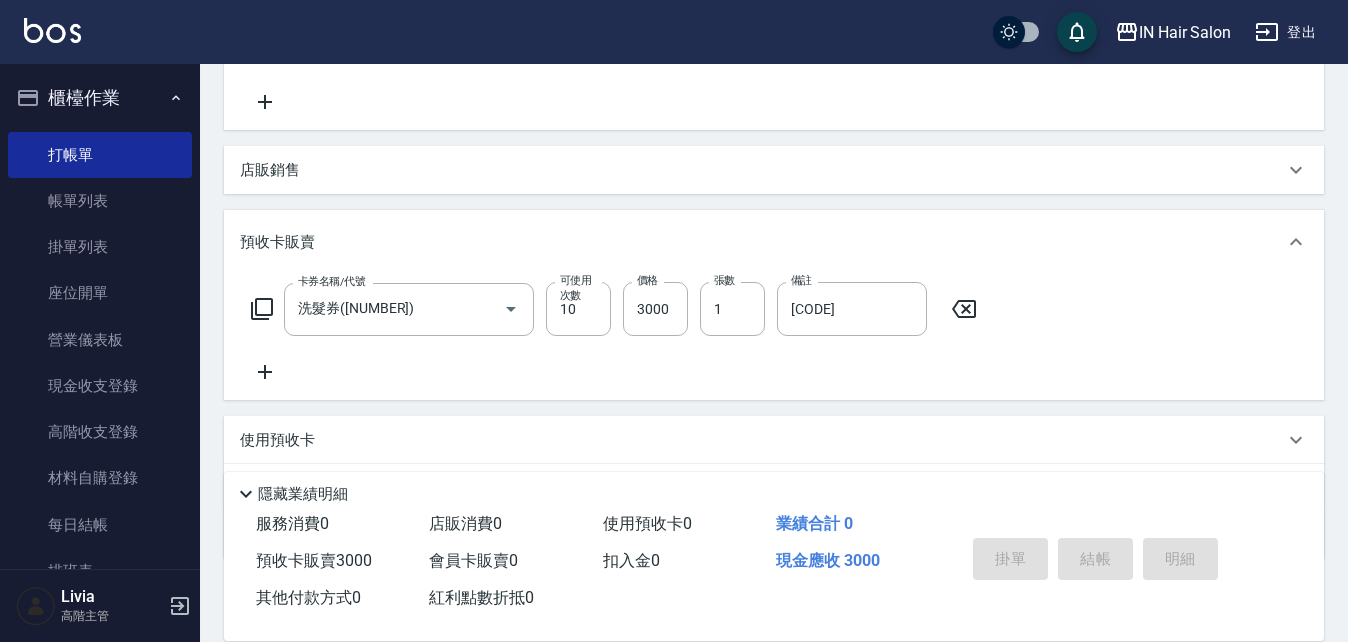 type 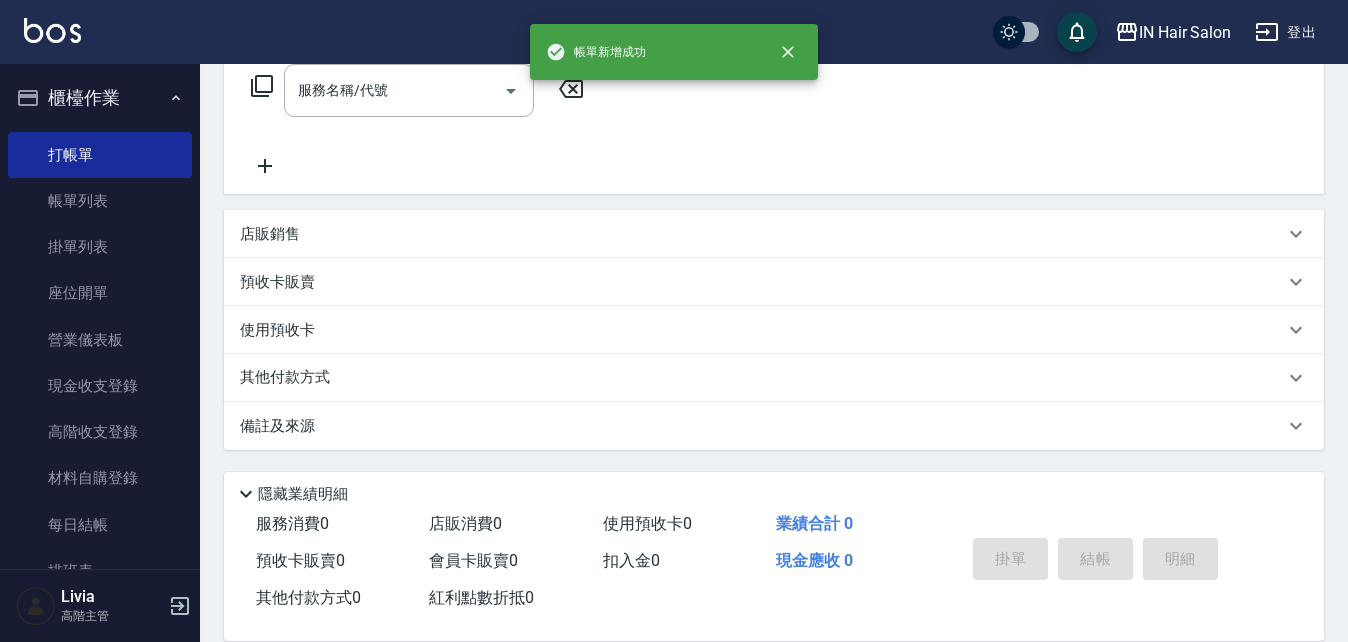 scroll, scrollTop: 0, scrollLeft: 0, axis: both 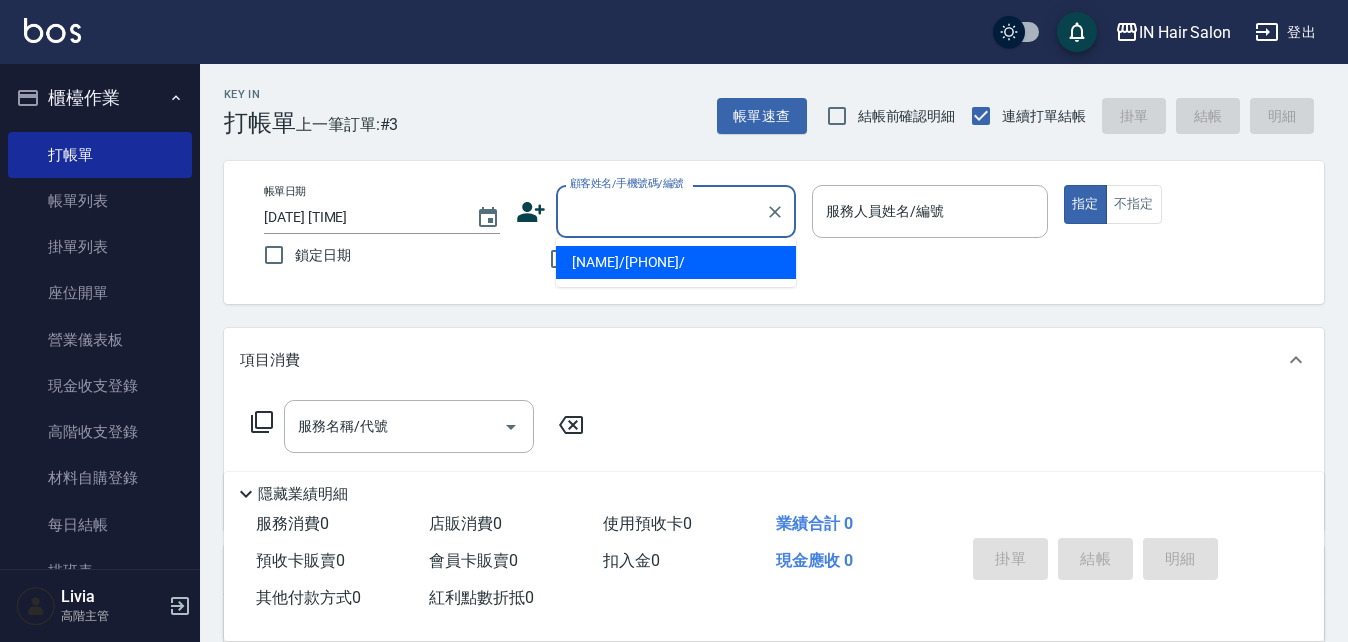 click on "顧客姓名/手機號碼/編號" at bounding box center [661, 211] 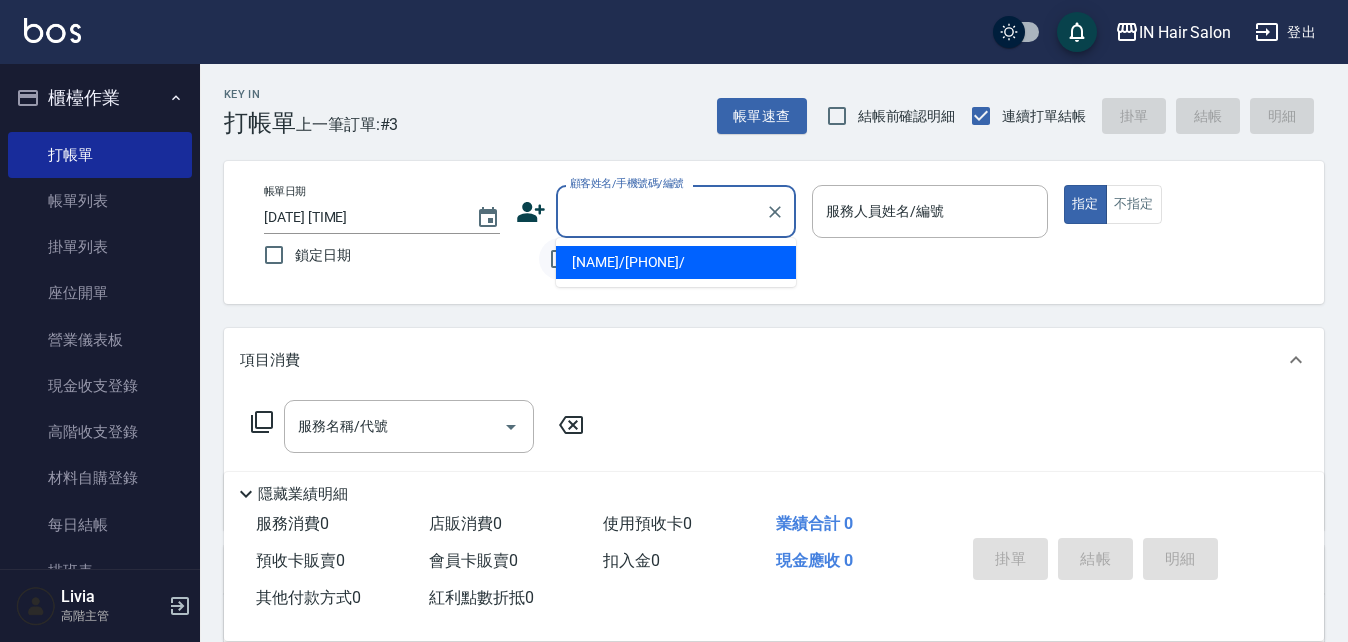 type on "[NAME]/[PHONE]/" 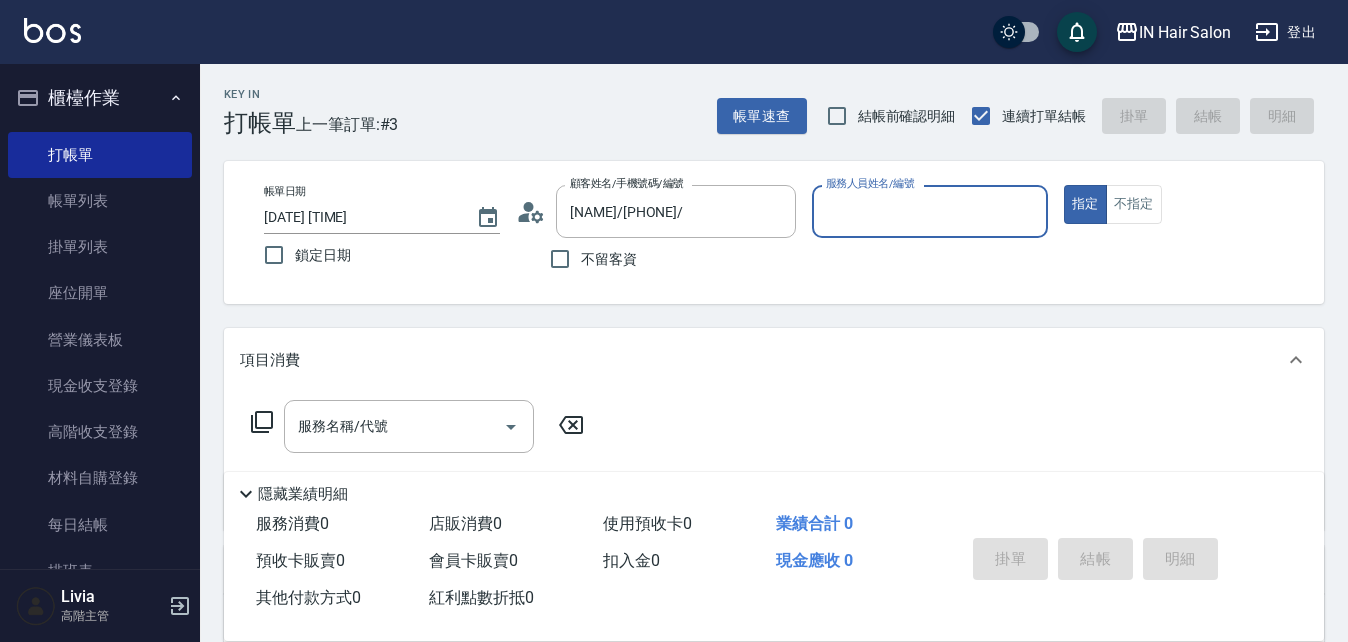 type on "[NUMBER]店長[NAME]-[NUMBER]" 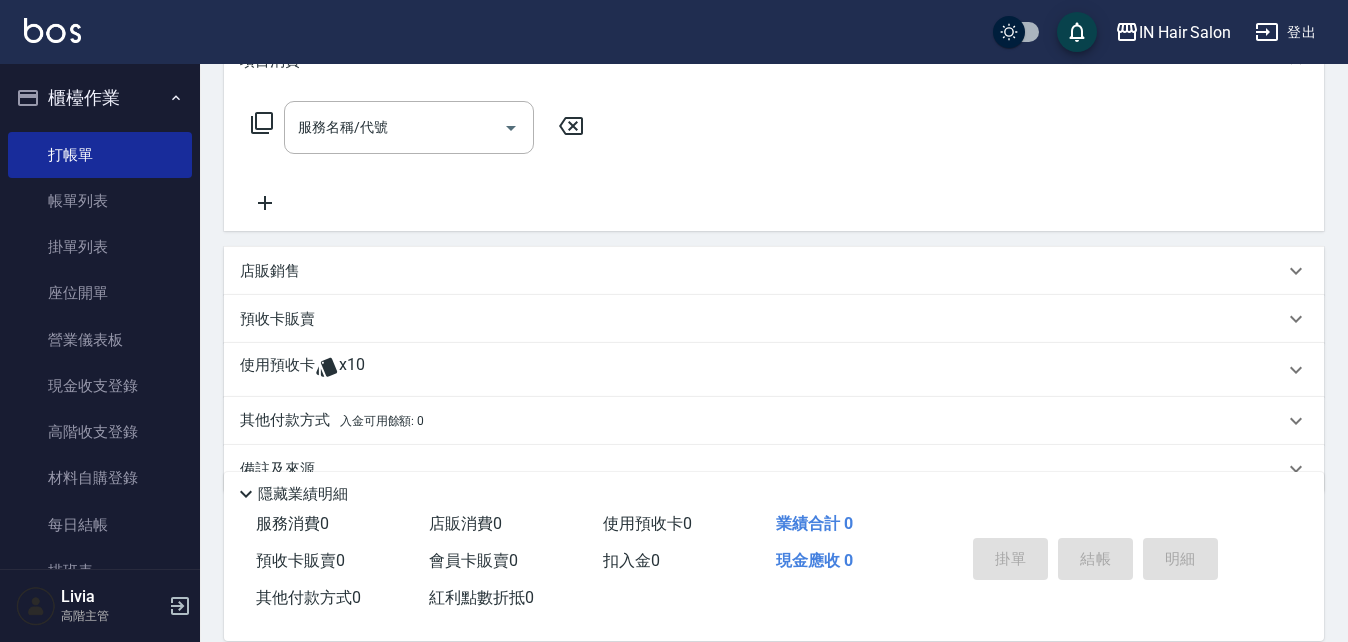 scroll, scrollTop: 300, scrollLeft: 0, axis: vertical 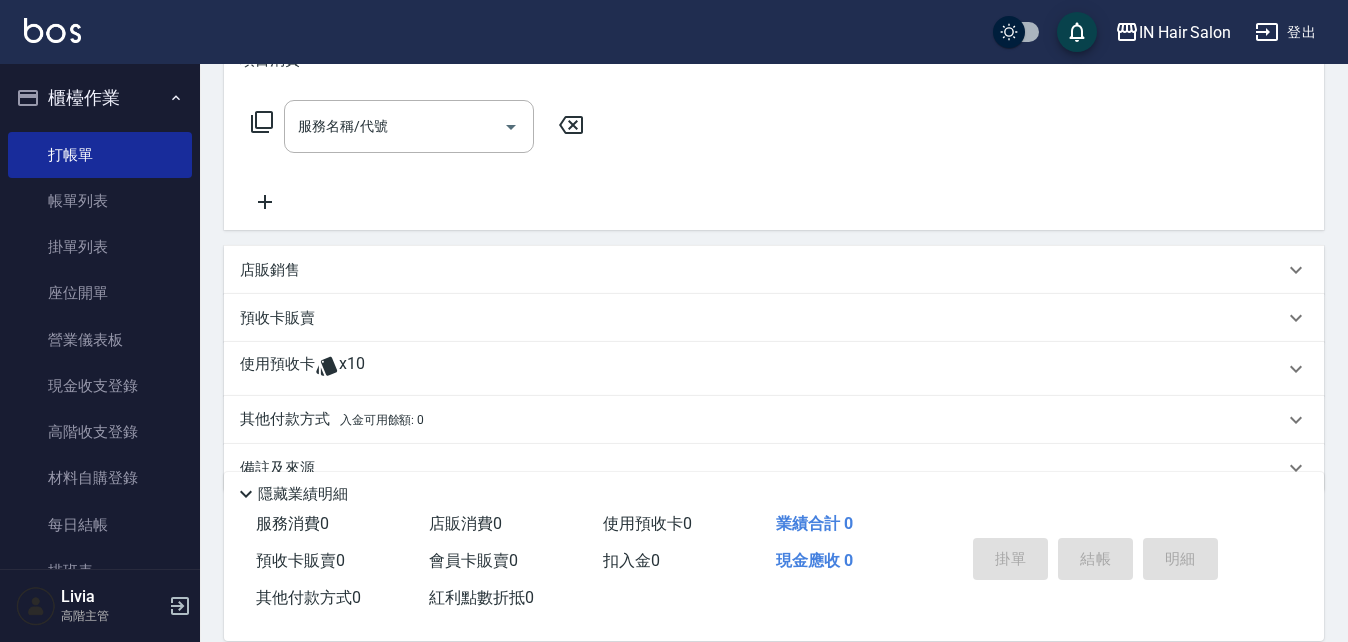 click on "使用預收卡" at bounding box center (277, 369) 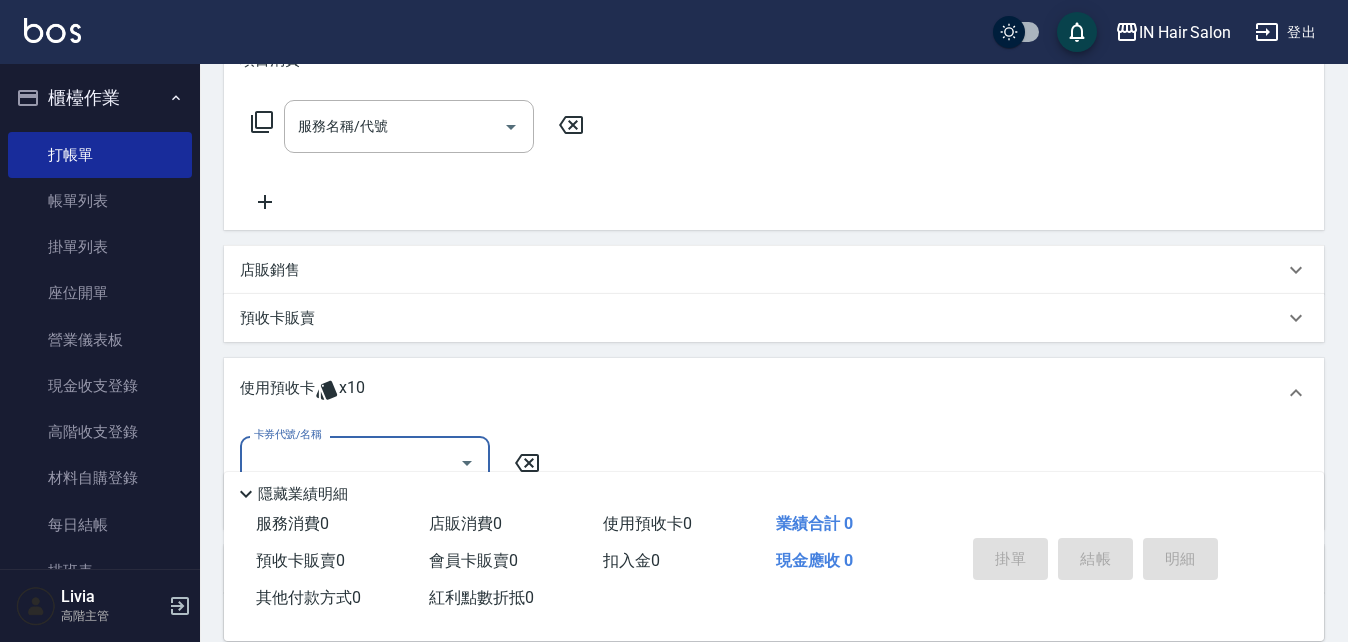 scroll, scrollTop: 0, scrollLeft: 0, axis: both 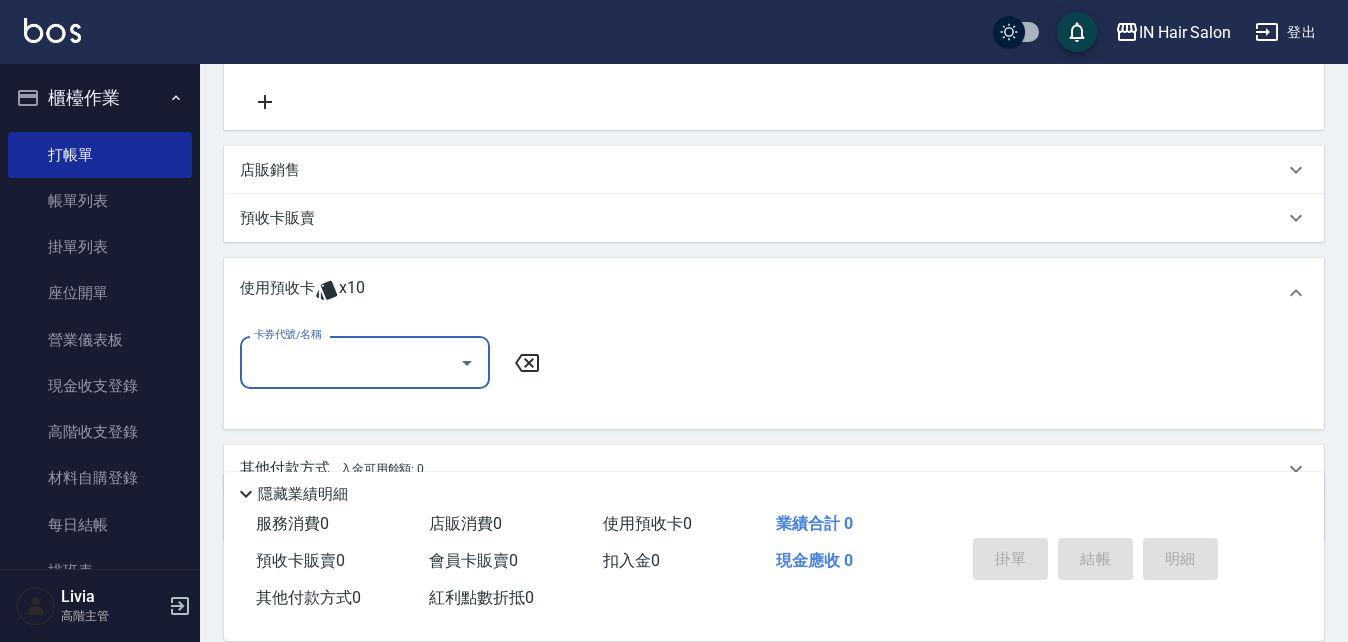 click on "卡券代號/名稱" at bounding box center [350, 362] 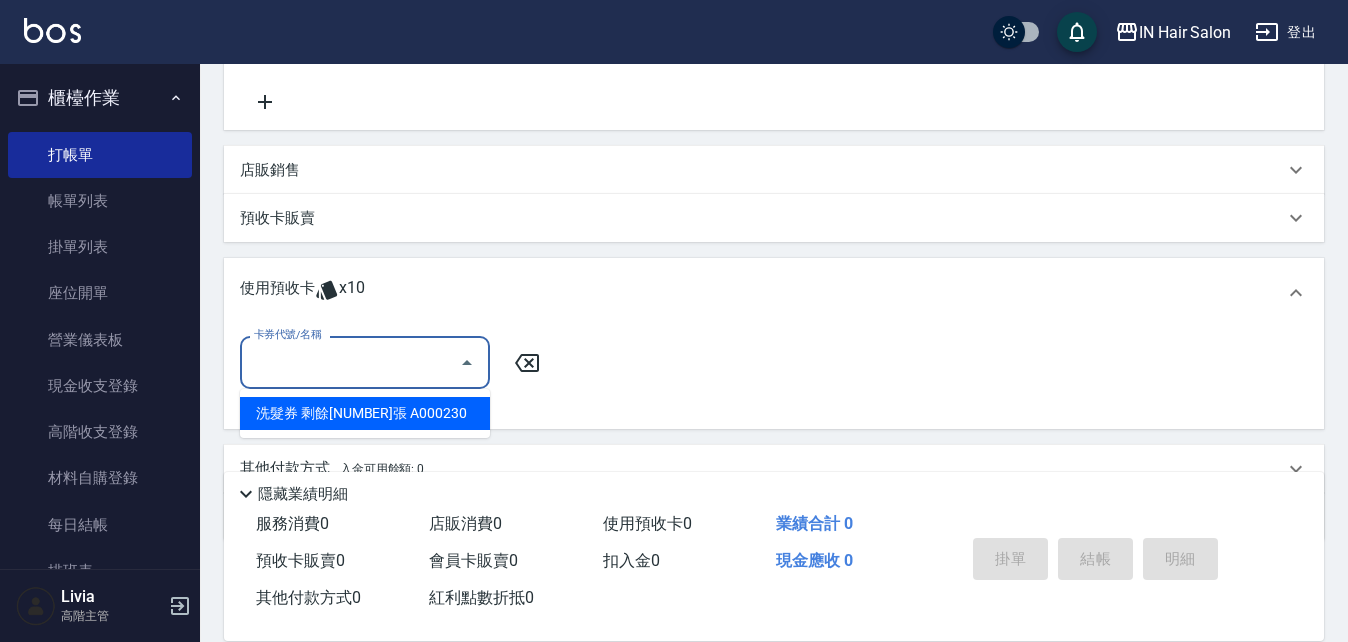 click on "洗髮券 剩餘[NUMBER]張 A000230" at bounding box center [365, 413] 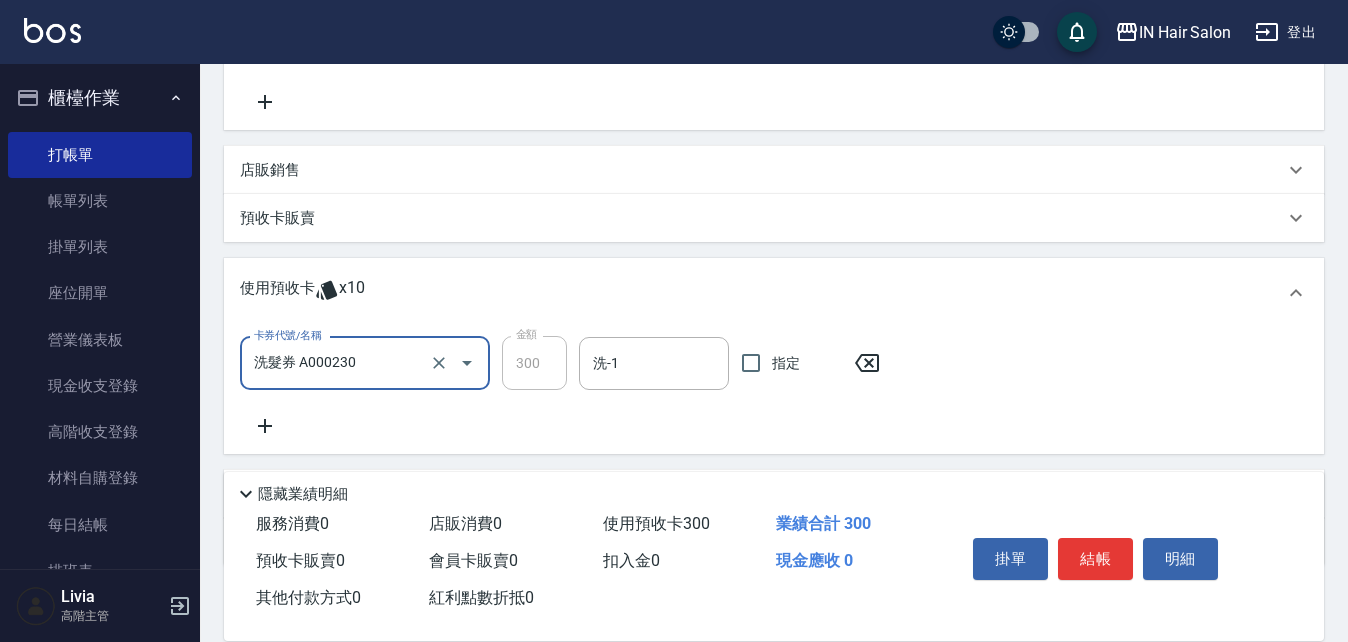 scroll, scrollTop: 100, scrollLeft: 0, axis: vertical 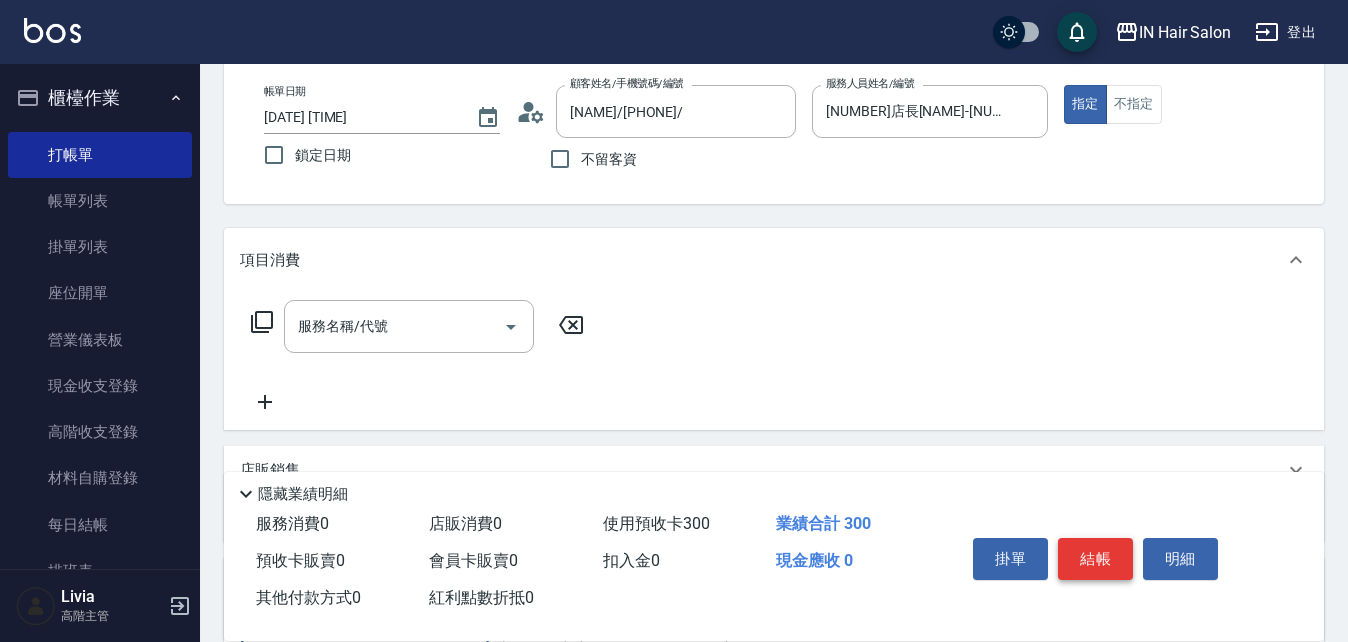 click on "結帳" at bounding box center [1095, 559] 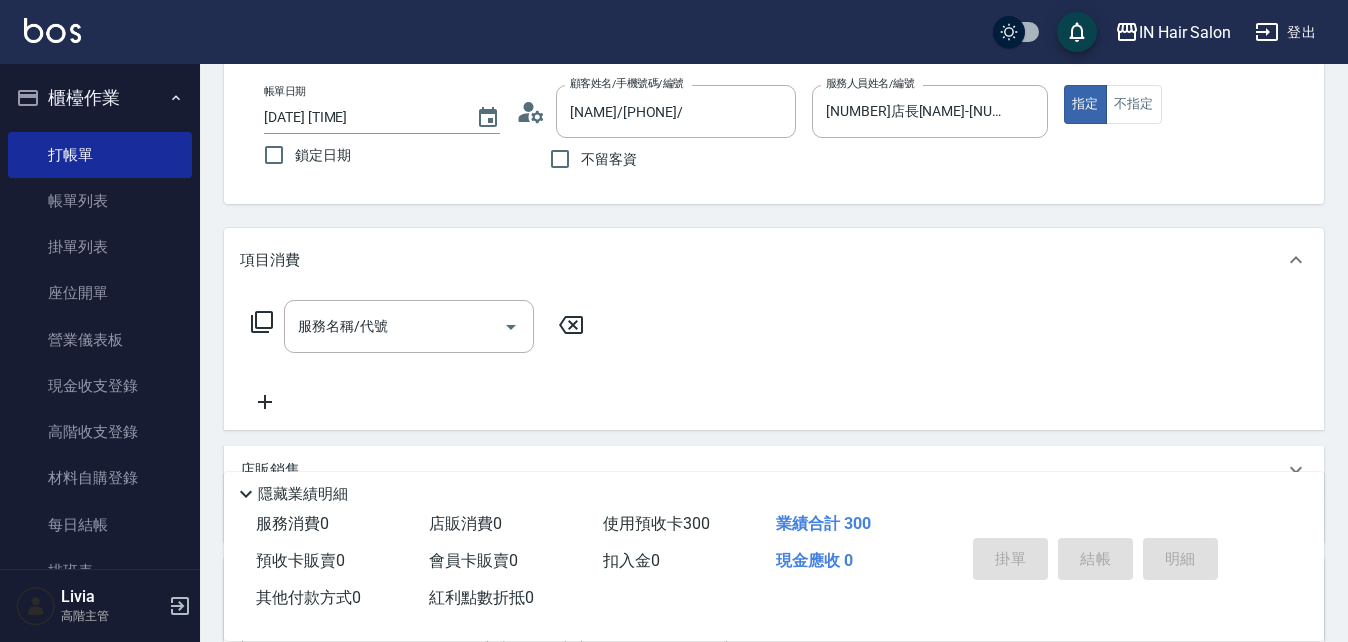 type on "2025/08/08 14:49" 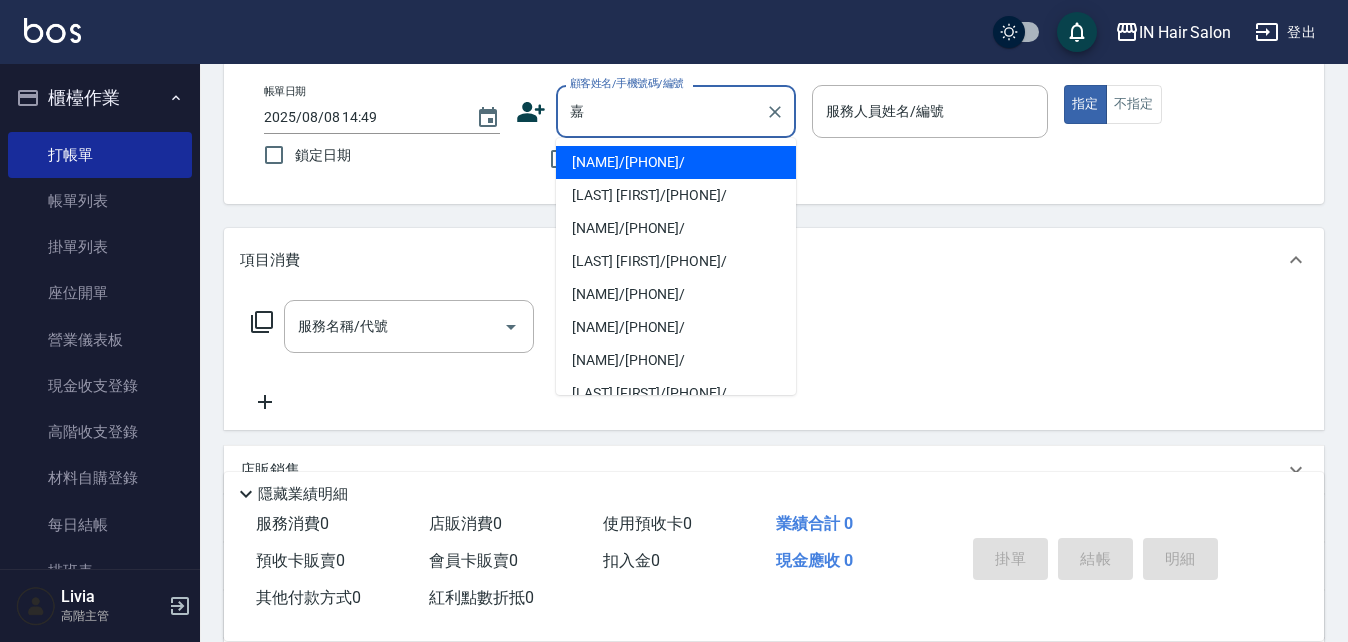 click on "[NAME]/[PHONE]/" at bounding box center [676, 360] 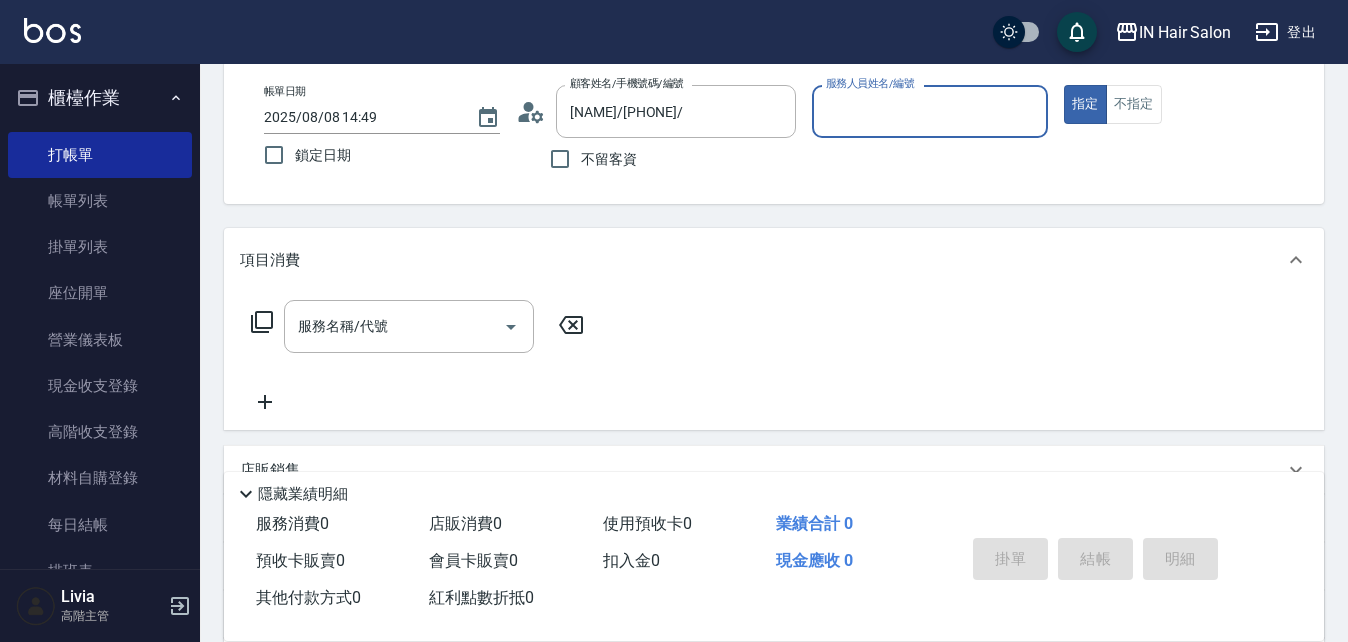 type on "[NUMBER]號設計師Erica-[NUMBER]" 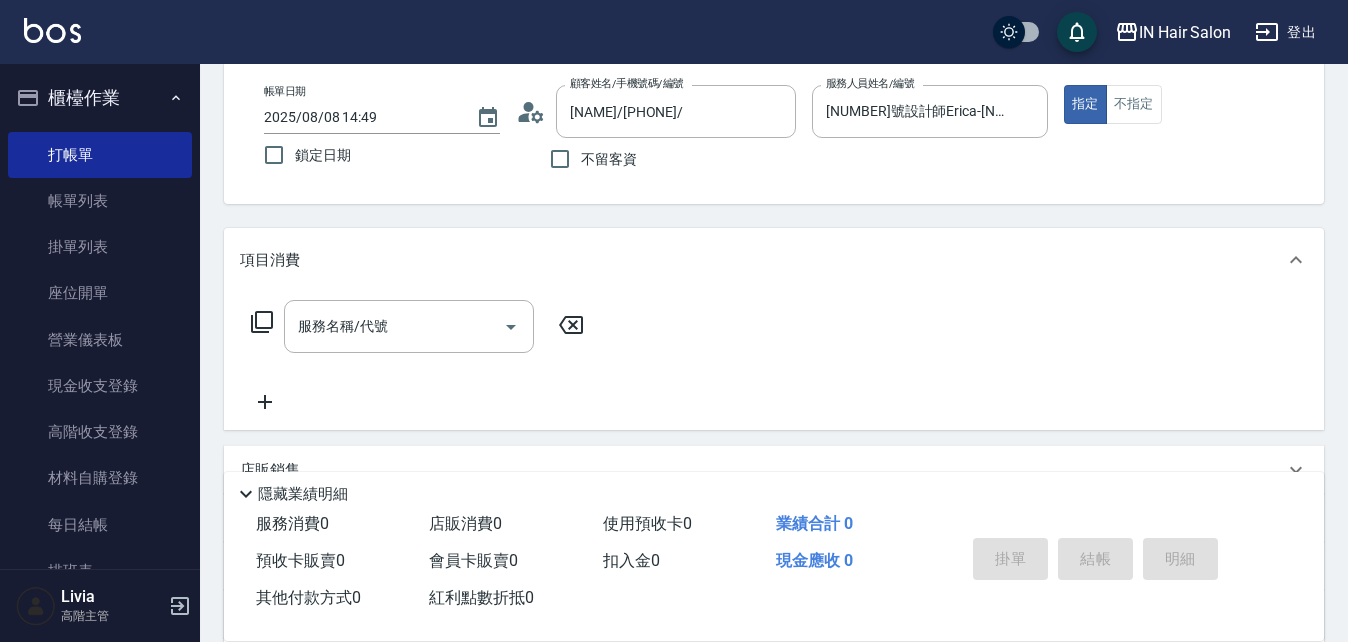 click 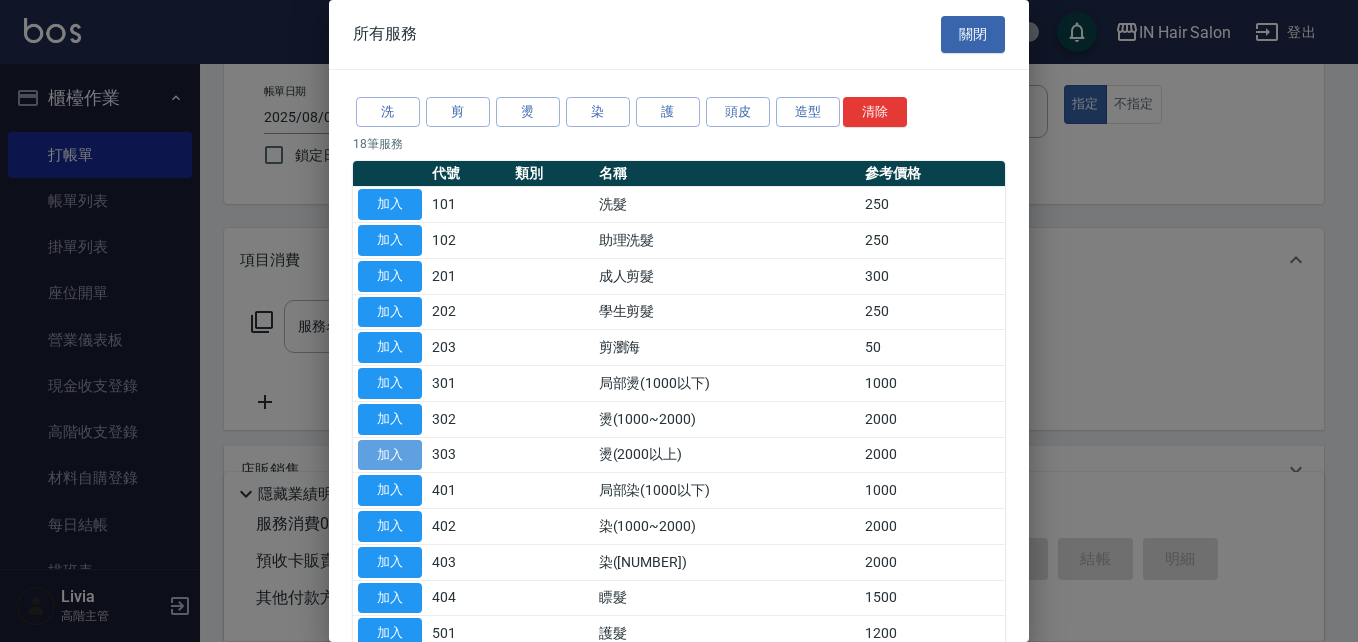 click on "加入" at bounding box center (390, 455) 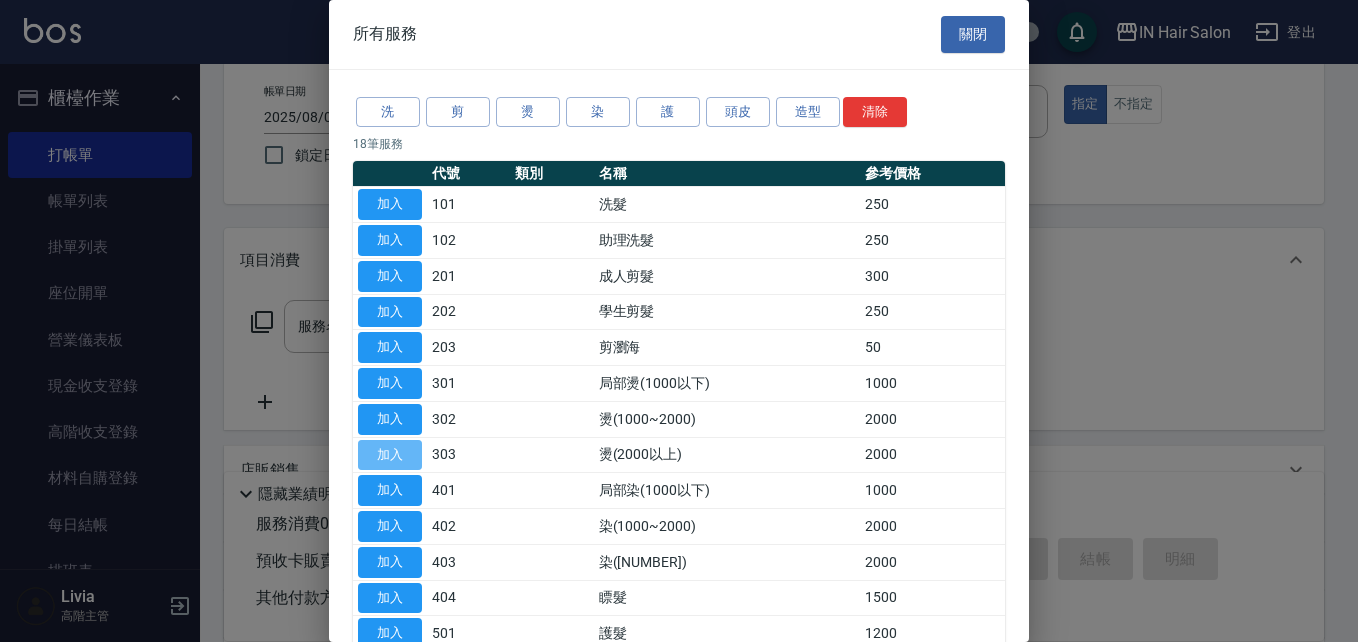 type on "燙(2000以上)(303)" 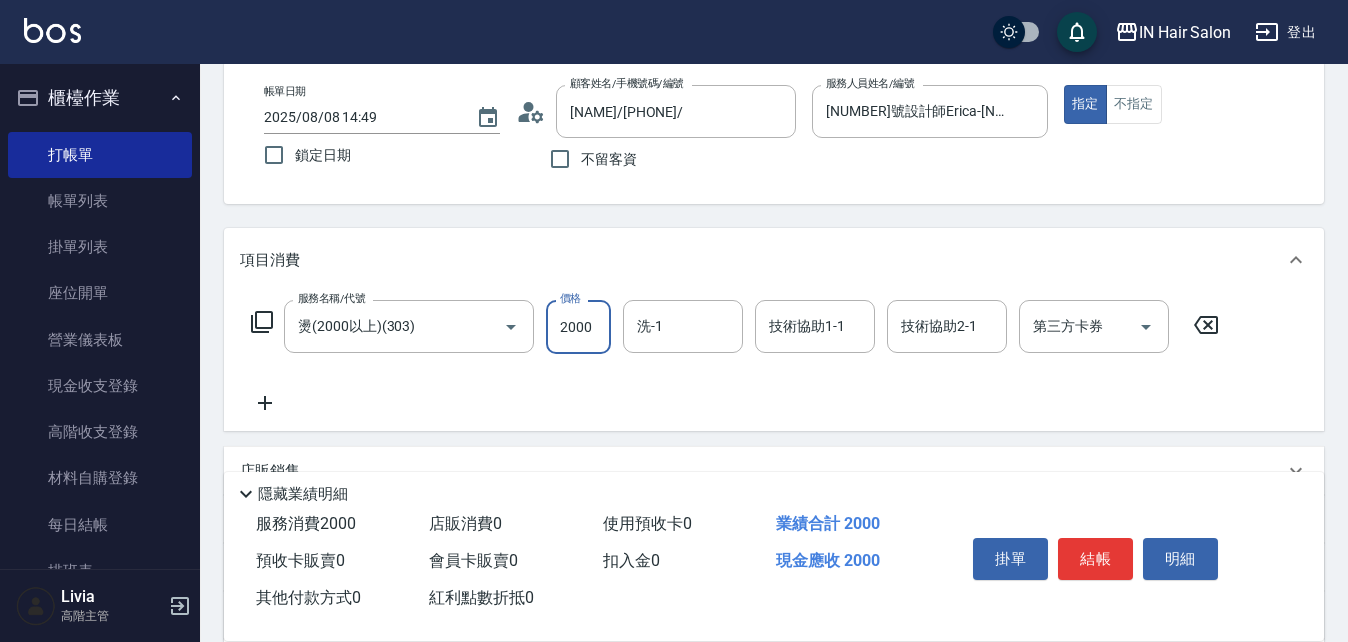 click on "2000" at bounding box center [578, 327] 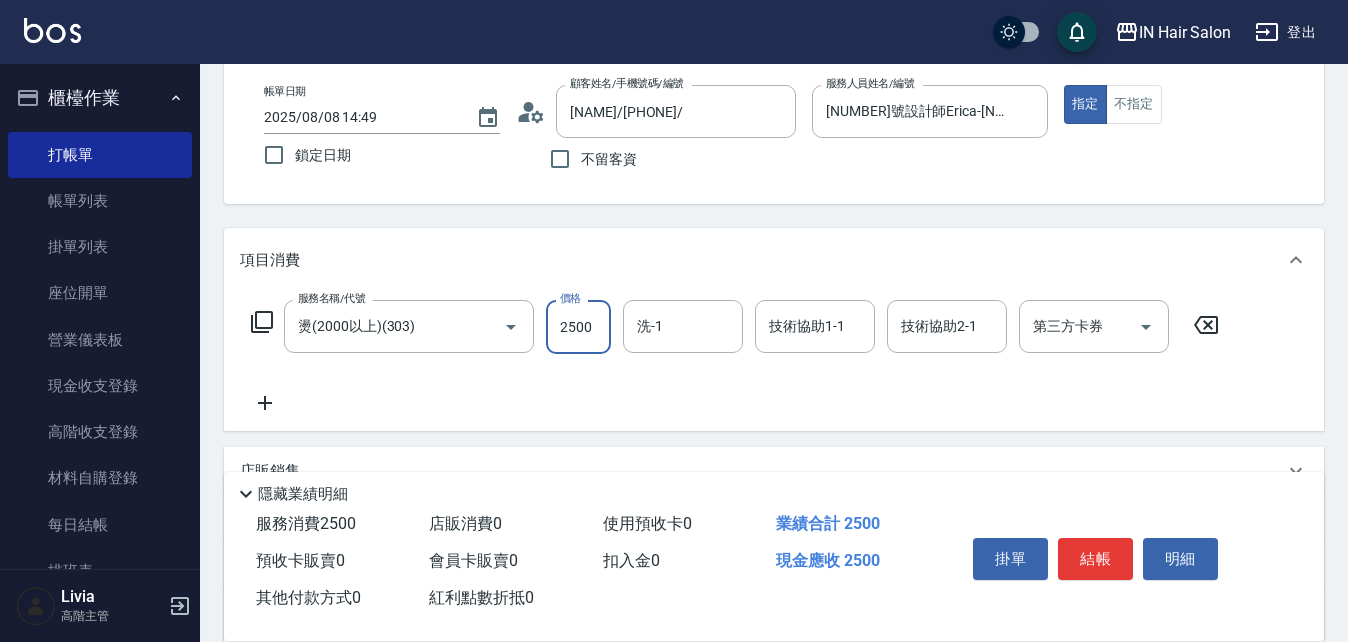 type on "2500" 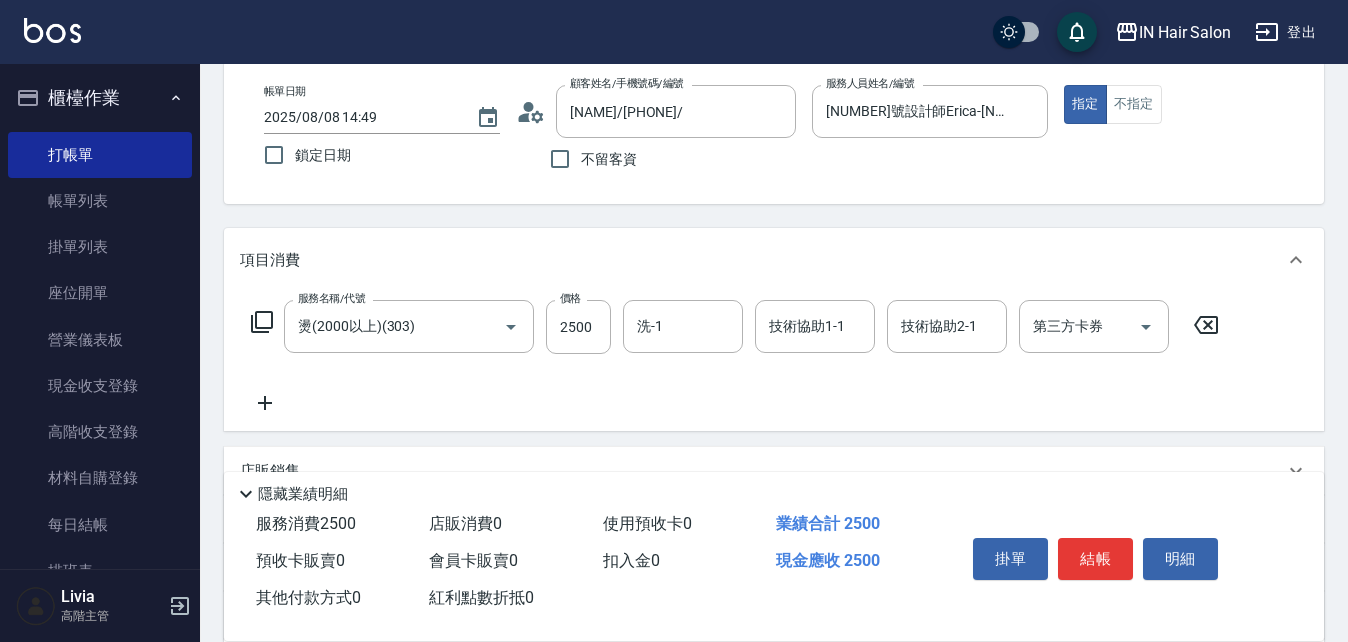 drag, startPoint x: 1095, startPoint y: 549, endPoint x: 1083, endPoint y: 539, distance: 15.6205 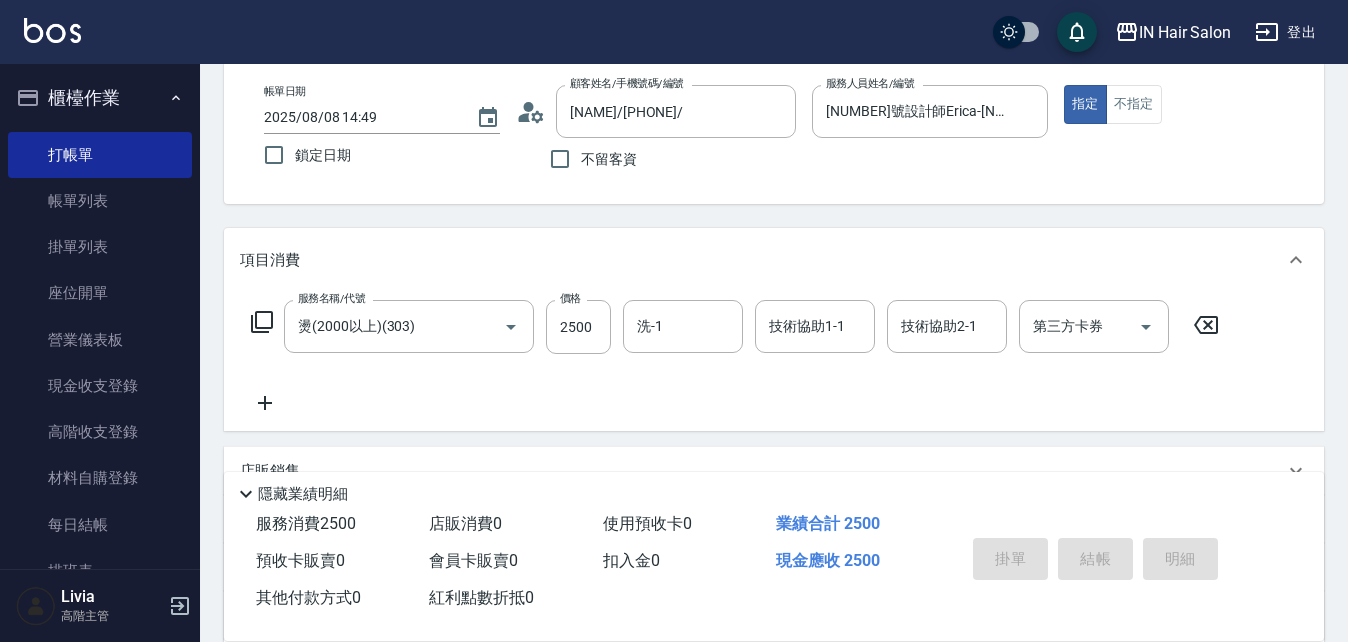type 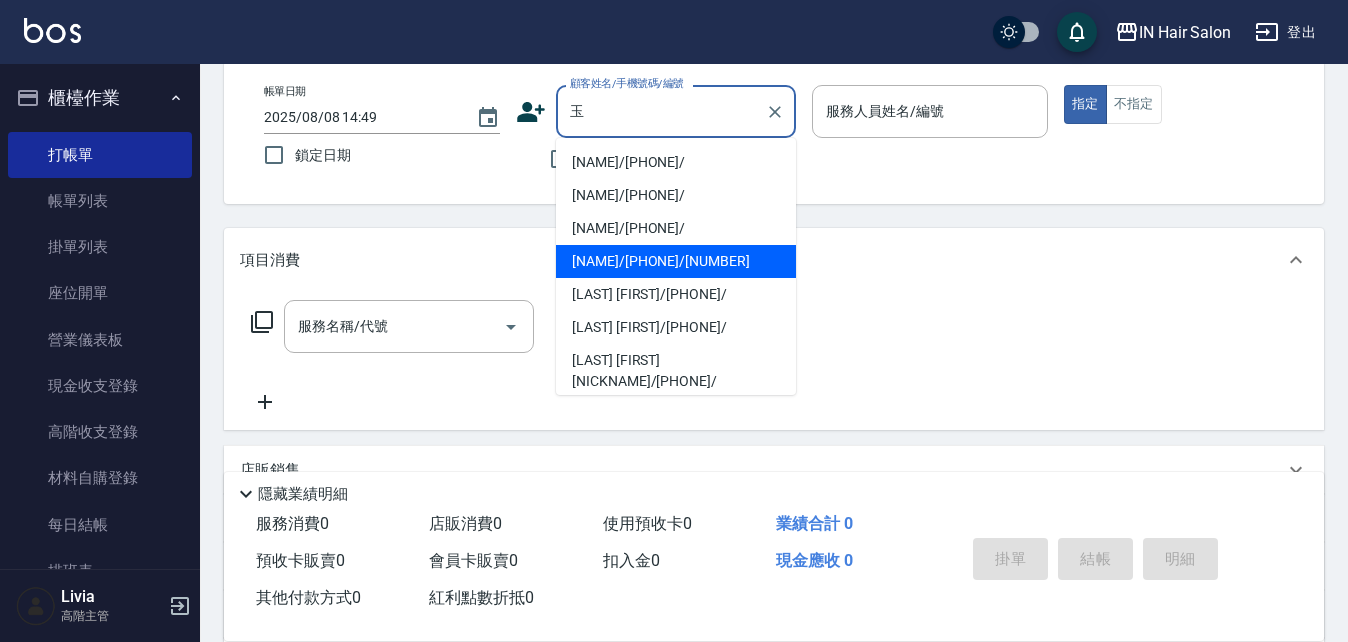 scroll, scrollTop: 100, scrollLeft: 0, axis: vertical 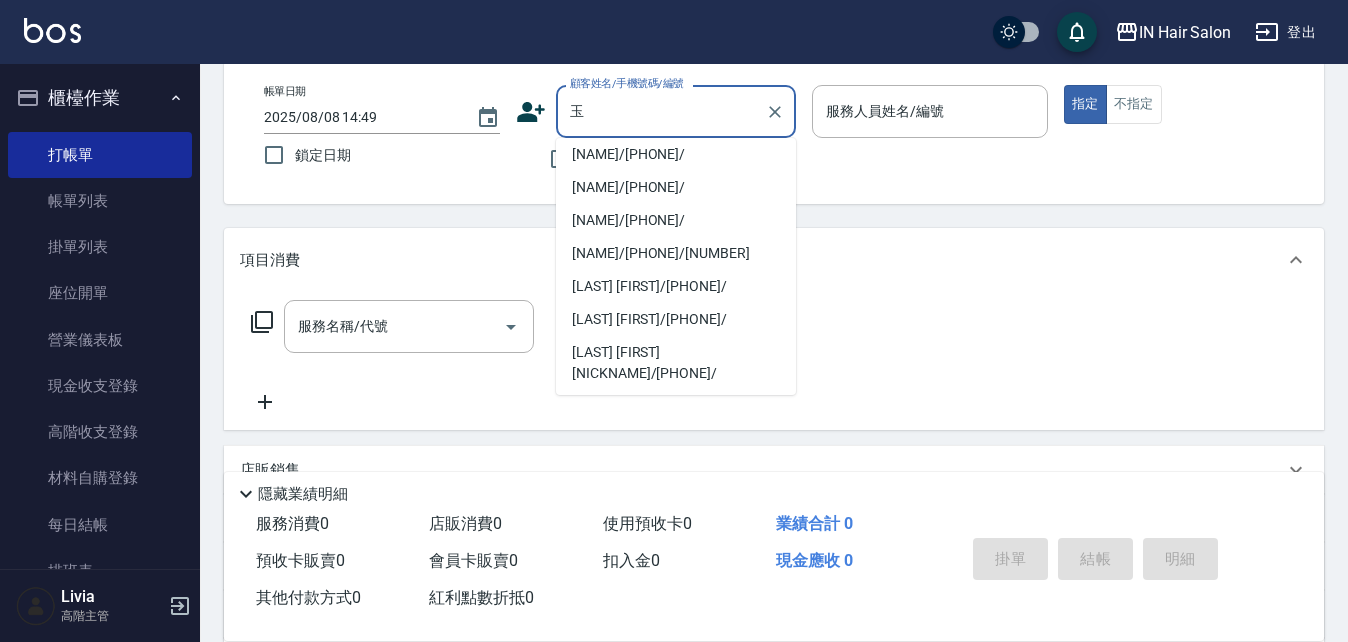 click on "[LAST] [FIRST] [NICKNAME]/[PHONE]/" at bounding box center (676, 363) 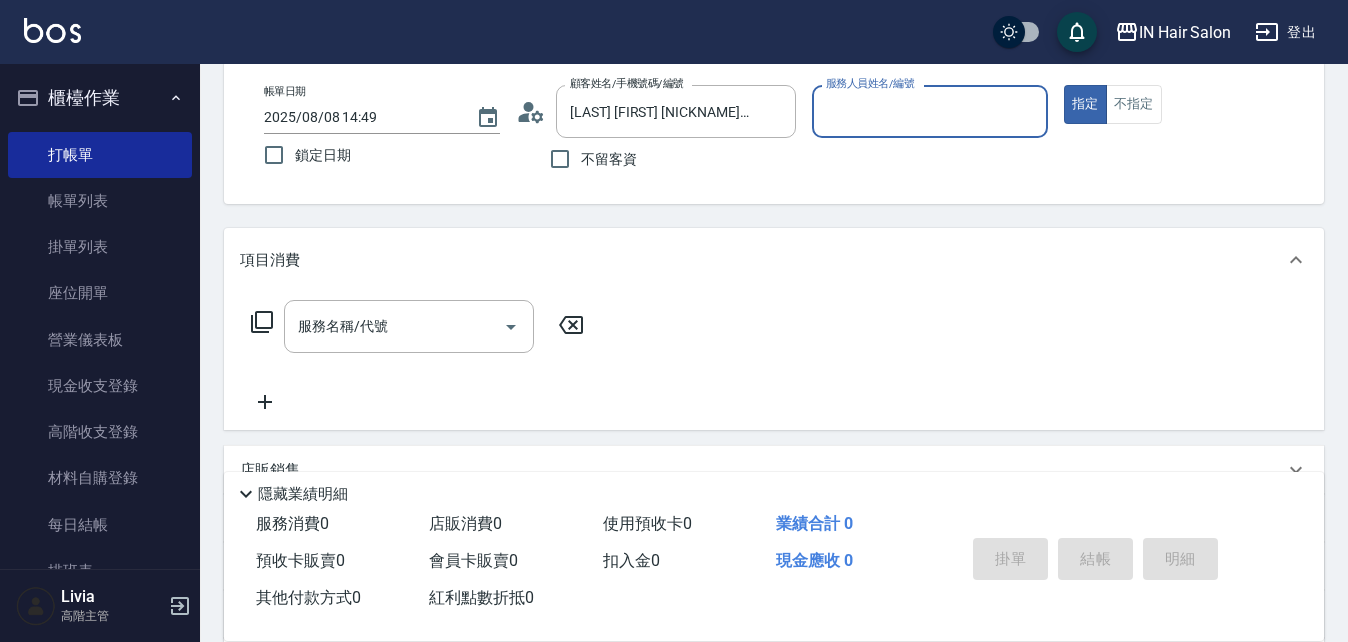 type on "[NUMBER]店長[NAME]-[NUMBER]" 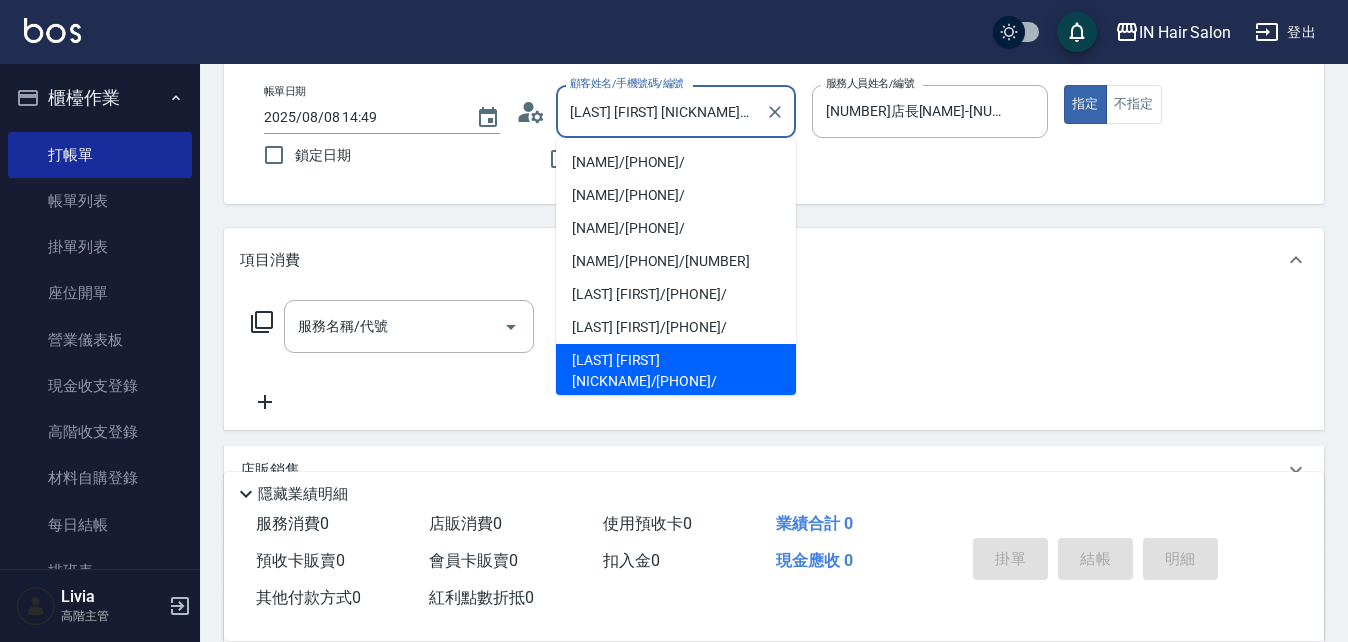click on "[LAST] [FIRST] [NICKNAME]/[PHONE]/" at bounding box center [661, 111] 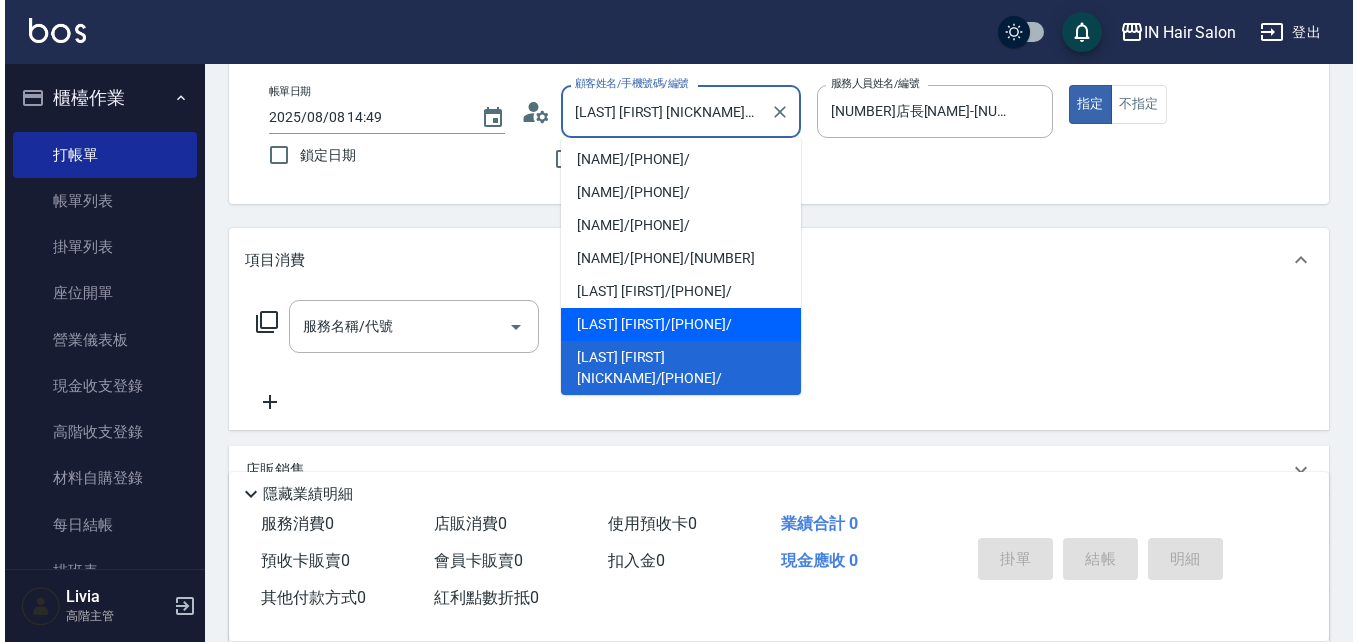 scroll, scrollTop: 103, scrollLeft: 0, axis: vertical 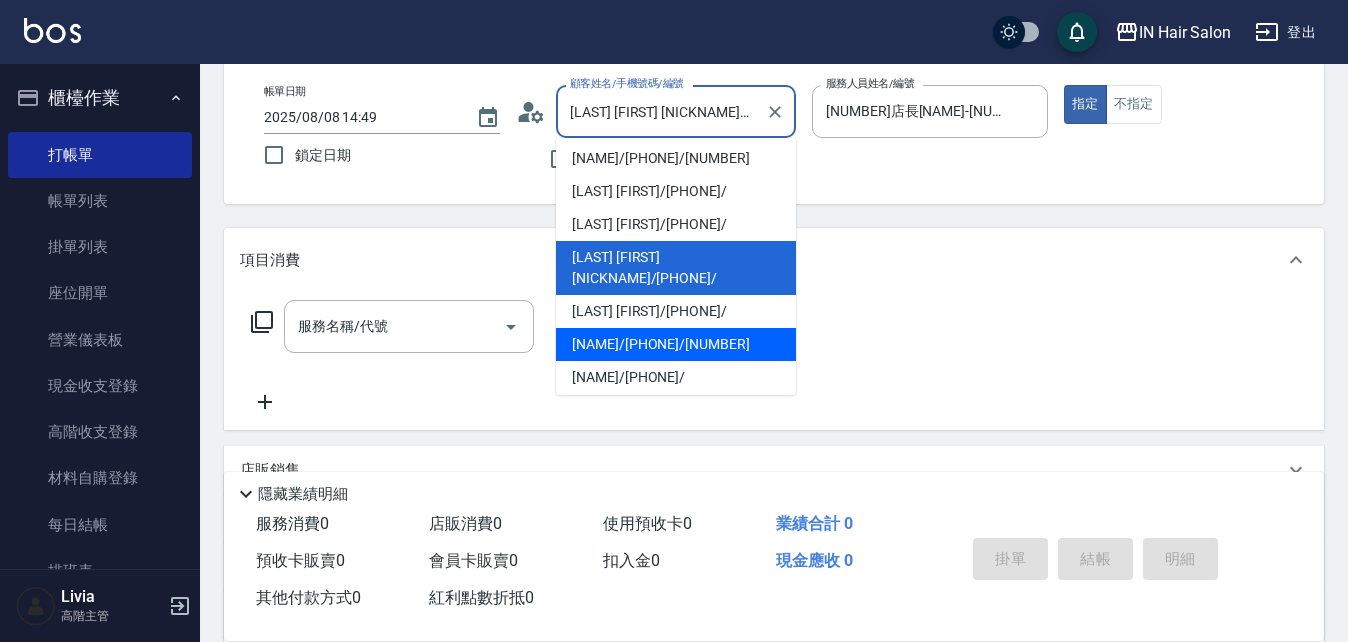 click on "[NAME]/[PHONE]/[NUMBER]" at bounding box center (676, 344) 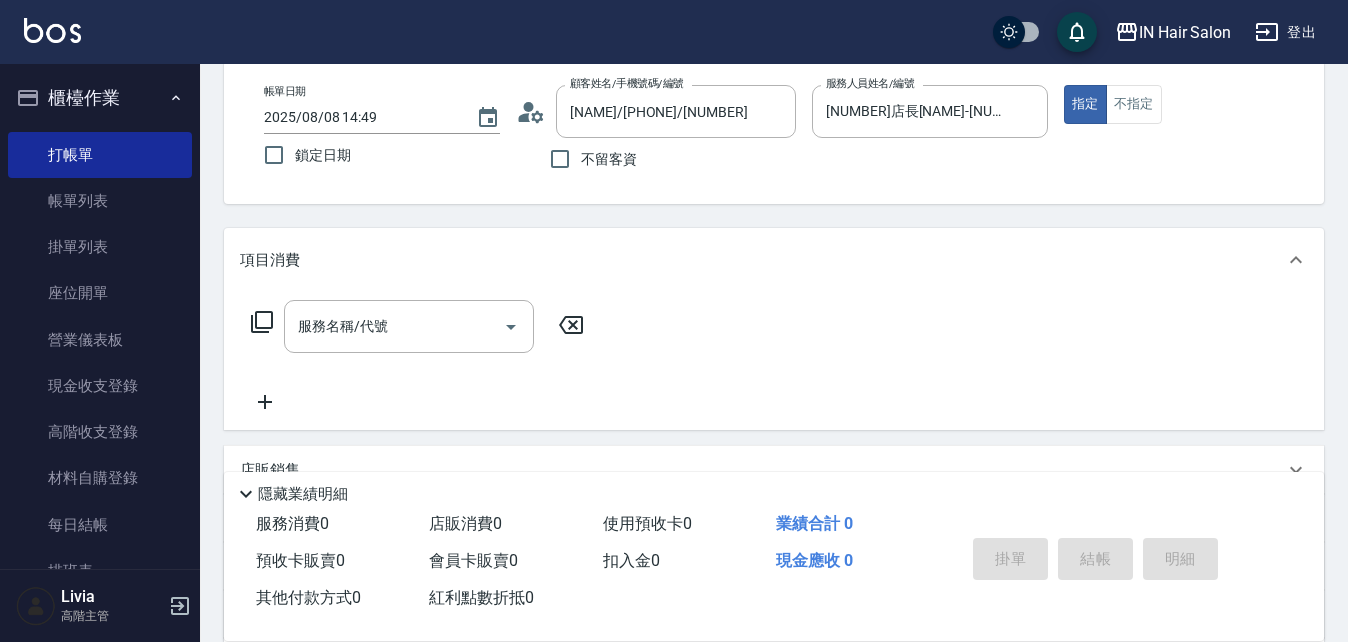click 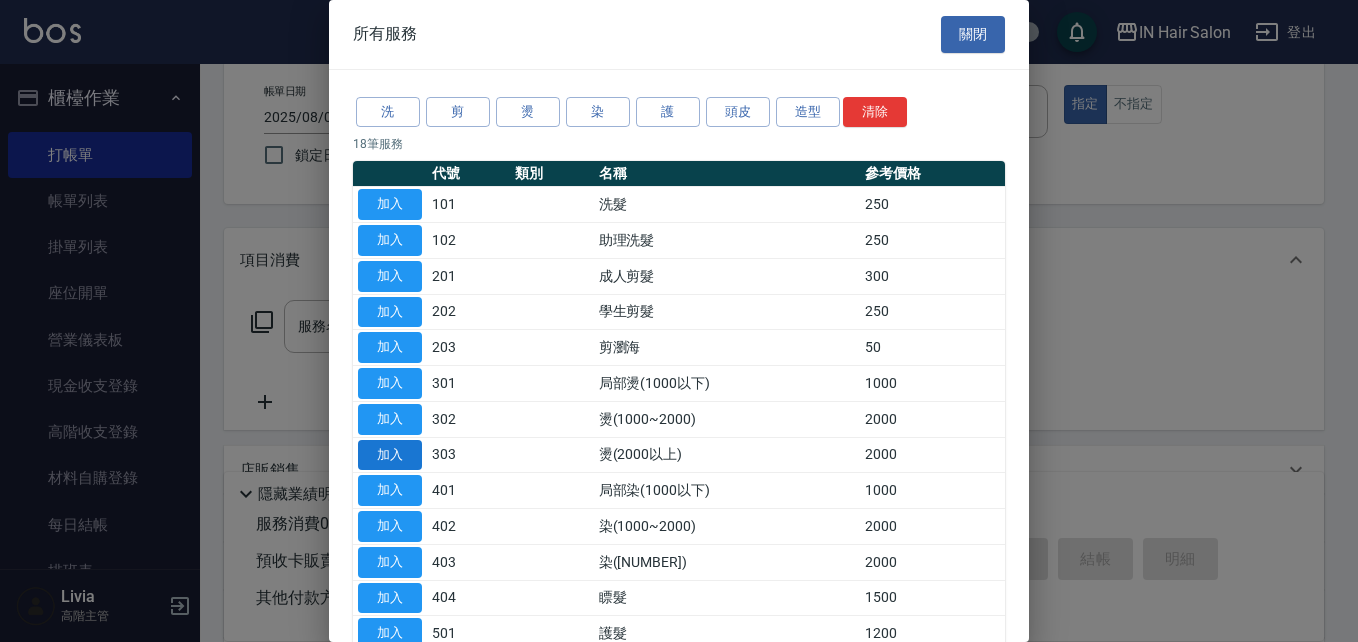 click on "加入" at bounding box center [390, 455] 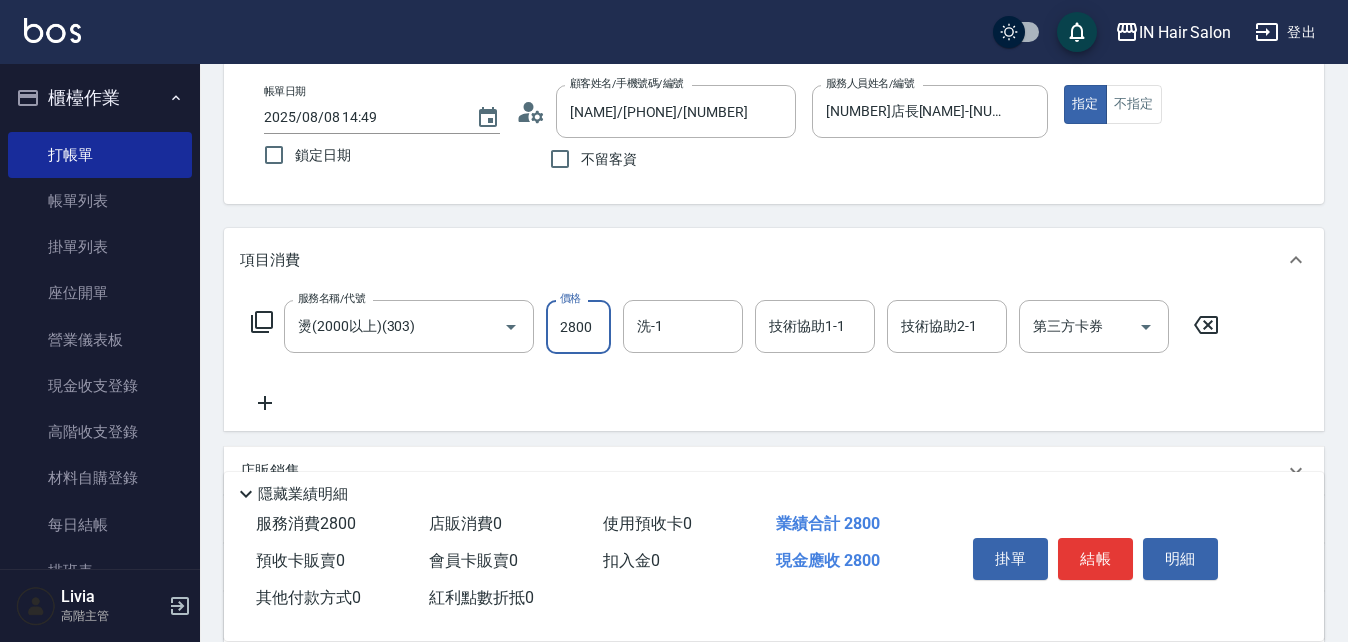 type on "2800" 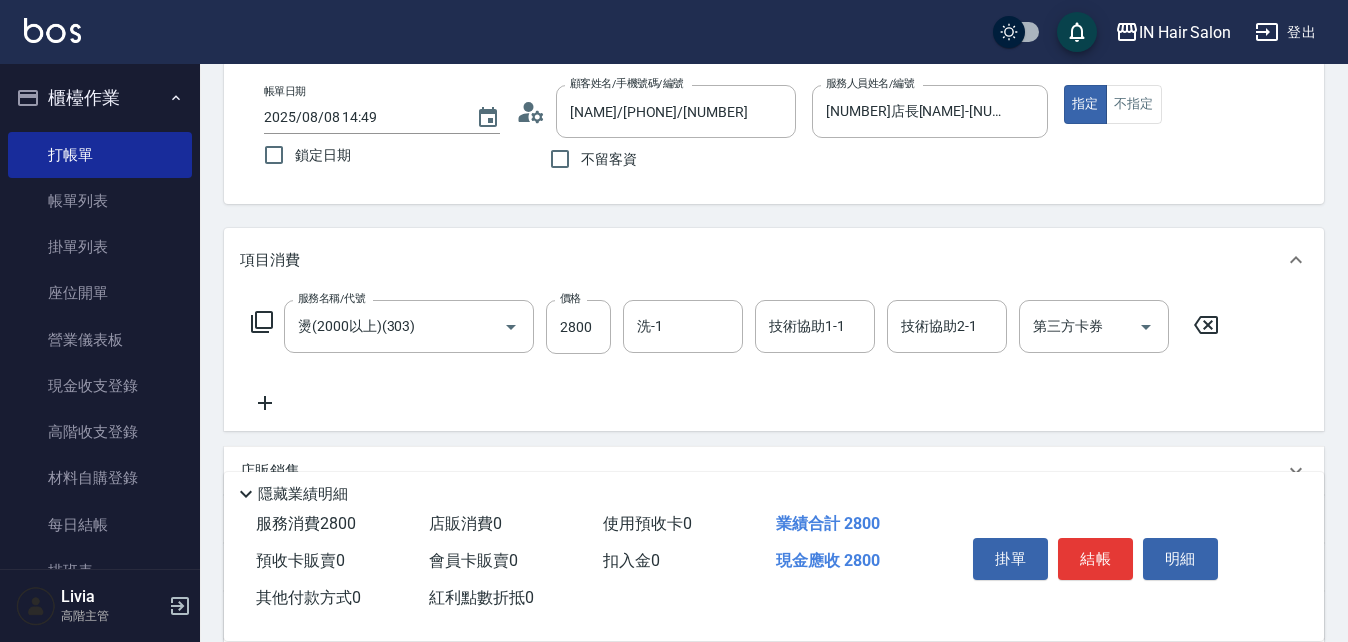 click on "服務名稱/代號 燙(2000以上)(303) 服務名稱/代號 價格 2800 價格 洗-1 洗-1 技術協助1-1 技術協助1-1 技術協助2-1 技術協助2-1 第三方卡券 第三方卡券" at bounding box center [735, 357] 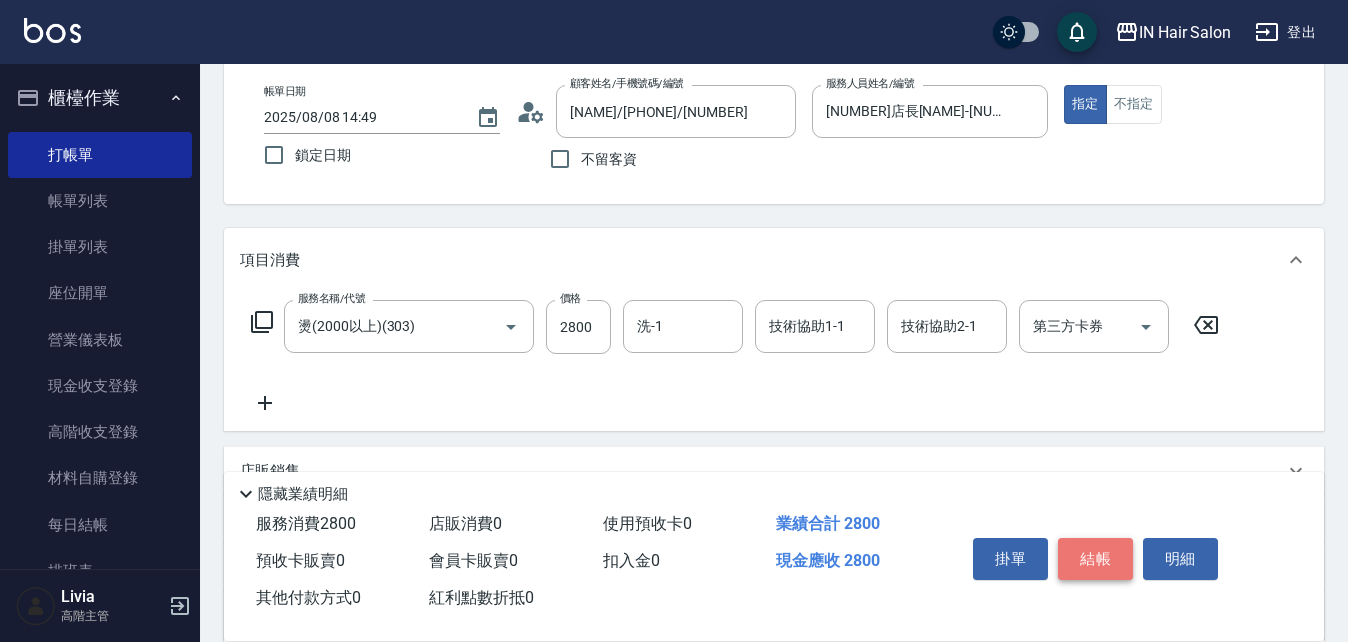 click on "結帳" at bounding box center [1095, 559] 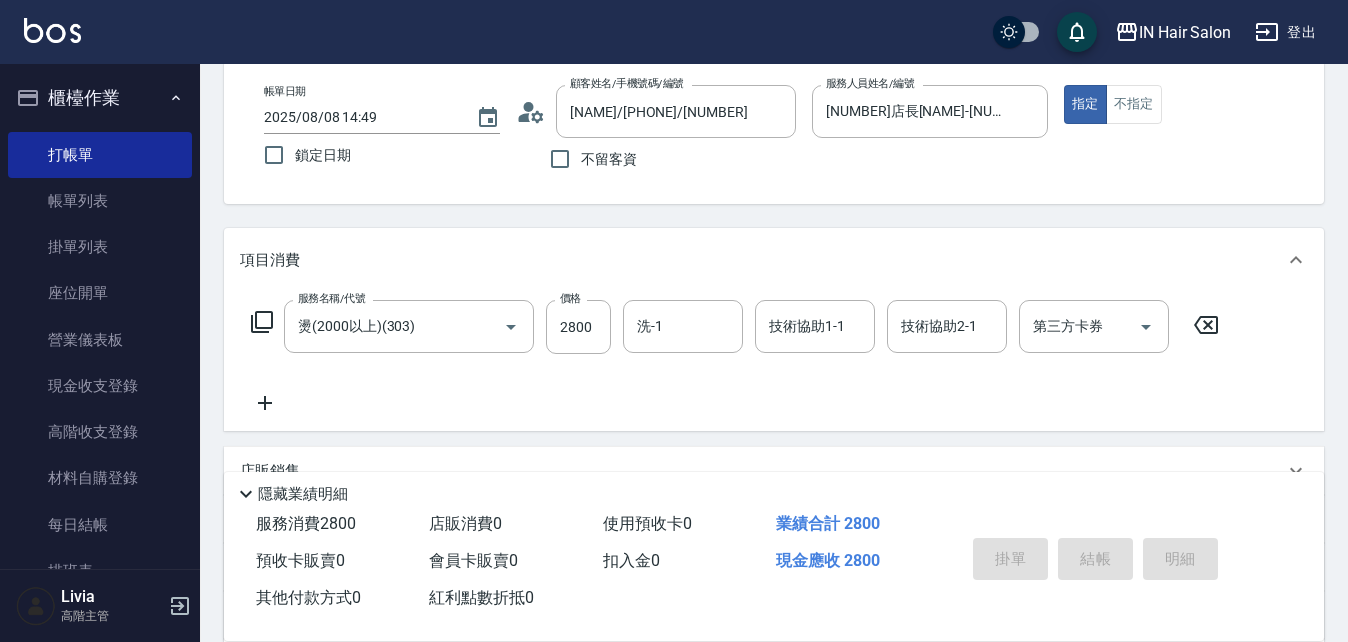 type on "[DATE] [TIME]" 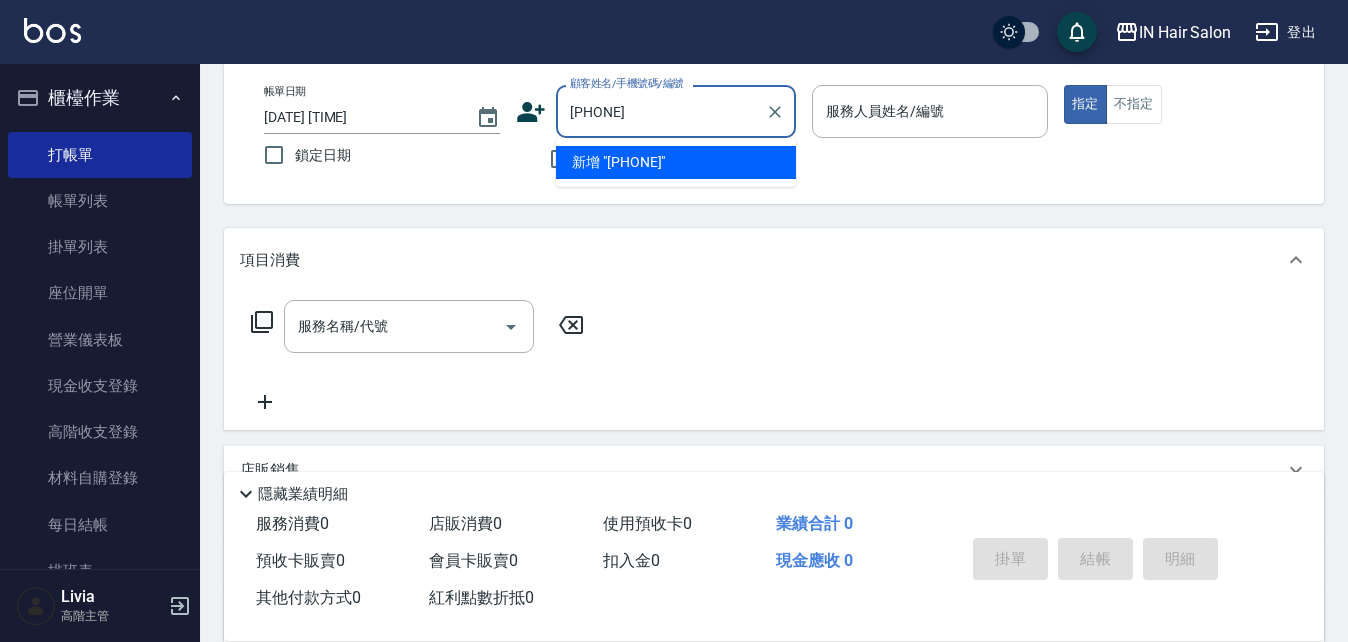 type on "[PHONE]" 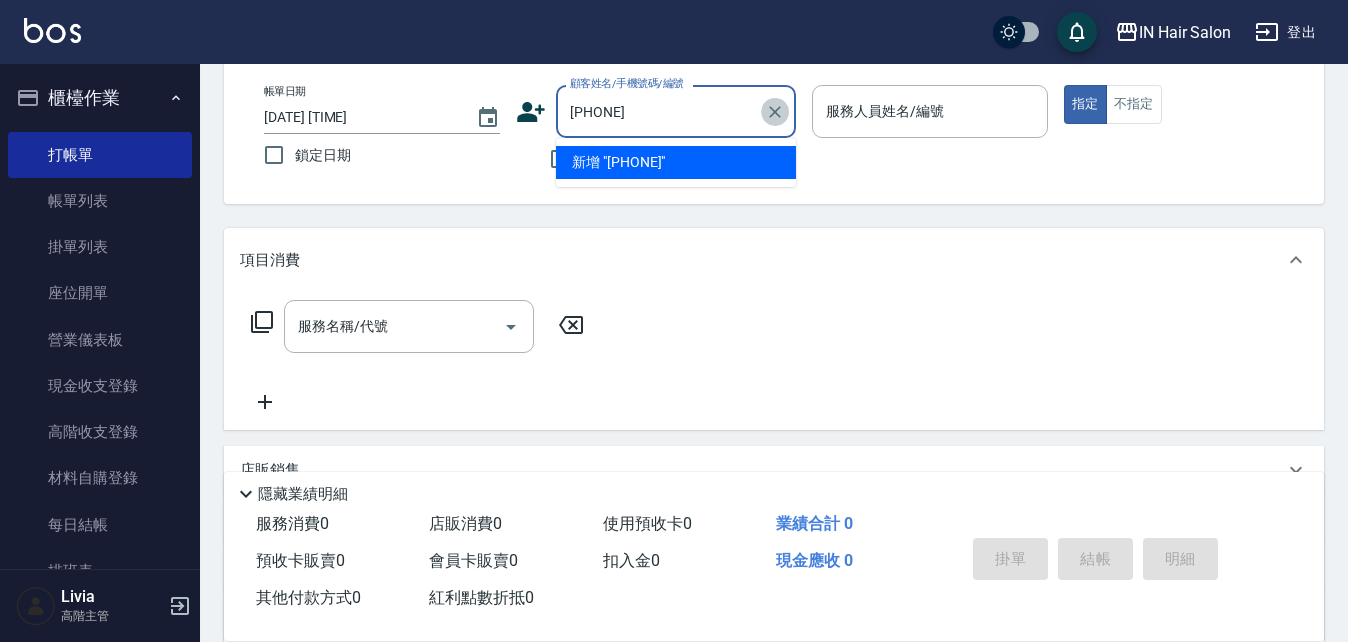 click 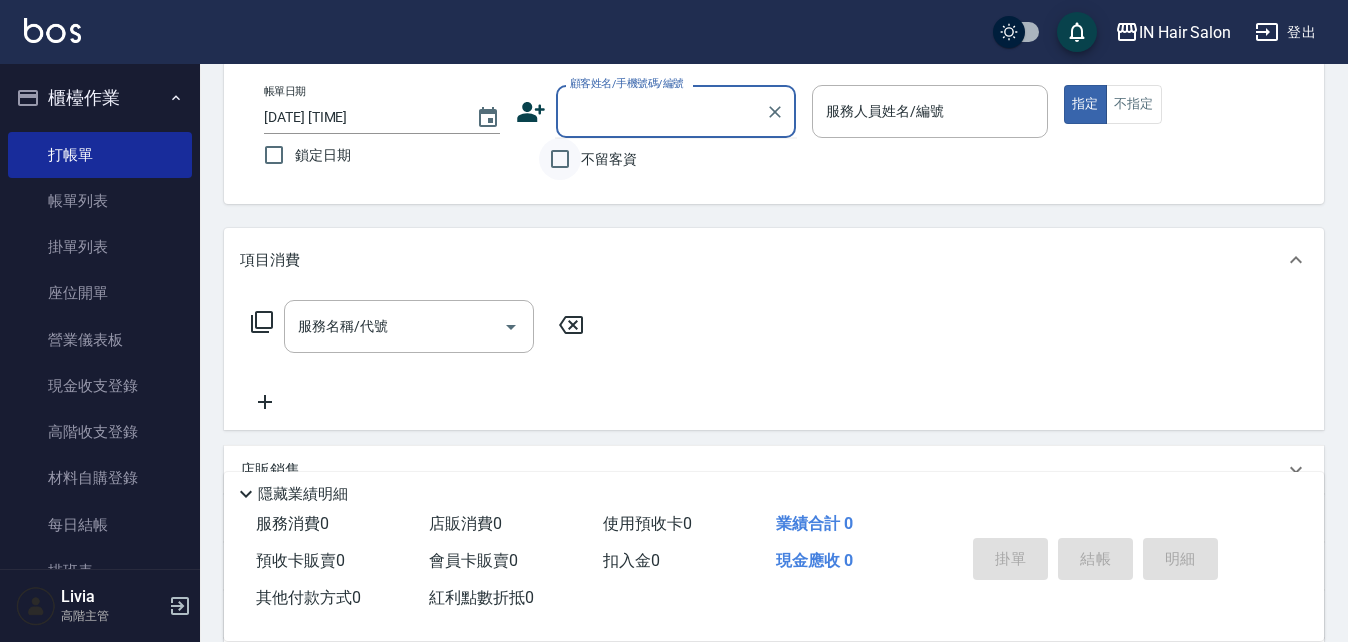 click on "不留客資" at bounding box center [560, 159] 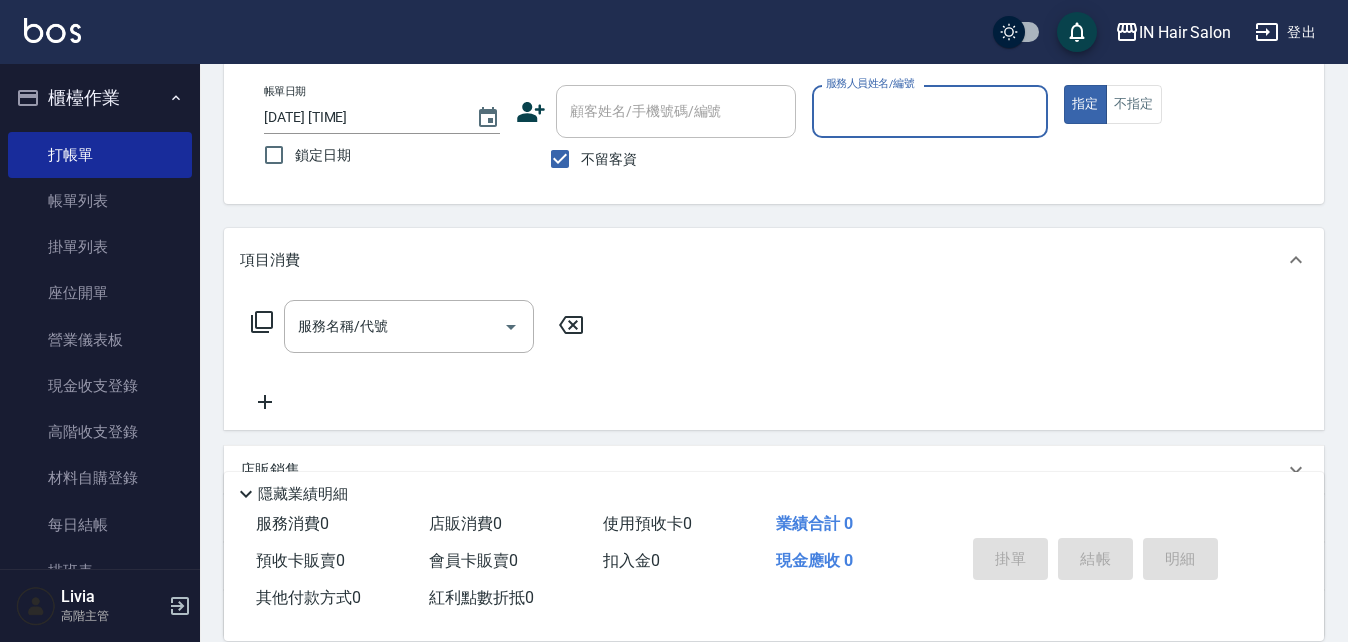 click on "服務人員姓名/編號" at bounding box center (930, 111) 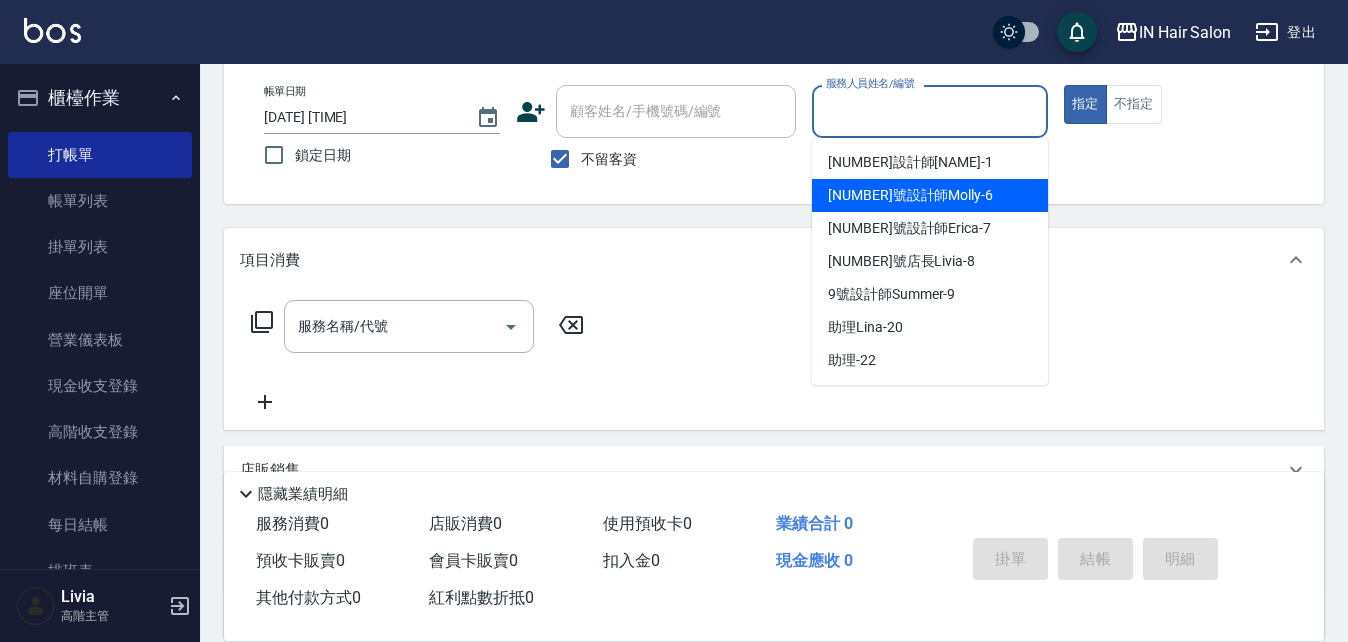 click on "[NUMBER]設計師[NAME] -[NUMBER]" at bounding box center [910, 195] 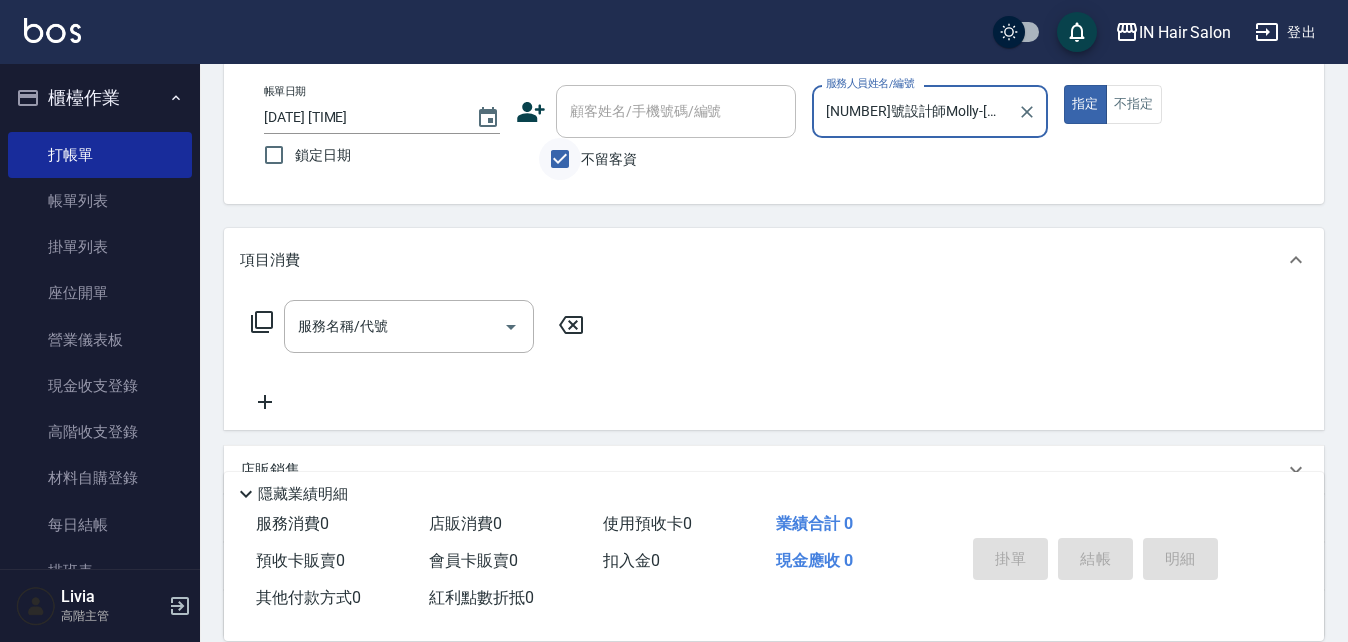 click on "不留客資" at bounding box center [560, 159] 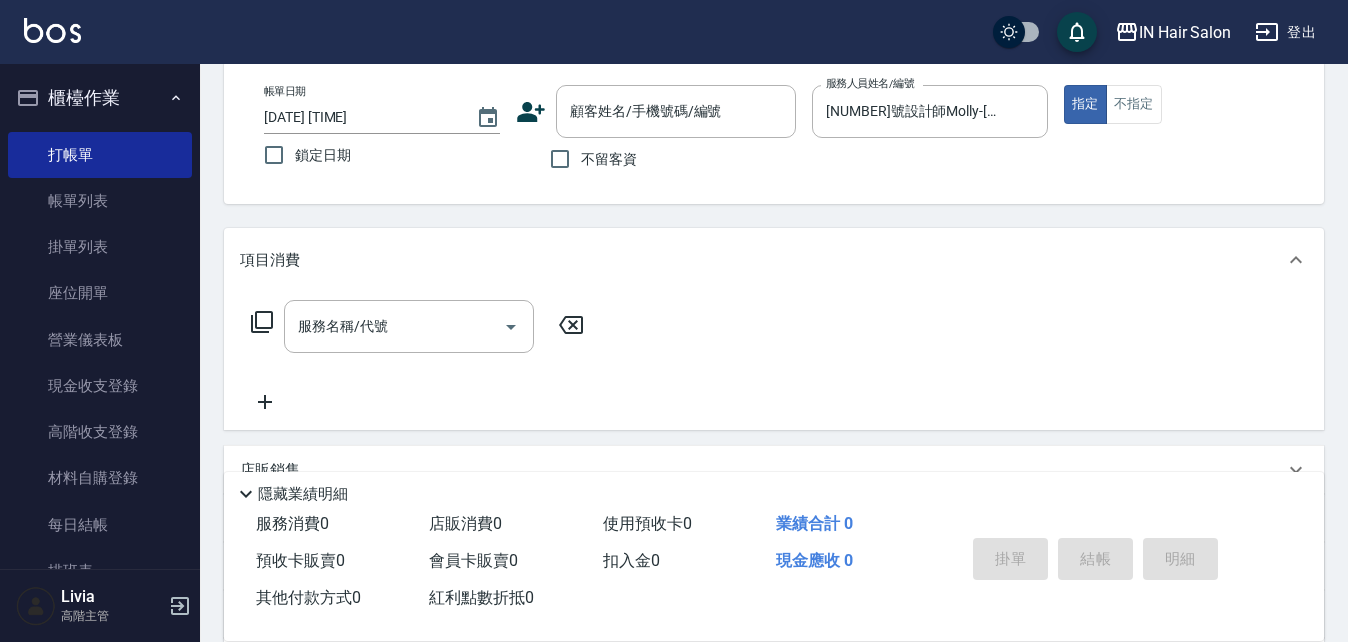 click 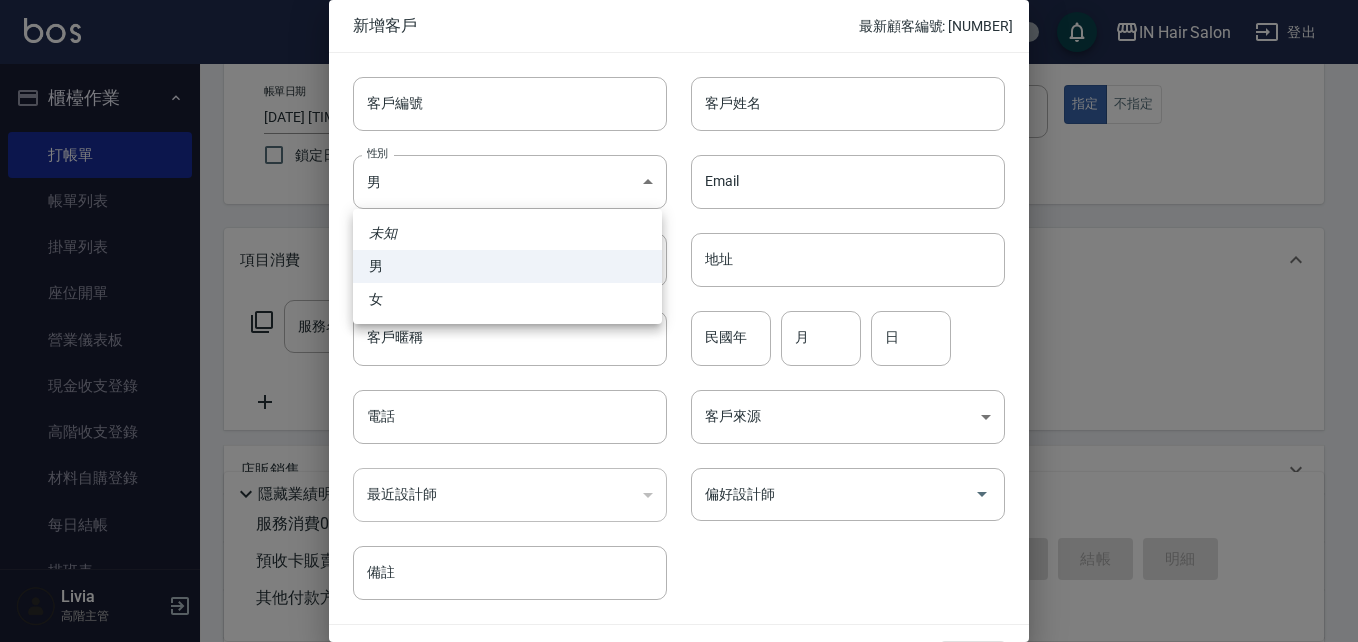 drag, startPoint x: 431, startPoint y: 175, endPoint x: 425, endPoint y: 208, distance: 33.54102 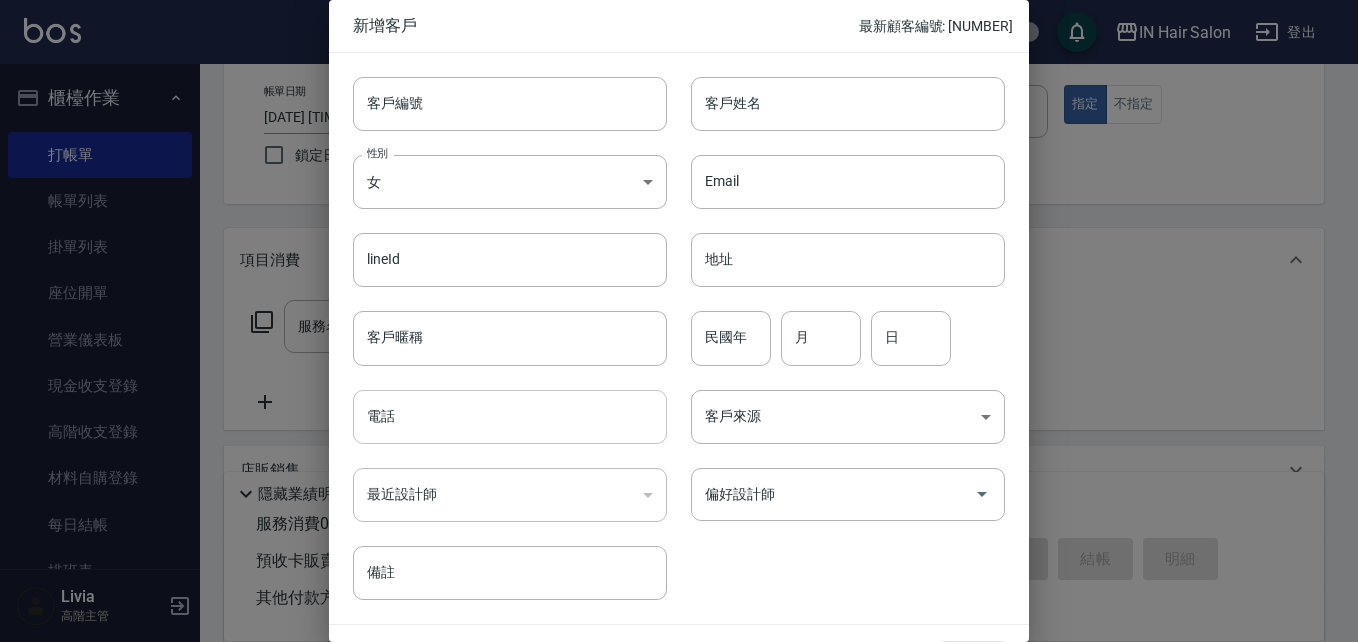 click on "電話" at bounding box center [510, 417] 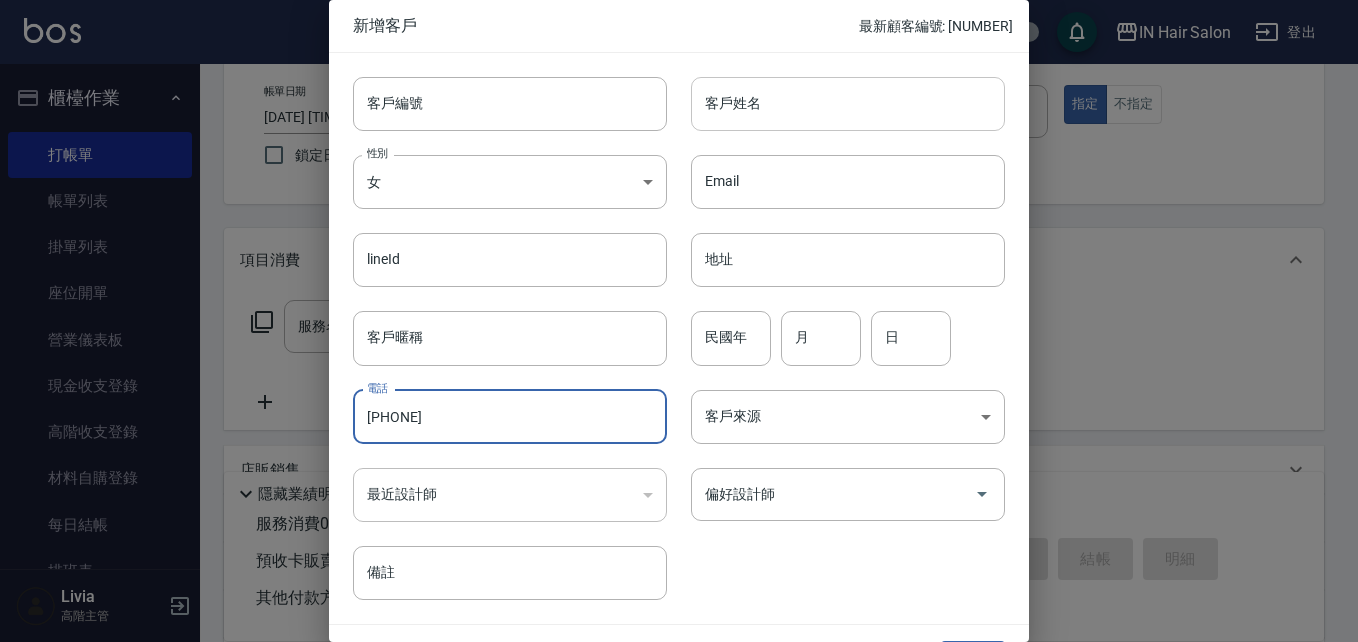type on "[PHONE]" 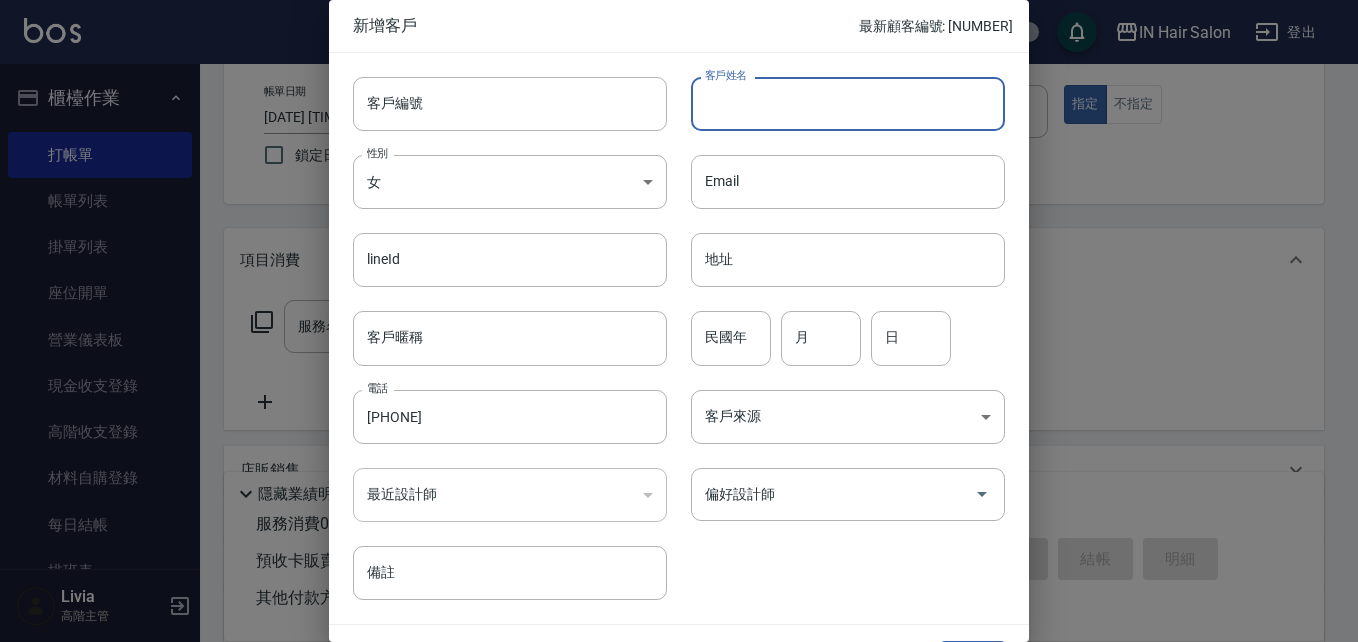 click on "客戶姓名" at bounding box center [848, 104] 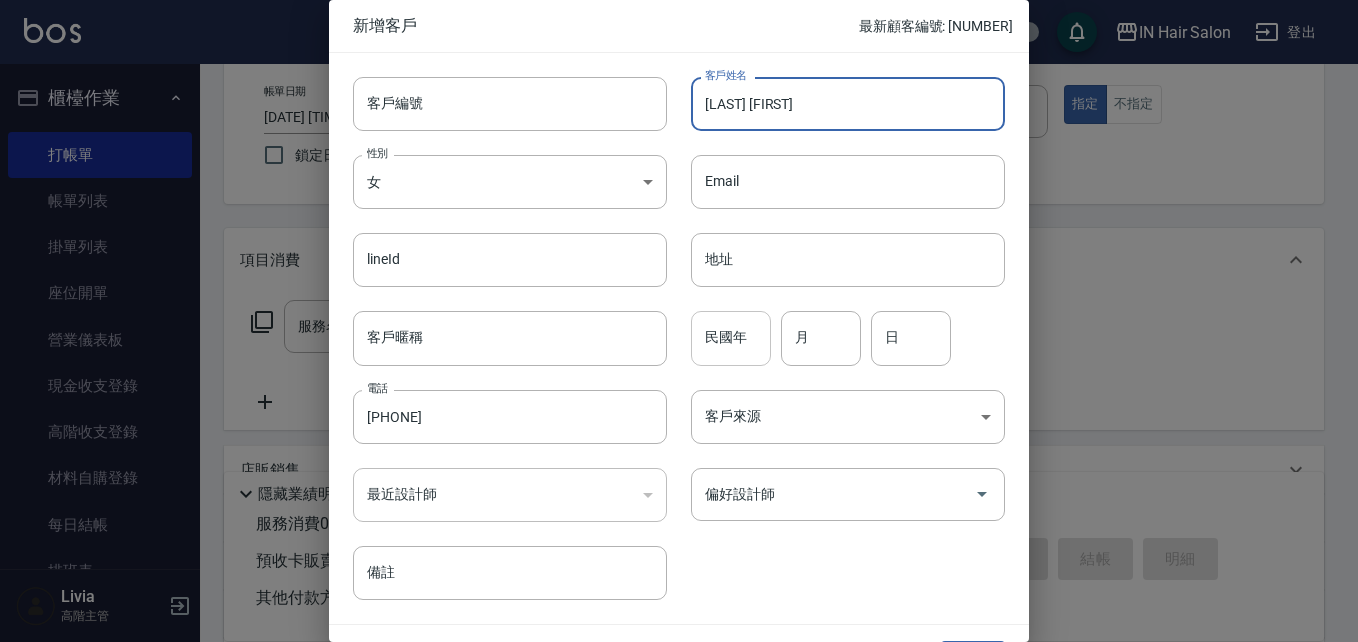 type on "[LAST] [FIRST]" 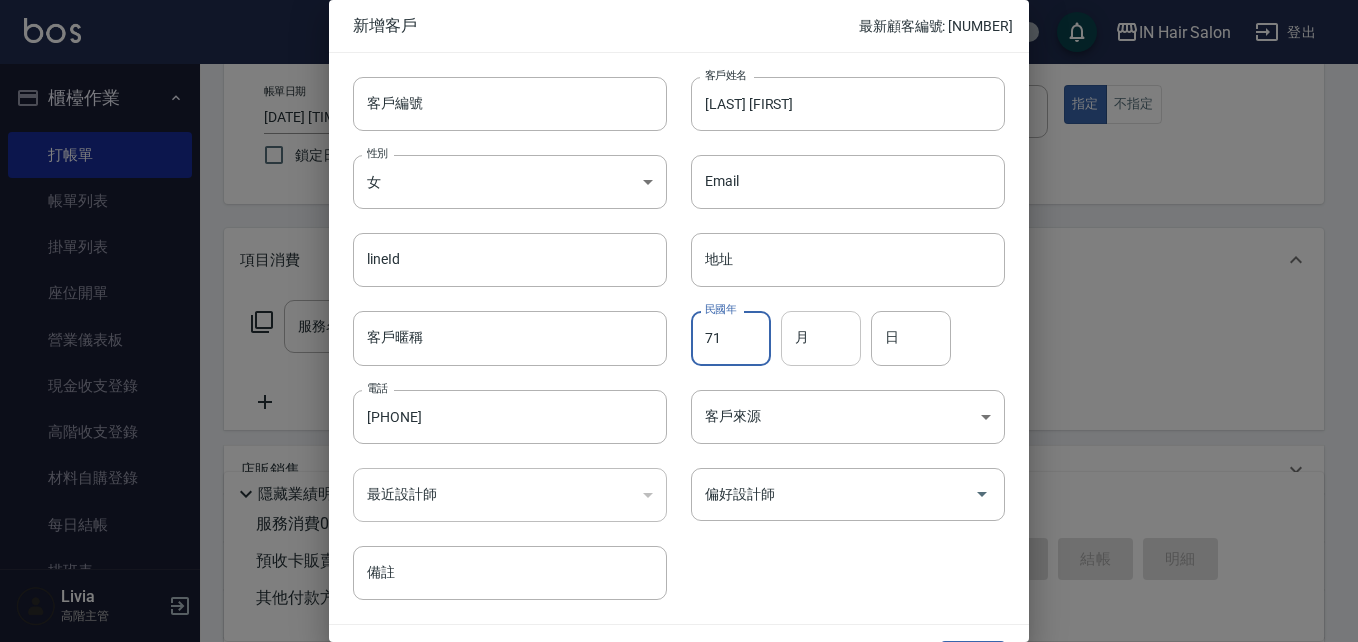 type on "71" 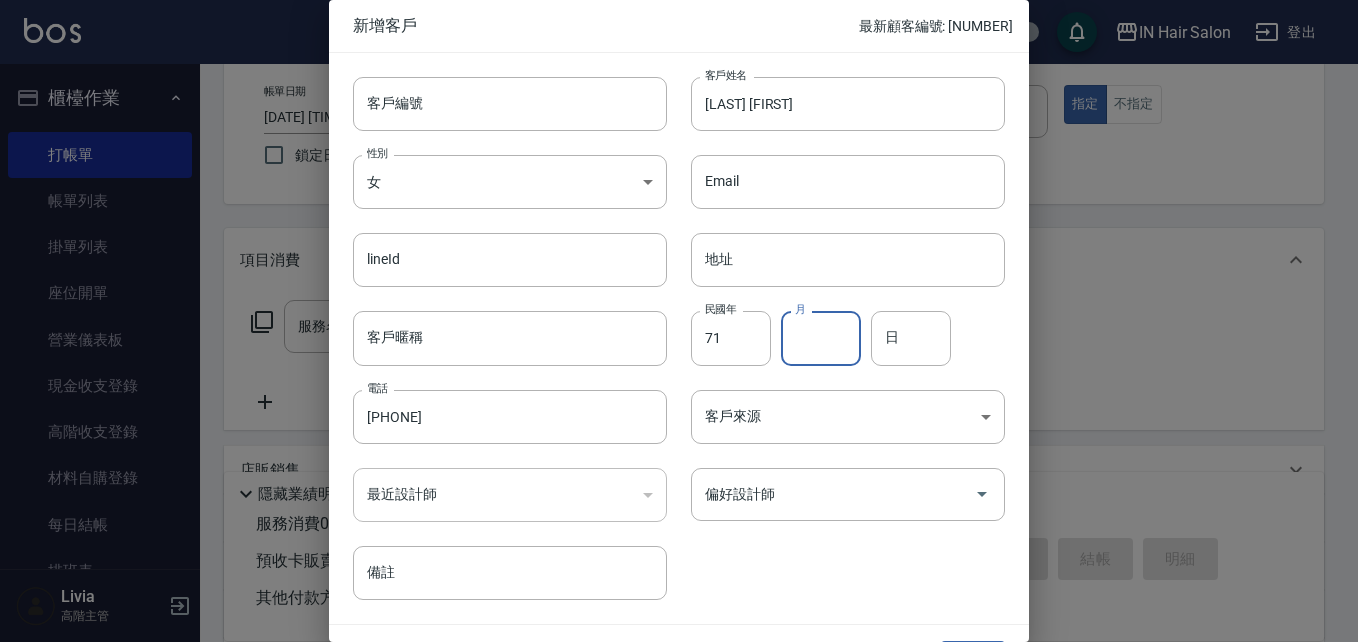 click on "月" at bounding box center [821, 338] 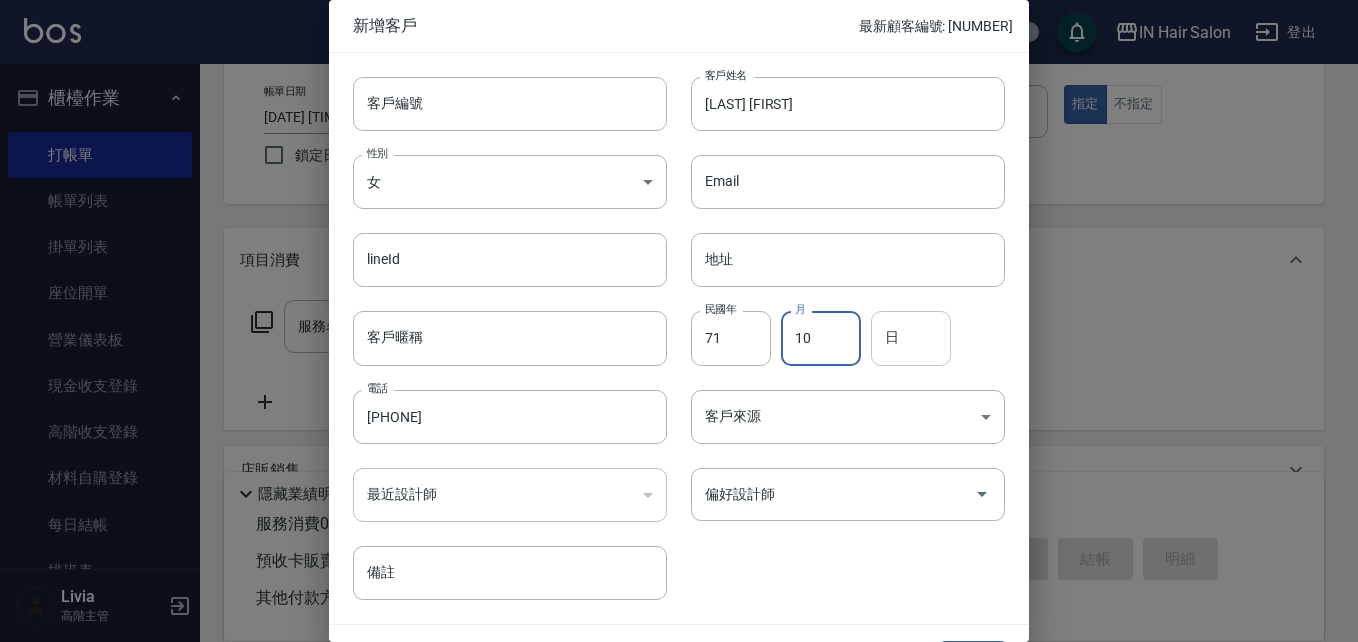 type on "10" 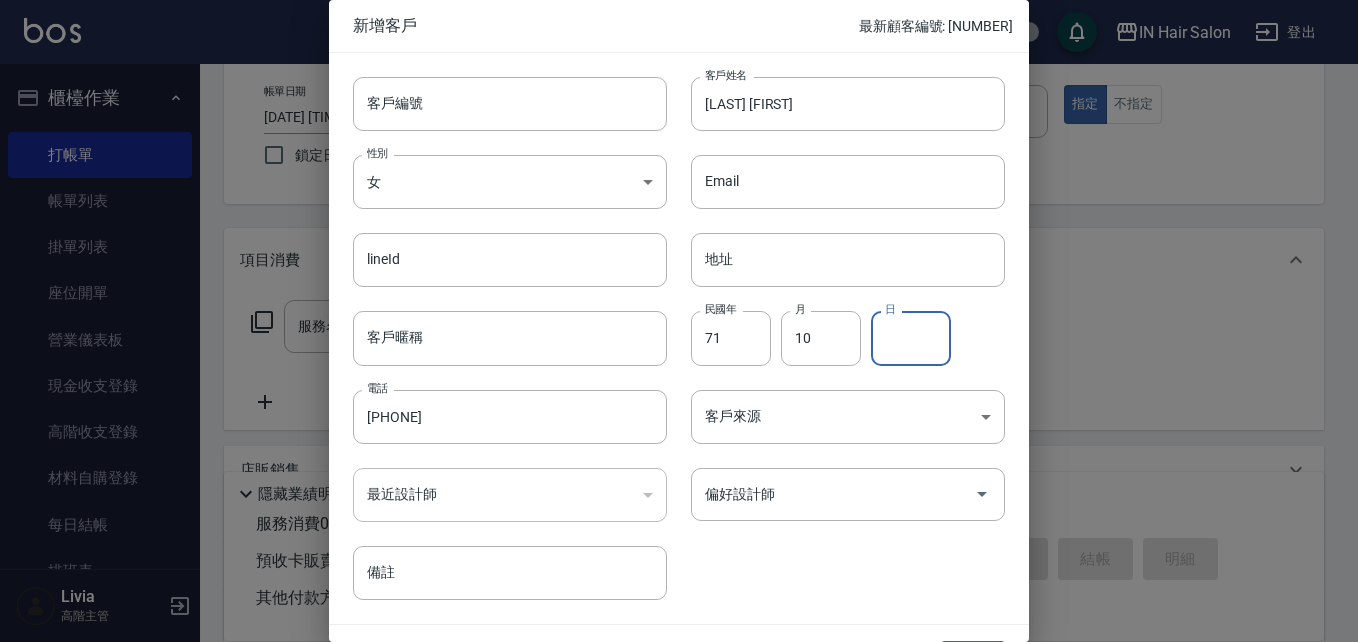 click on "日" at bounding box center [911, 338] 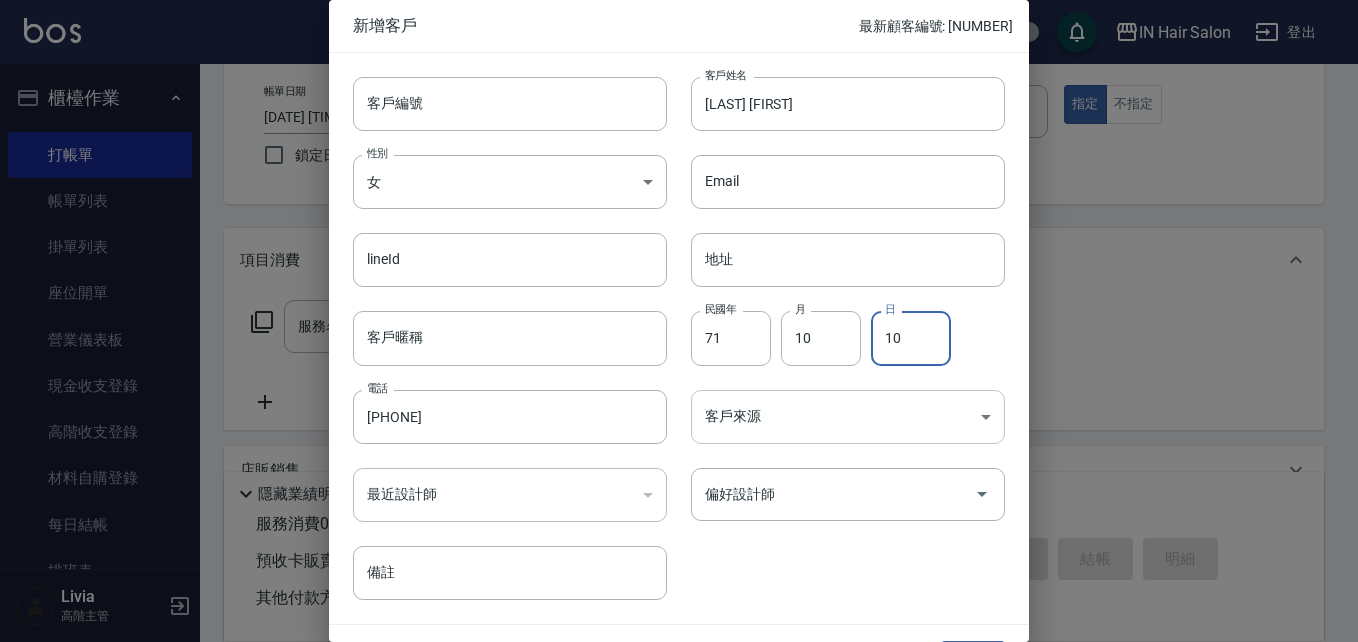 type on "10" 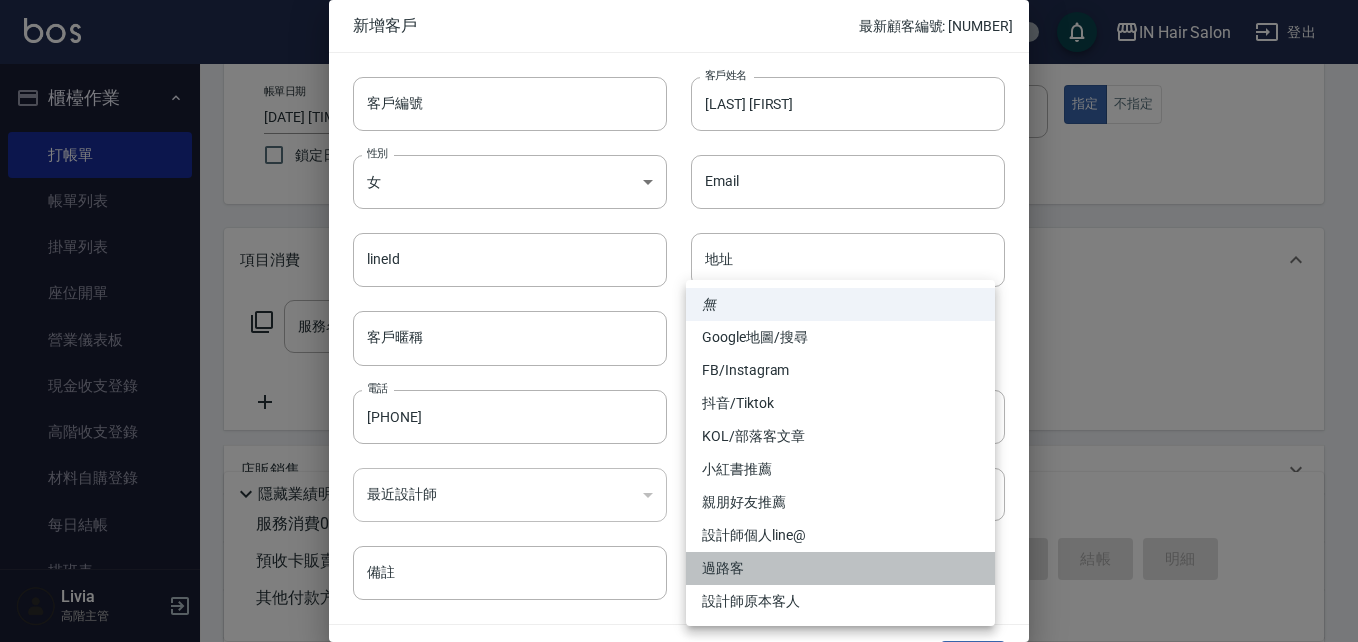 drag, startPoint x: 716, startPoint y: 567, endPoint x: 789, endPoint y: 568, distance: 73.00685 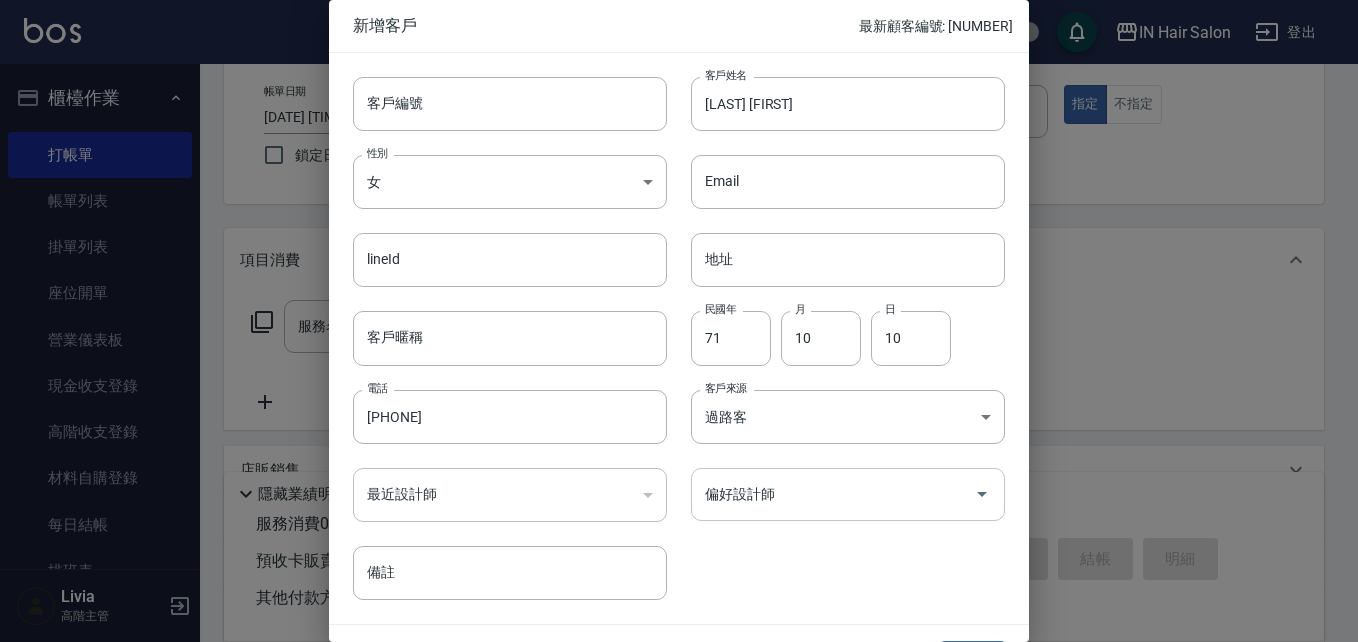 click on "偏好設計師" at bounding box center (833, 494) 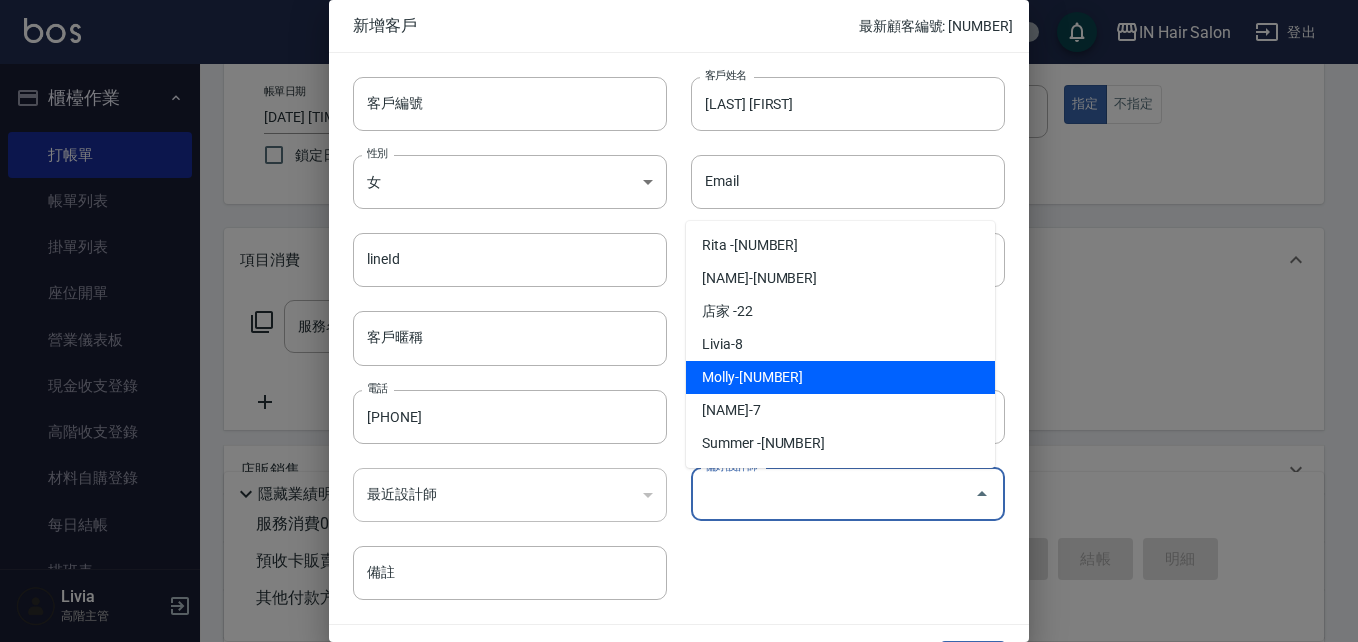 click on "Molly-[NUMBER]" at bounding box center [840, 377] 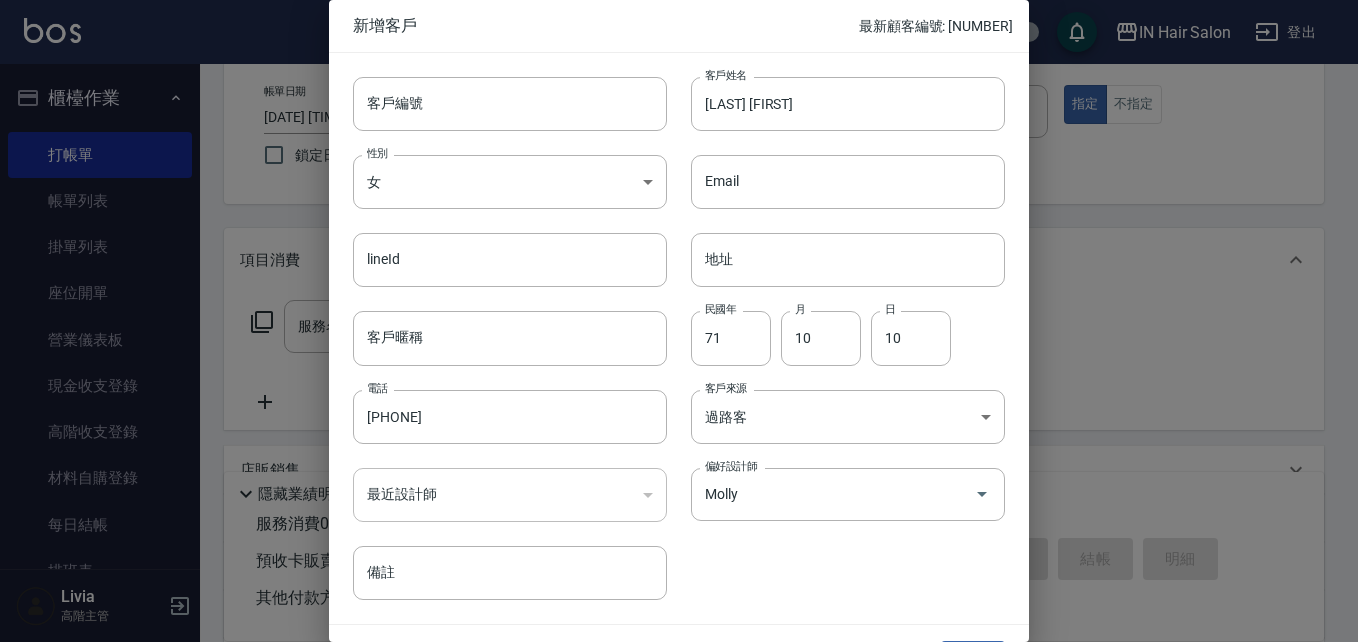 click on "客戶編號 客戶編號 客戶姓名 [LAST] [FIRST] 客戶姓名 性別 女 FEMALE 性別 Email Email lineId lineId 地址 地址 客戶暱稱 客戶暱稱 民國年 [YEAR] 民國年 月 [MONTH] 月 日 [DAY] 日 電話 [PHONE] 電話 客戶來源 過路客 過路客 客戶來源 最近設計師 ​ 最近設計師 偏好設計師 Molly 偏好設計師 備註 備註" at bounding box center [667, 326] 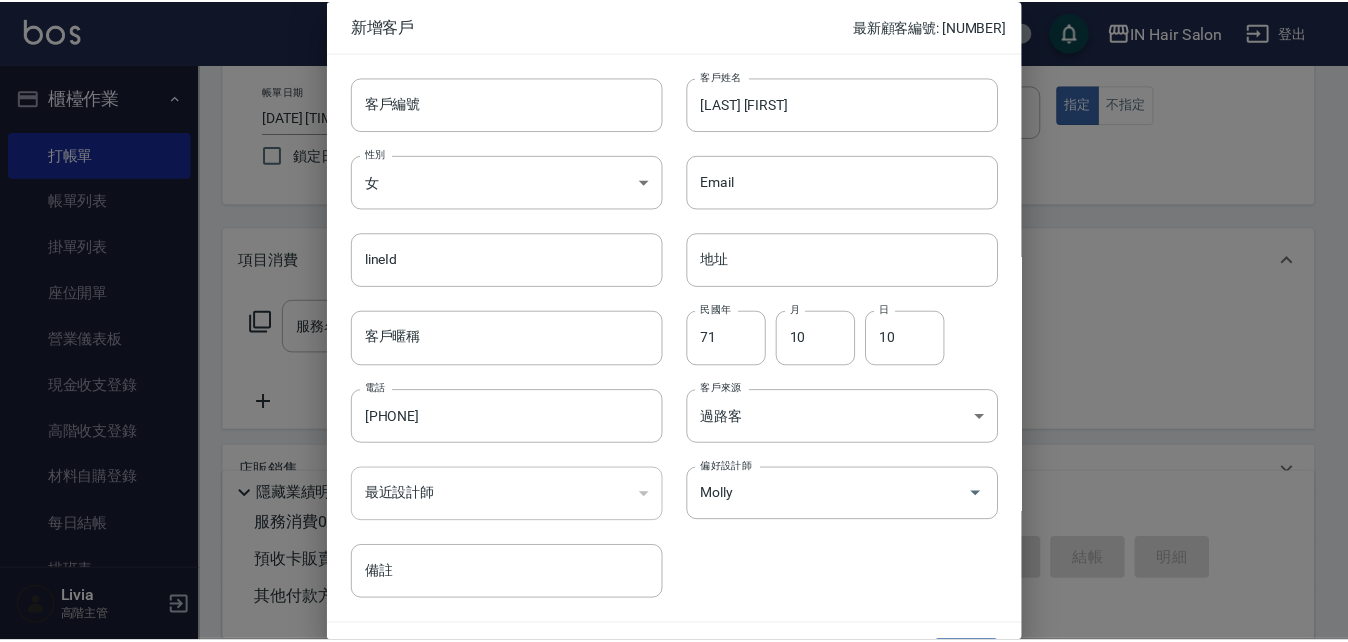 scroll, scrollTop: 51, scrollLeft: 0, axis: vertical 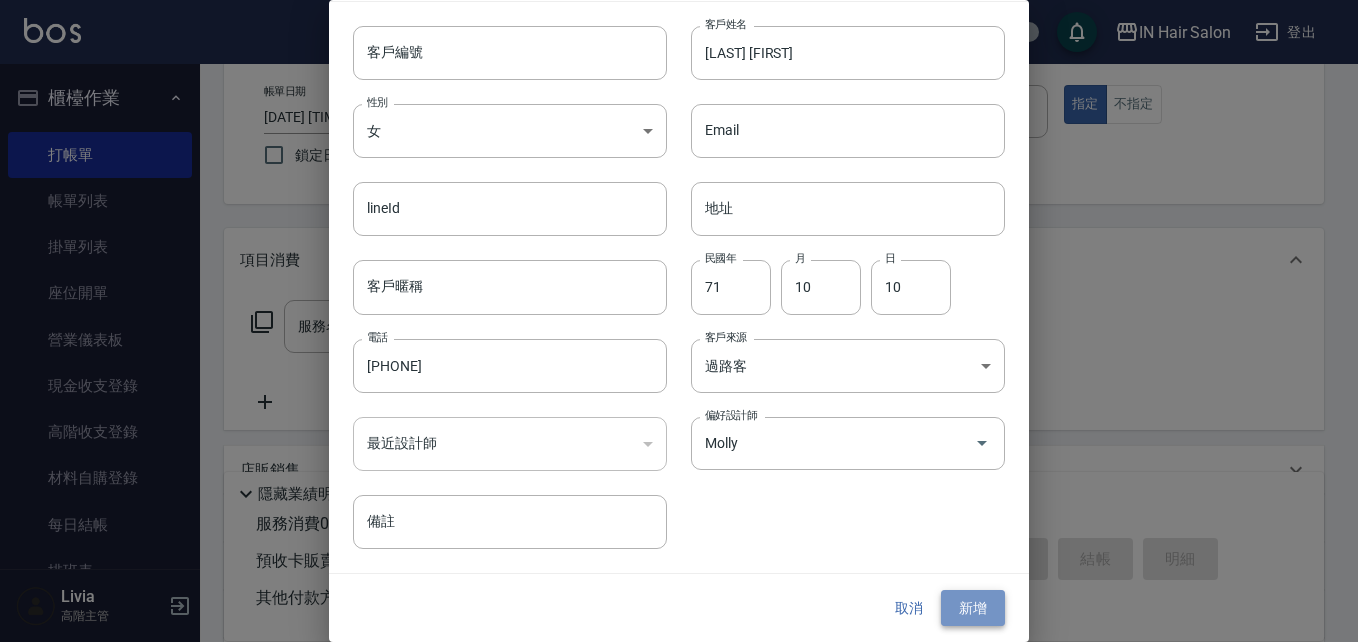 click on "新增" at bounding box center [973, 608] 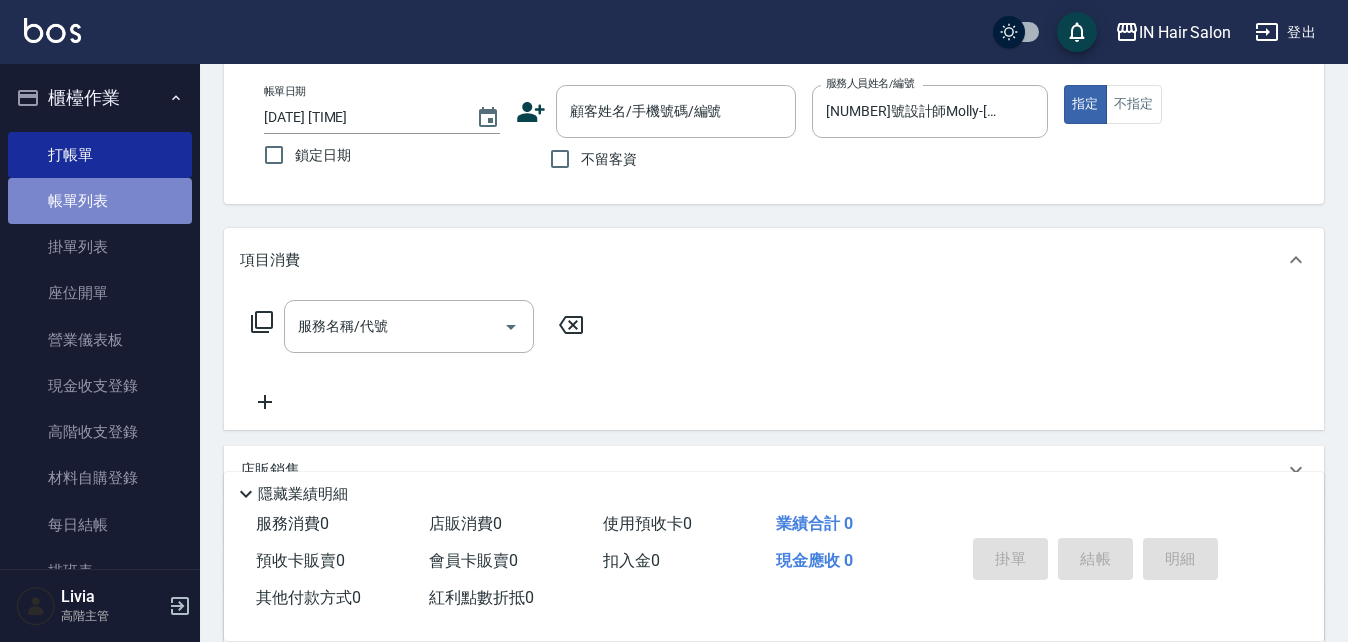 click on "帳單列表" at bounding box center [100, 201] 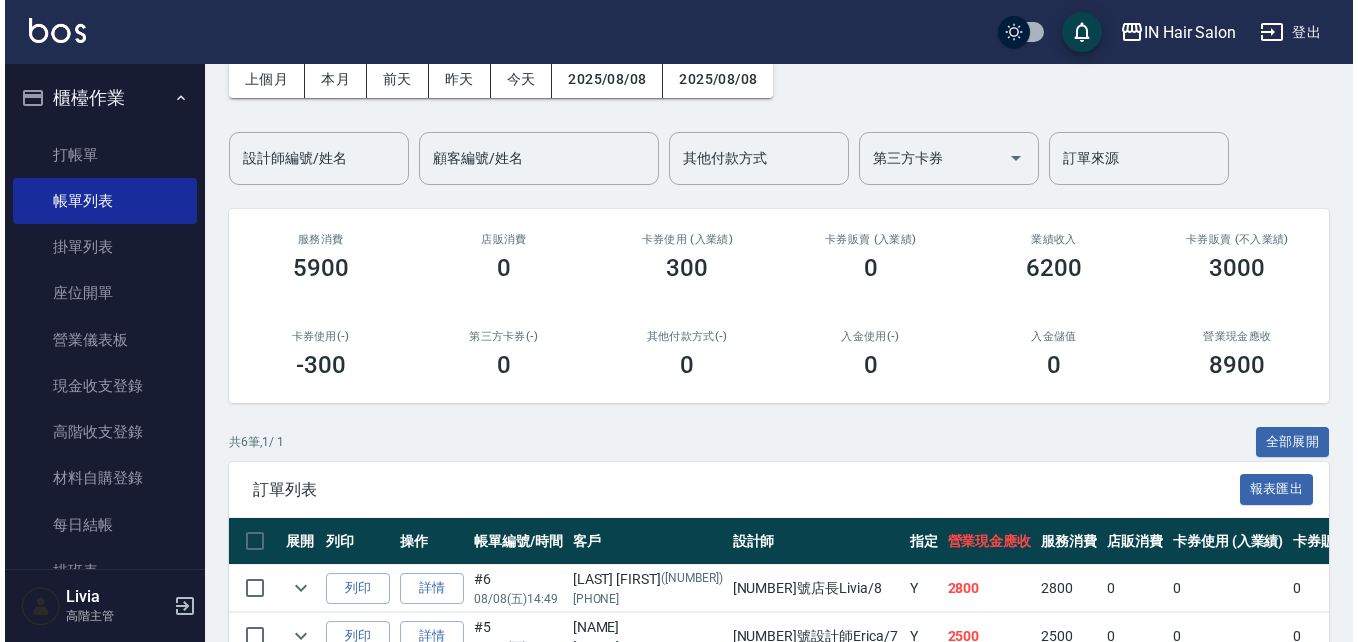 scroll, scrollTop: 0, scrollLeft: 0, axis: both 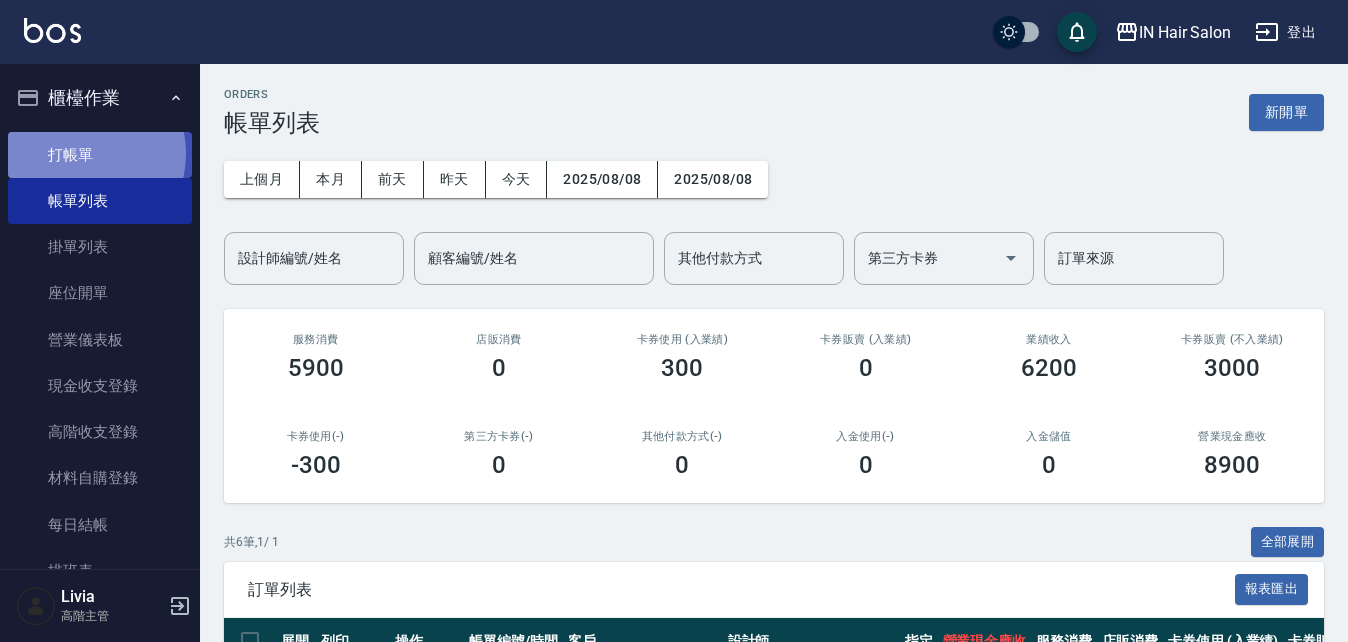 click on "打帳單" at bounding box center (100, 155) 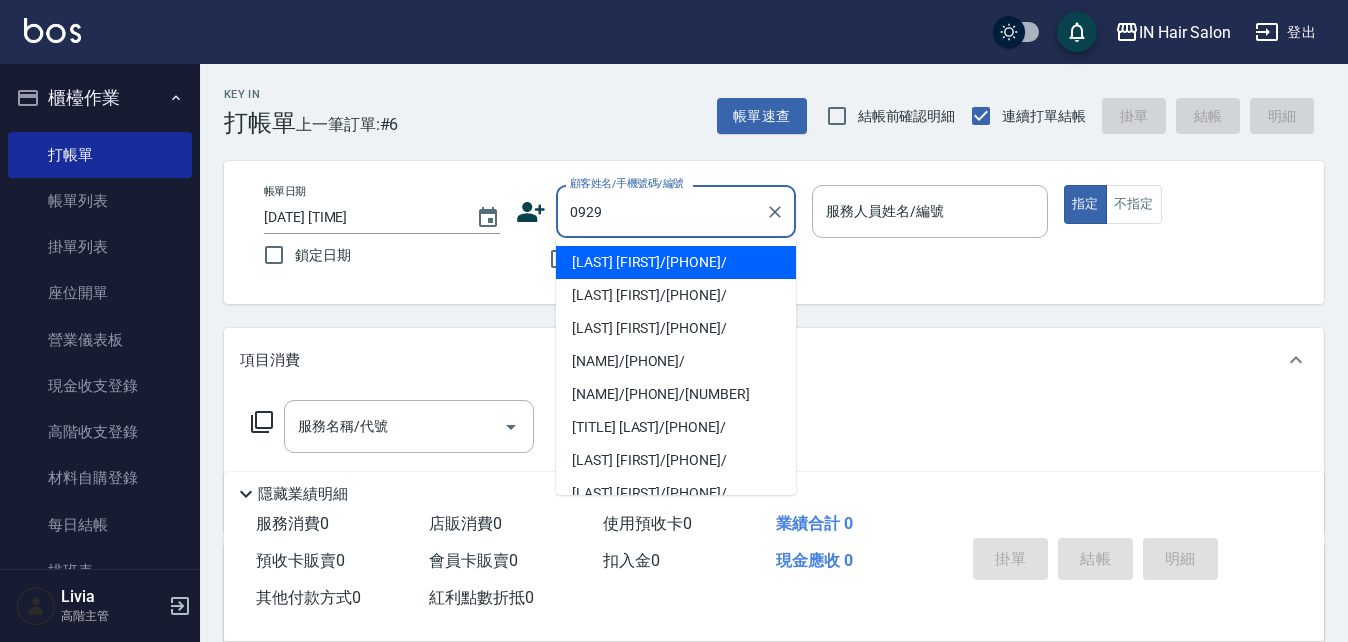 click on "[LAST] [FIRST]/[PHONE]/" at bounding box center (676, 262) 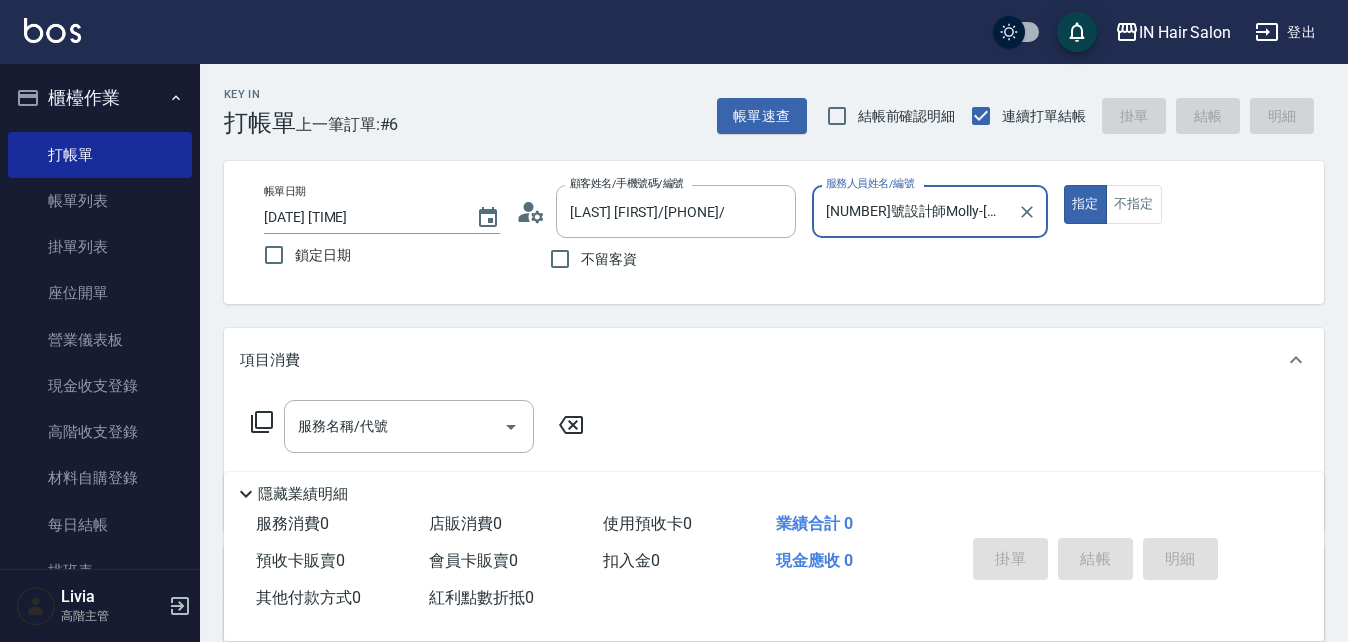type on "[NUMBER]號設計師Molly-[NUMBER]" 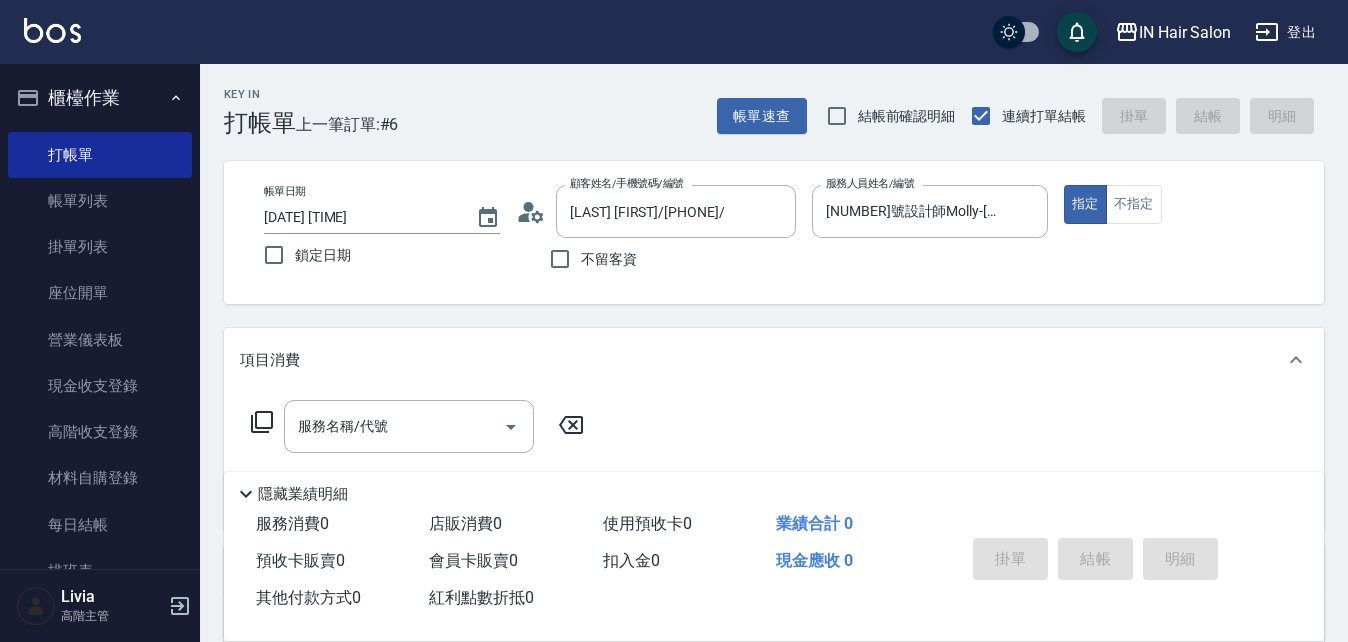 click 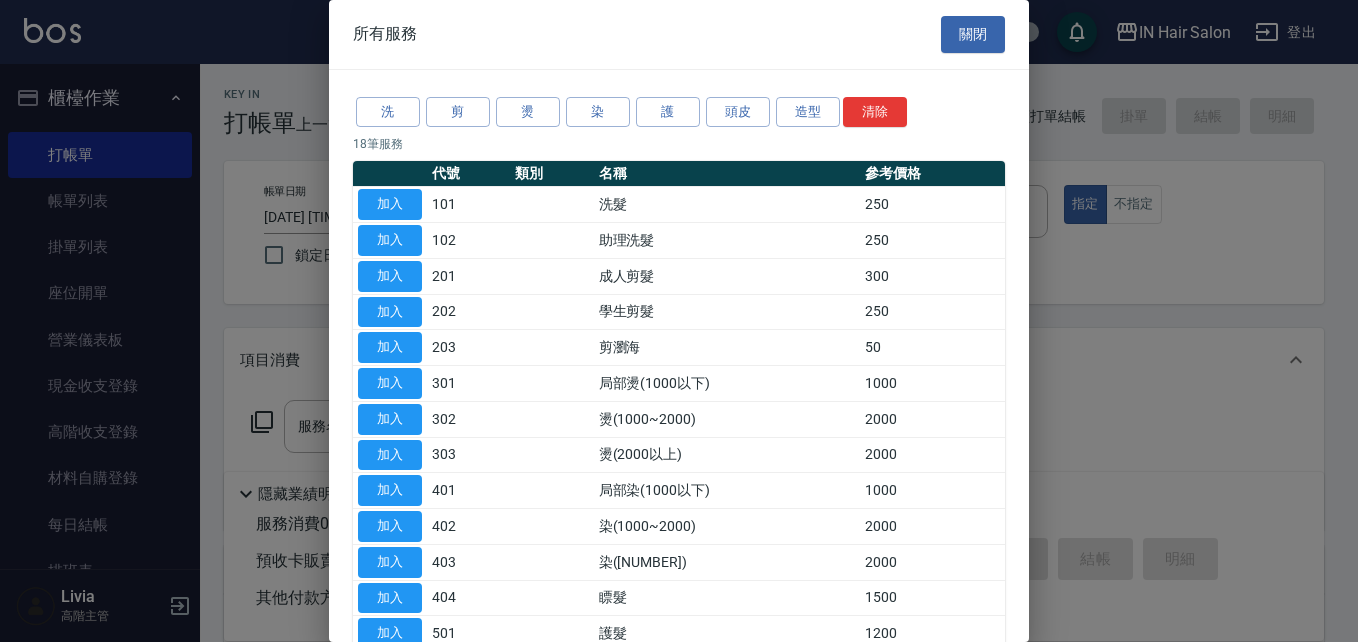 drag, startPoint x: 399, startPoint y: 267, endPoint x: 353, endPoint y: 317, distance: 67.941154 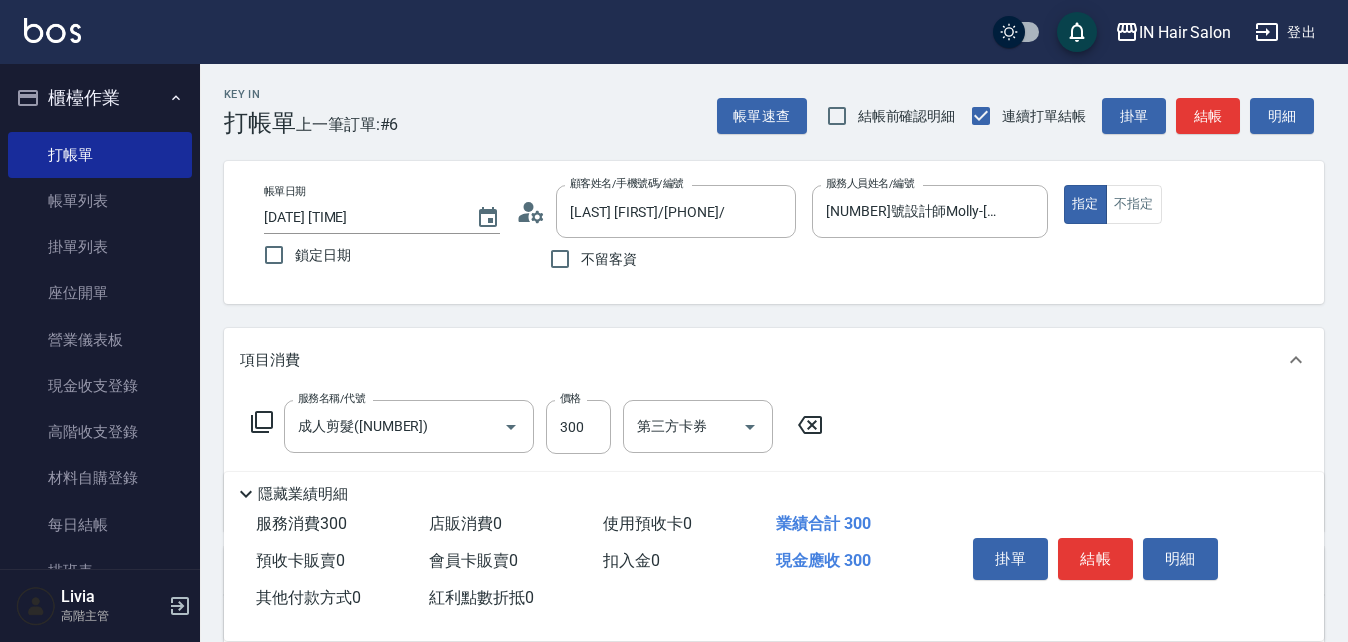 click 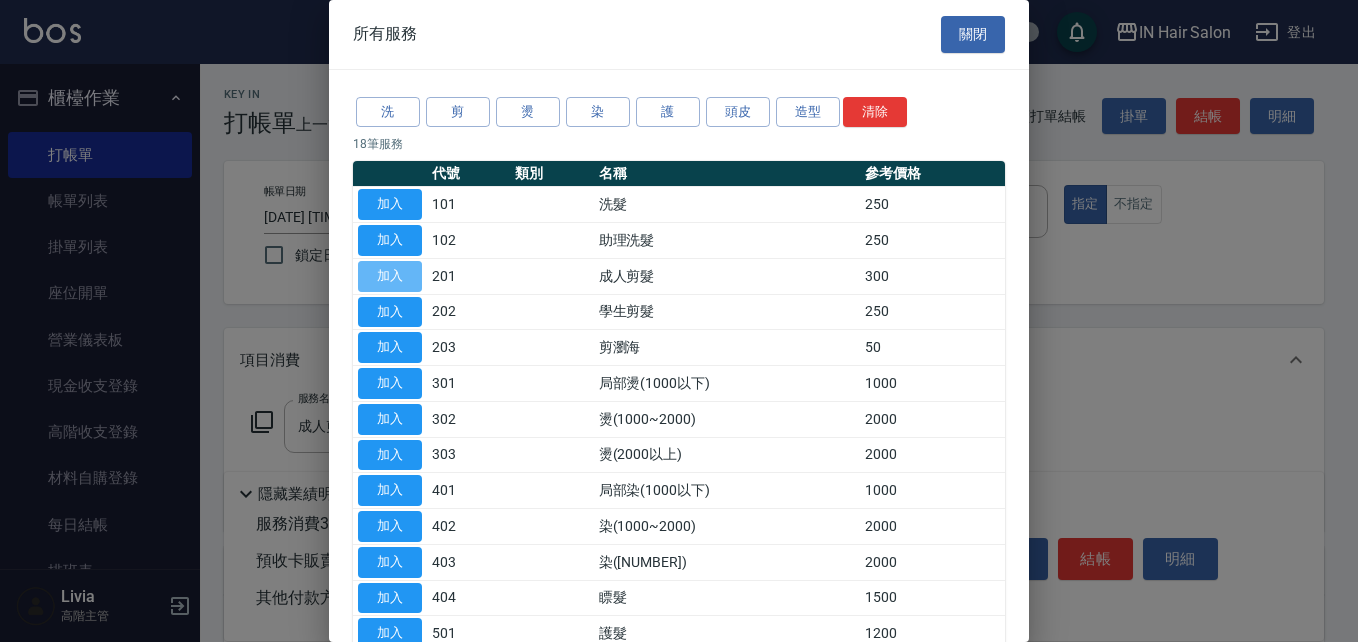 drag, startPoint x: 403, startPoint y: 263, endPoint x: 346, endPoint y: 336, distance: 92.61749 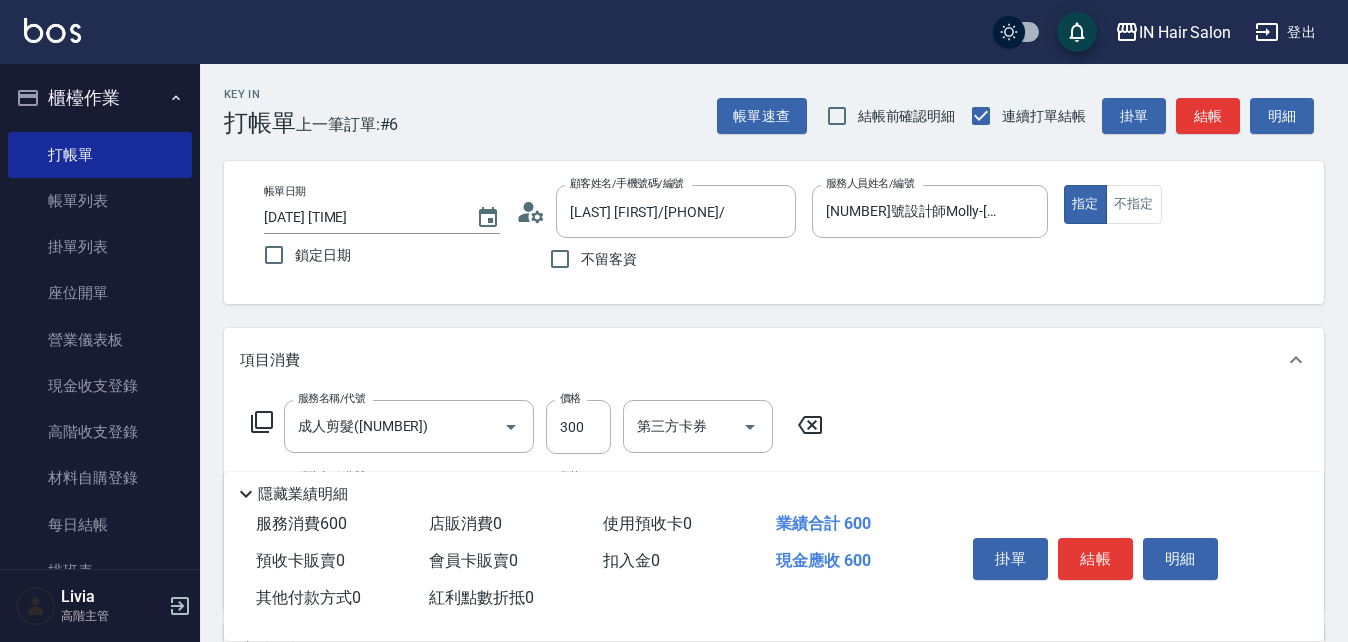 click 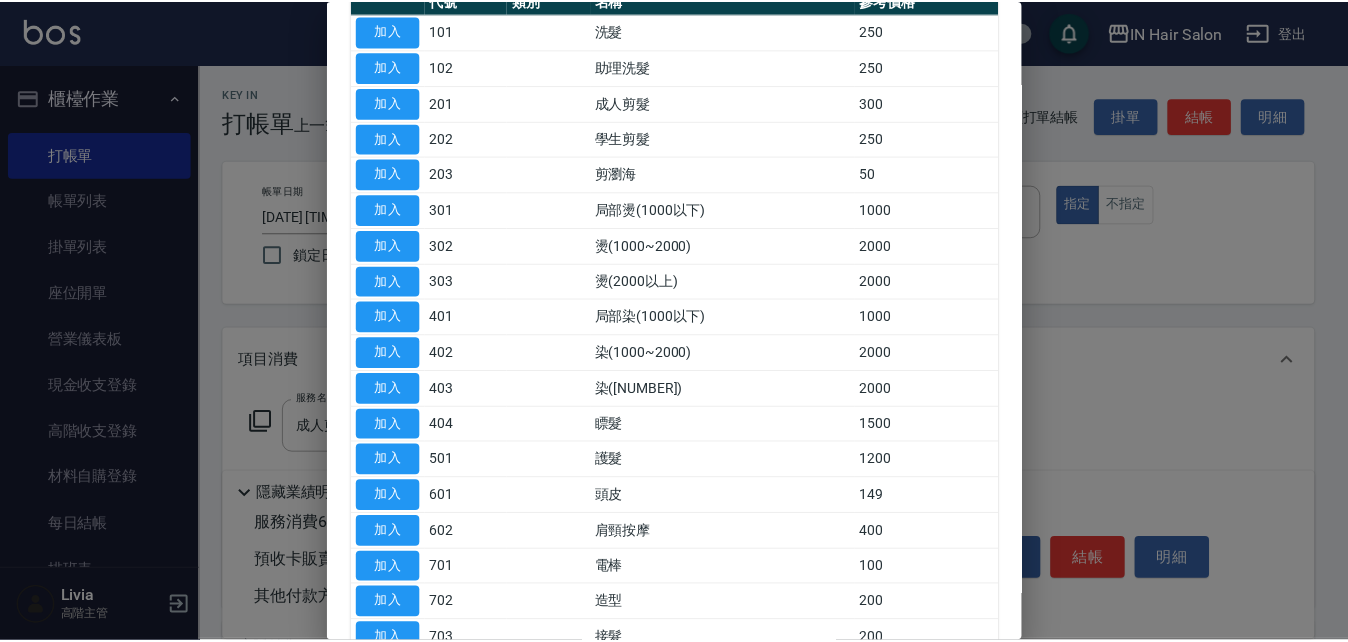 scroll, scrollTop: 200, scrollLeft: 0, axis: vertical 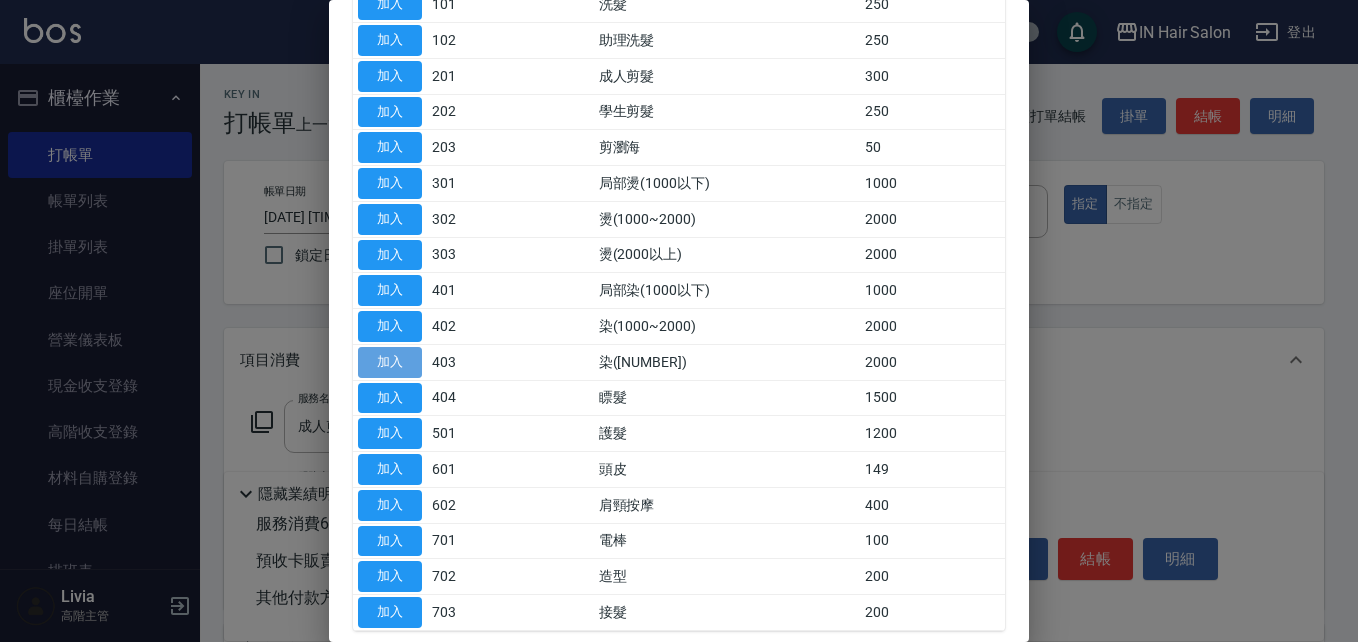 click on "加入" at bounding box center (390, 362) 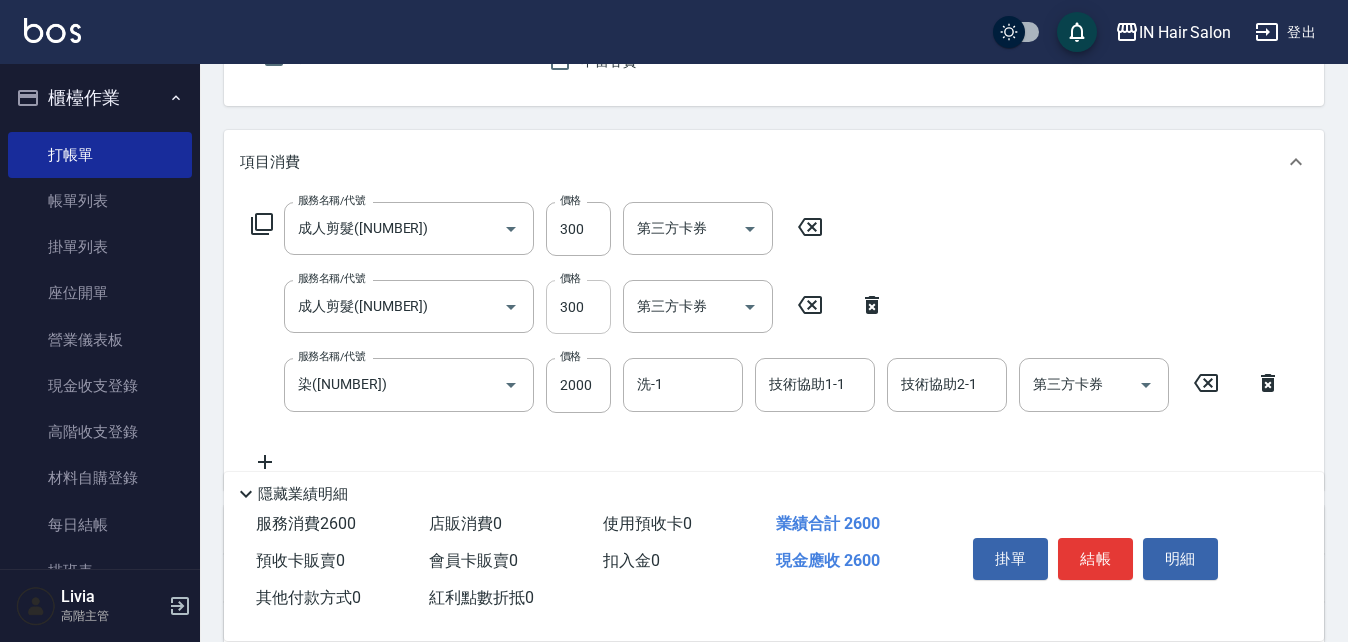 scroll, scrollTop: 200, scrollLeft: 0, axis: vertical 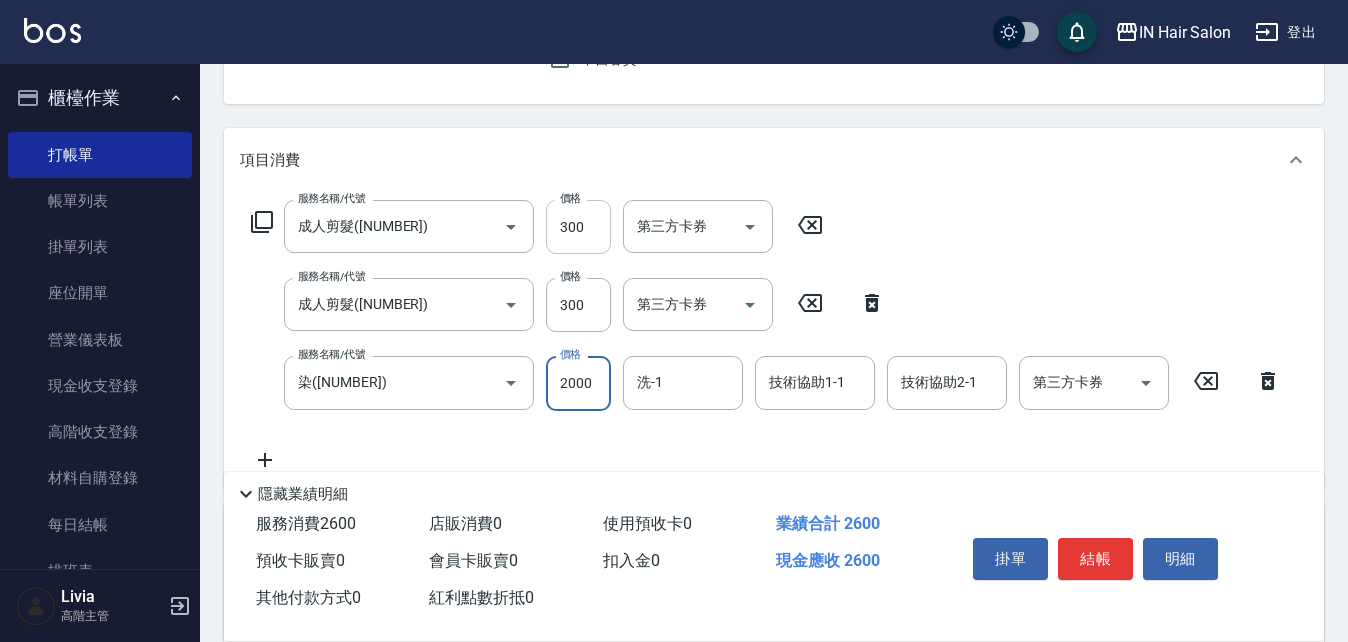 click on "300" at bounding box center [578, 227] 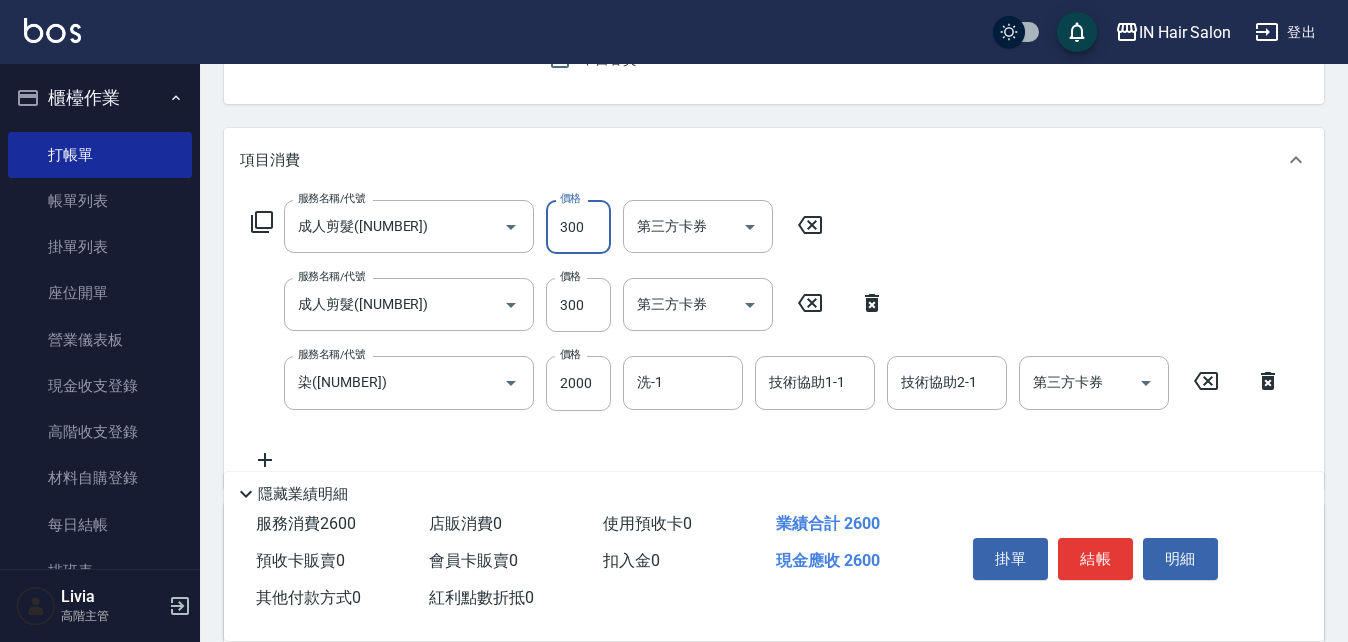 click on "300" at bounding box center (578, 227) 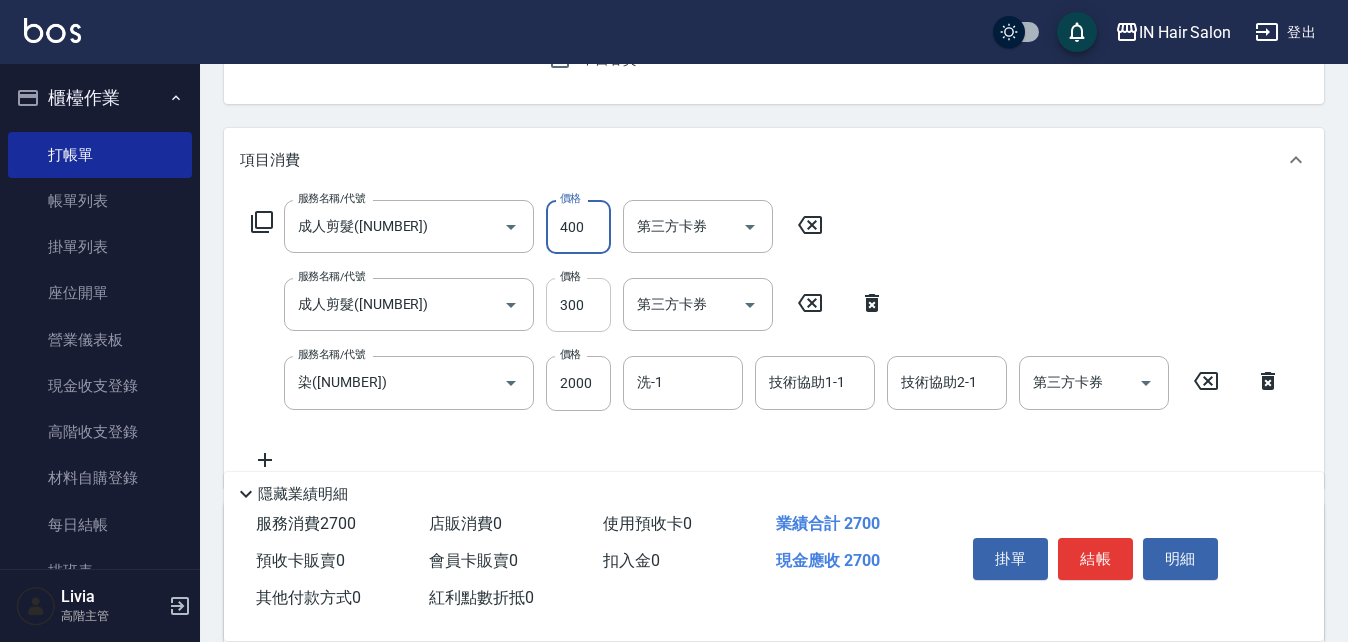 type on "400" 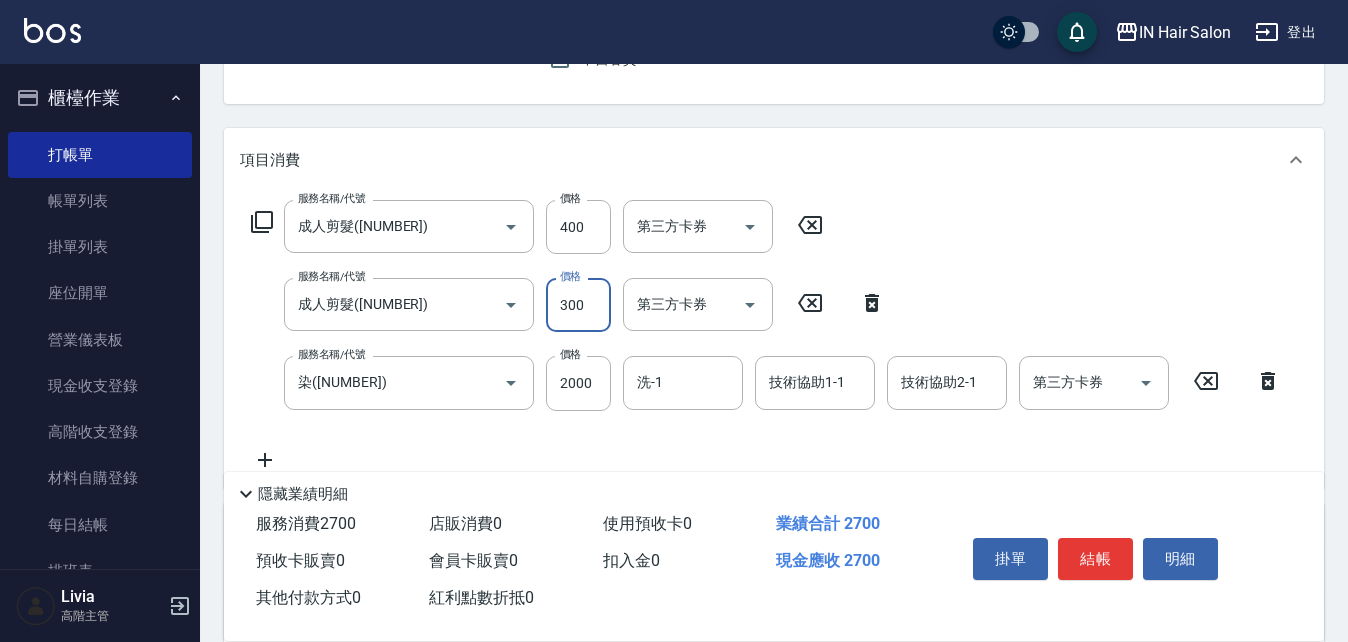 click on "300" at bounding box center [578, 305] 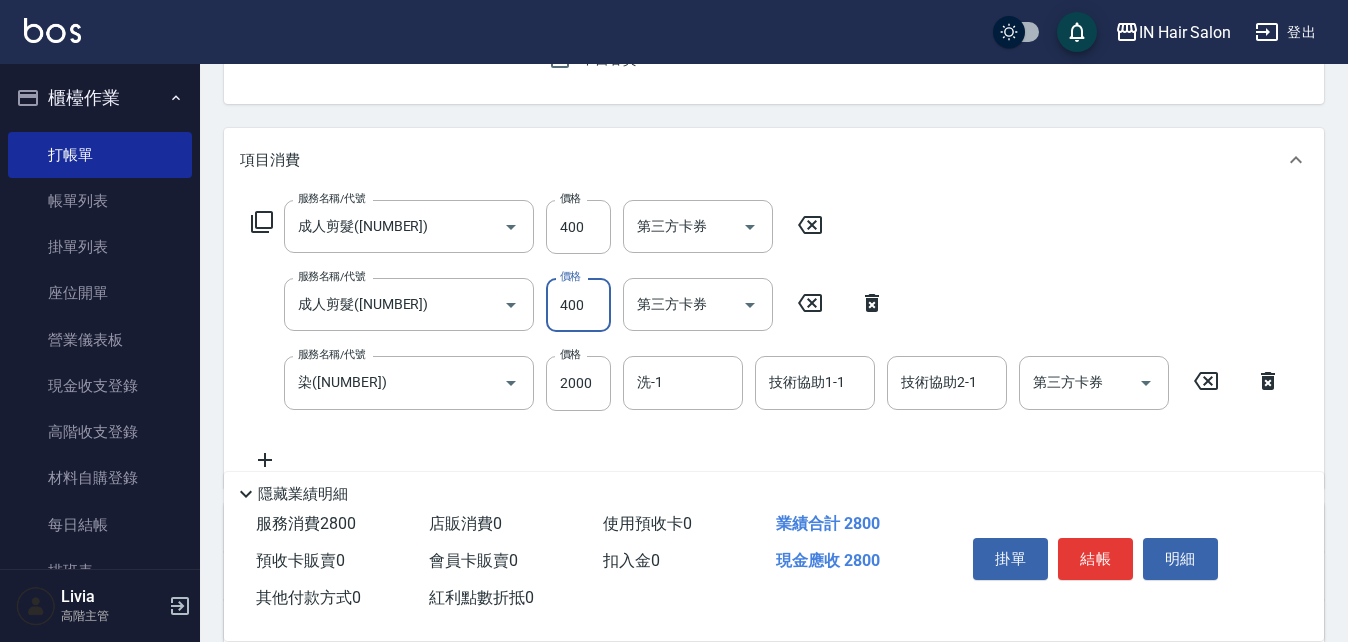 type on "400" 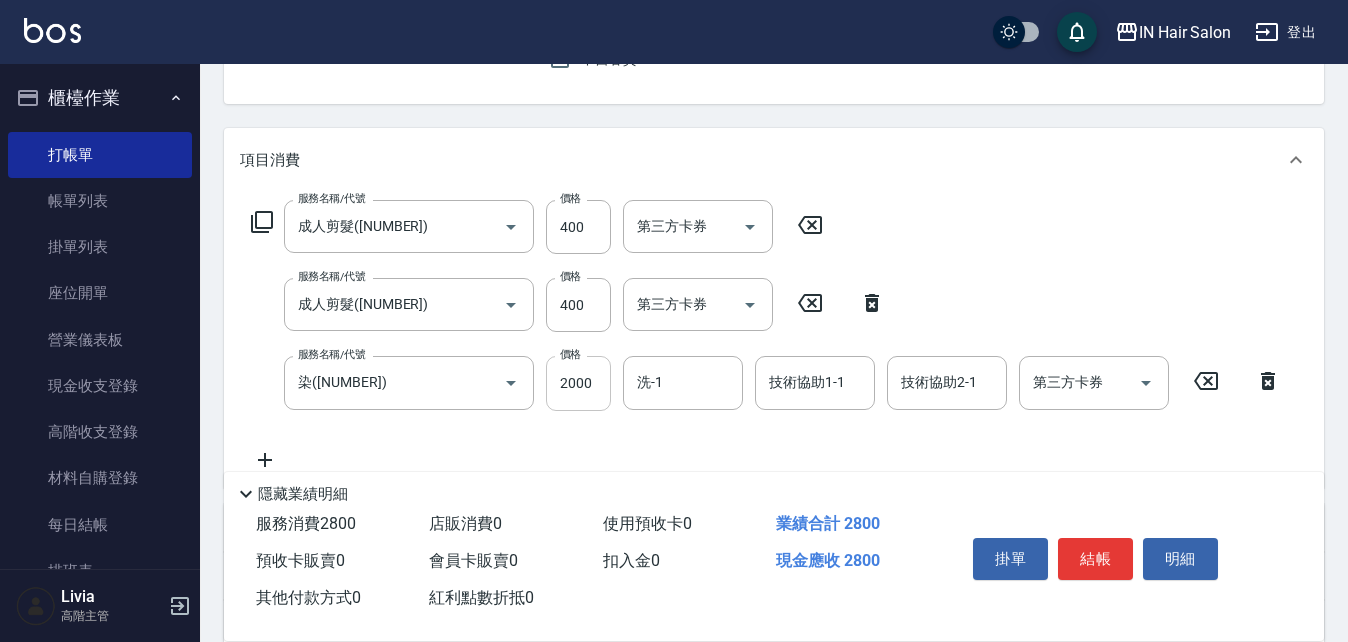 click on "2000" at bounding box center (578, 383) 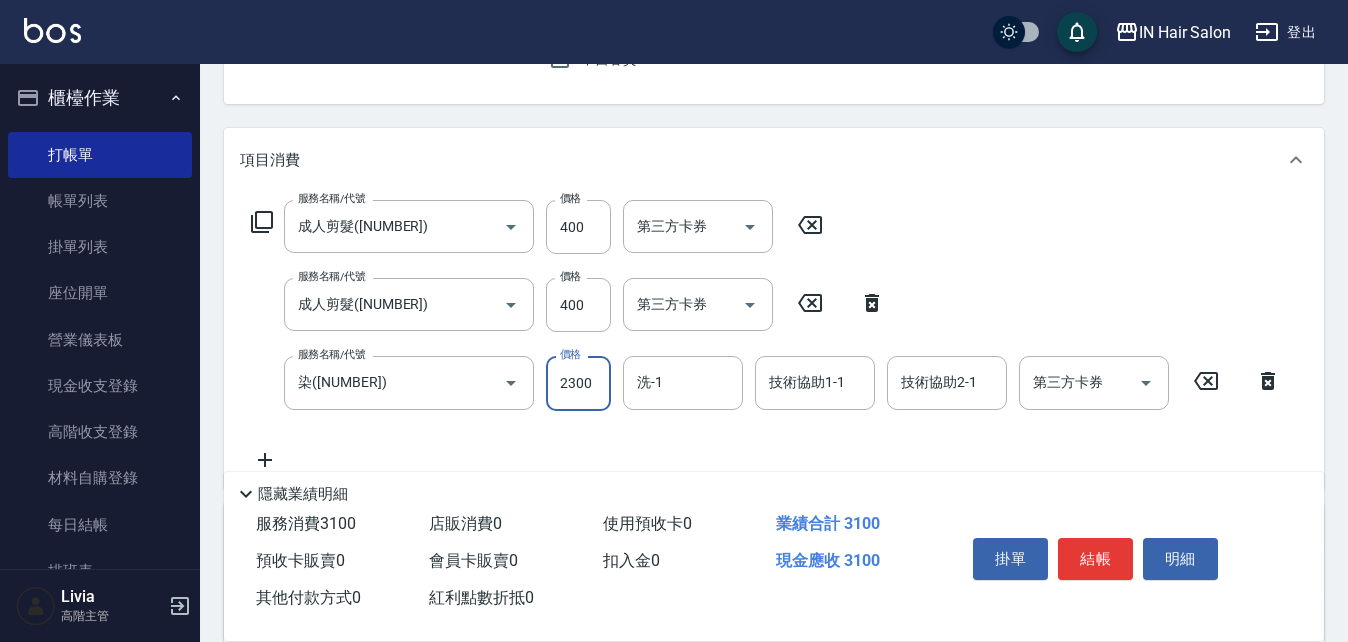 type on "2300" 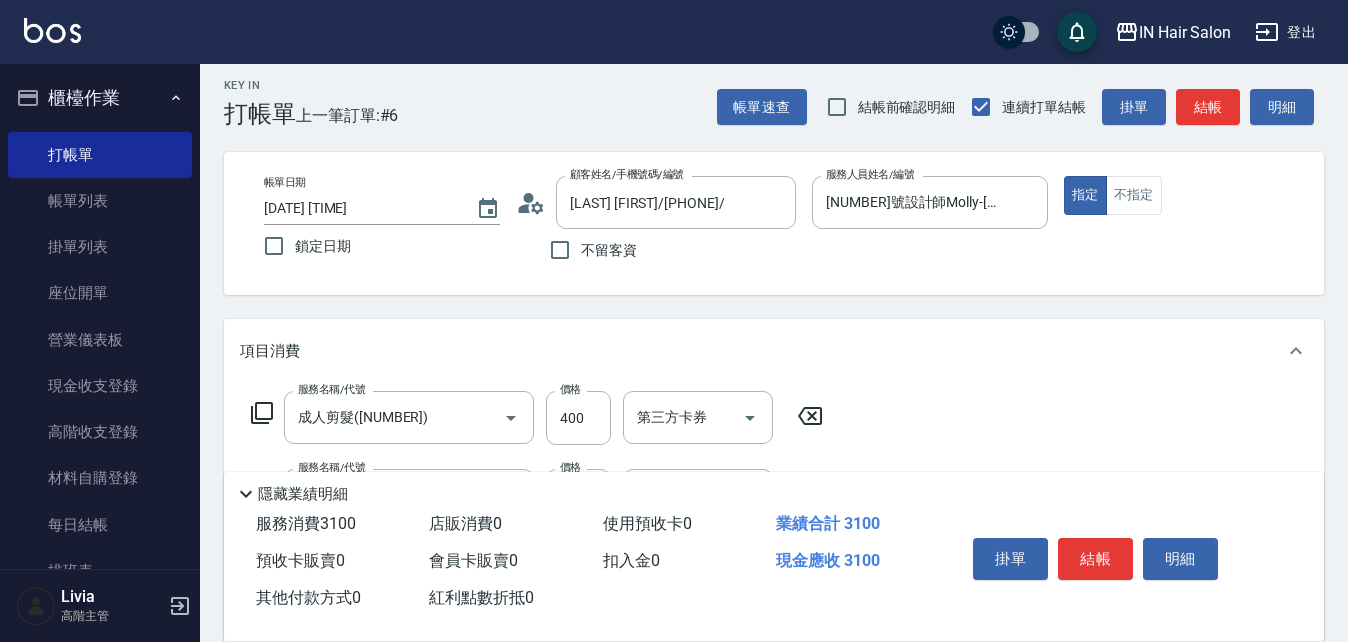 scroll, scrollTop: 0, scrollLeft: 0, axis: both 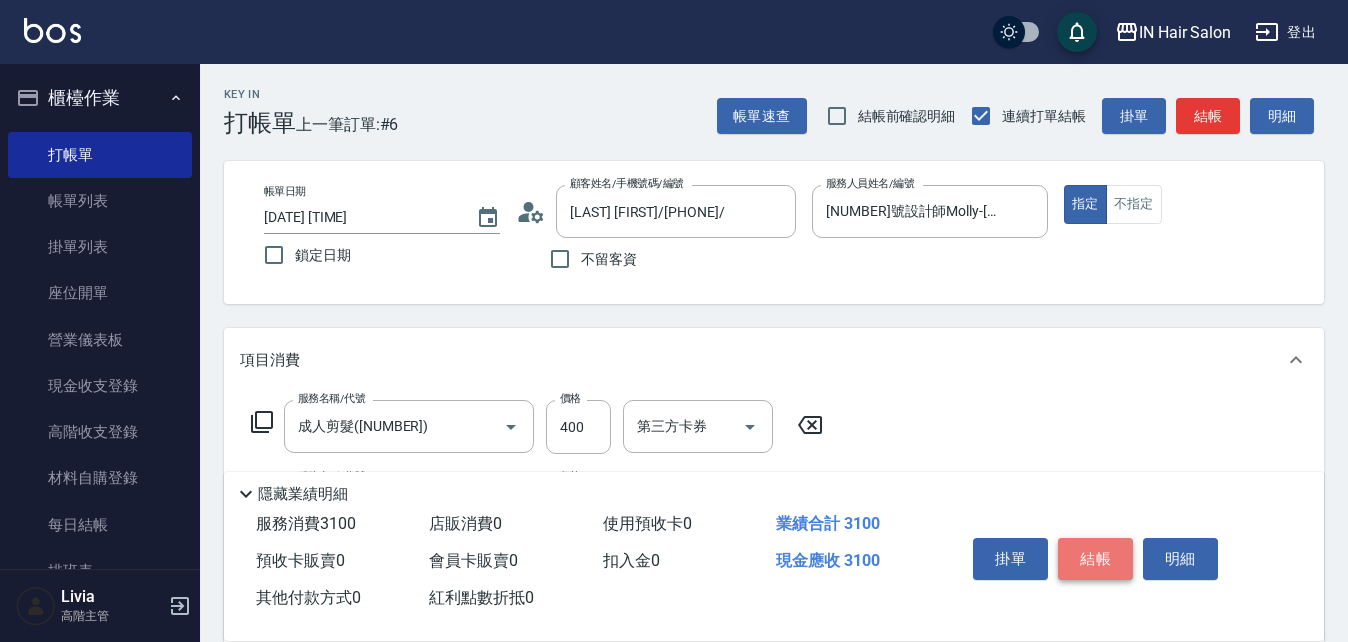 click on "結帳" at bounding box center [1095, 559] 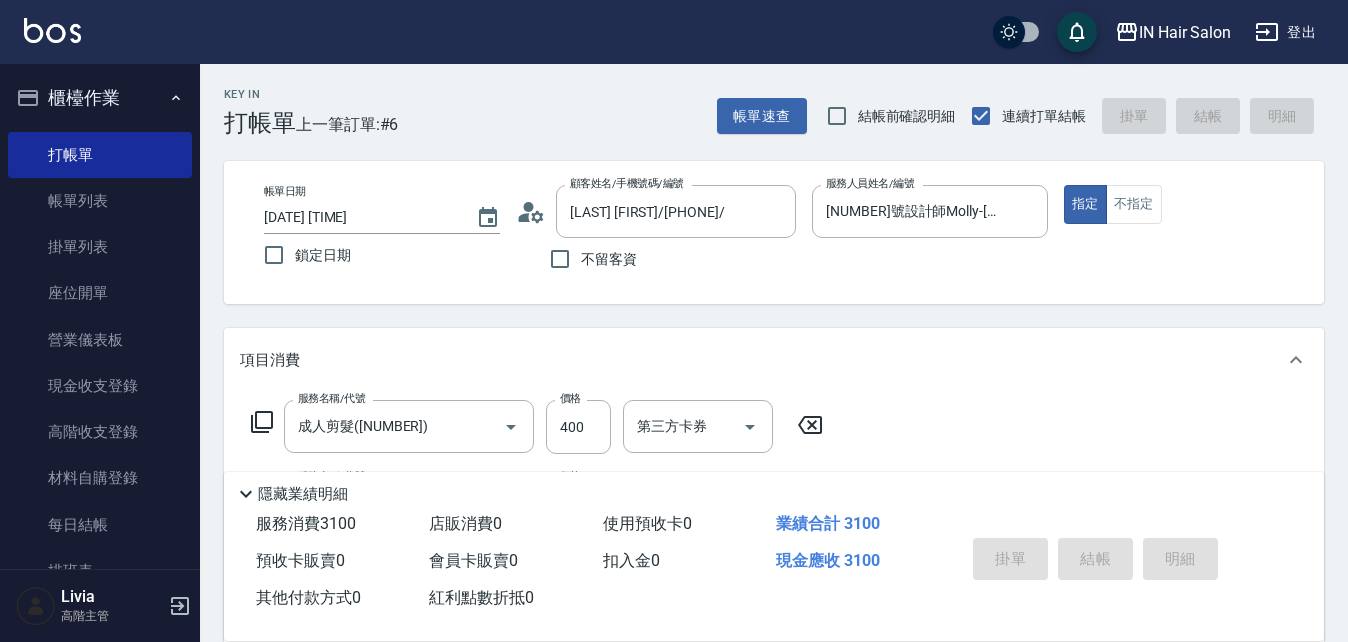 type on "[DATE] [TIME]" 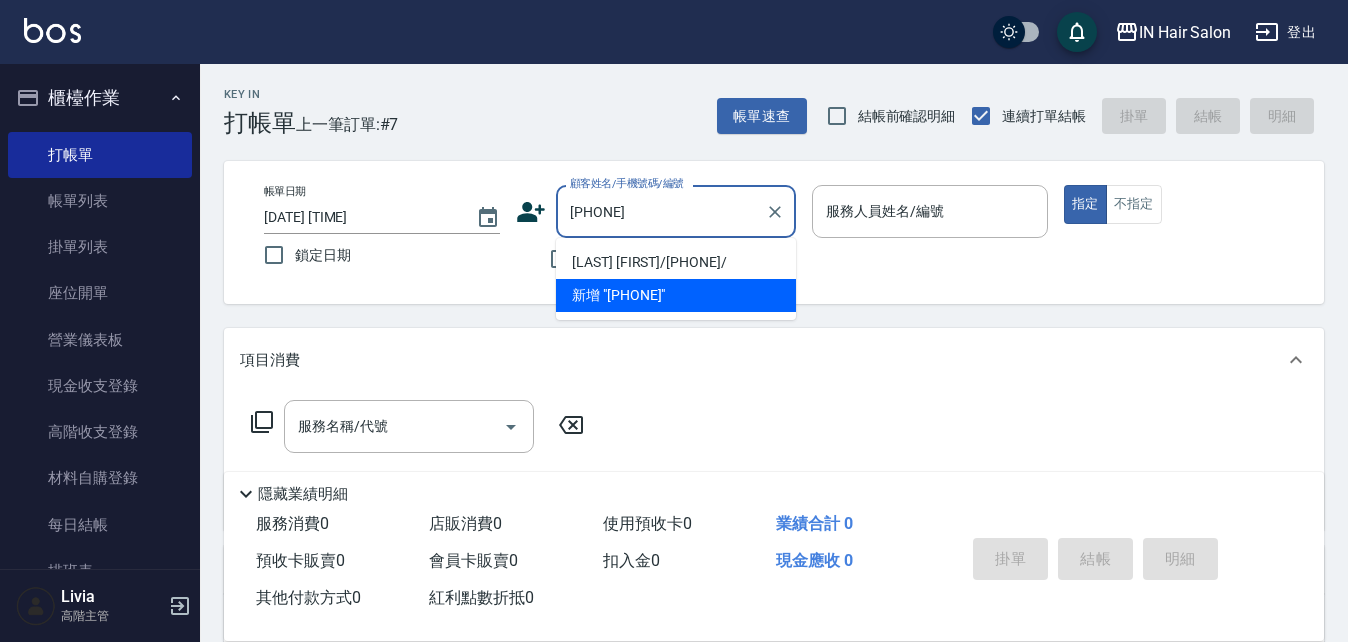 click on "[LAST] [FIRST]/[PHONE]/" at bounding box center (676, 262) 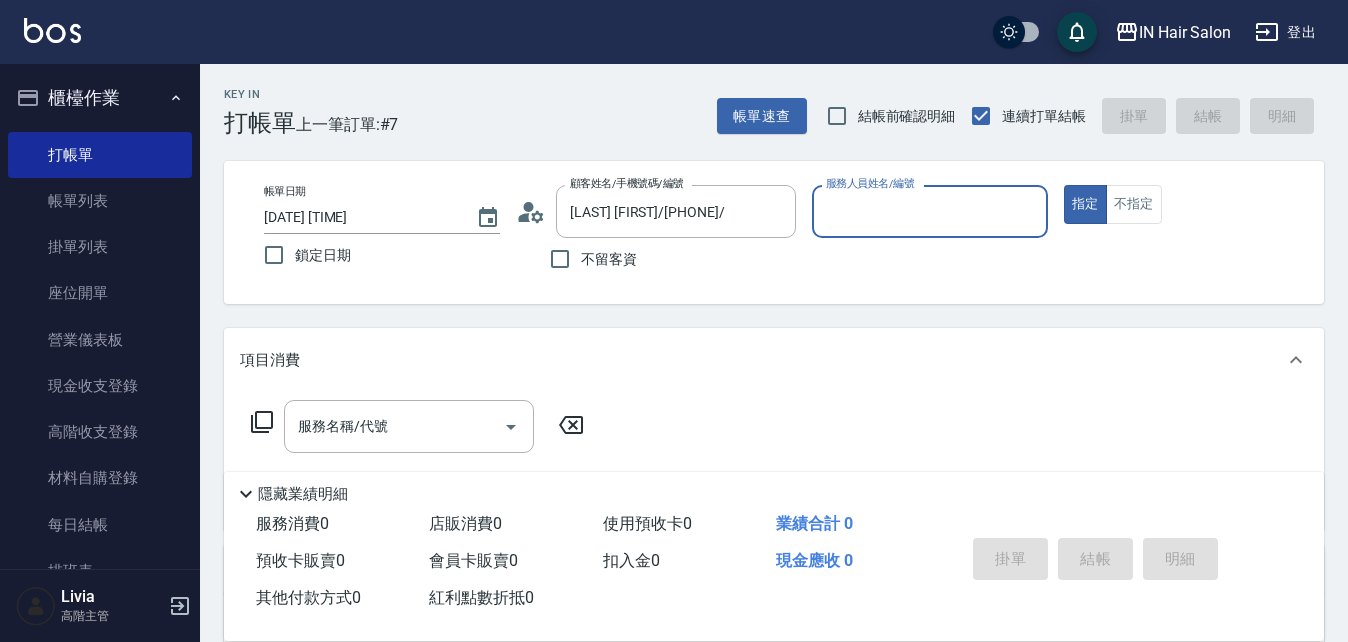 type on "[NUMBER]號設計師Molly-[NUMBER]" 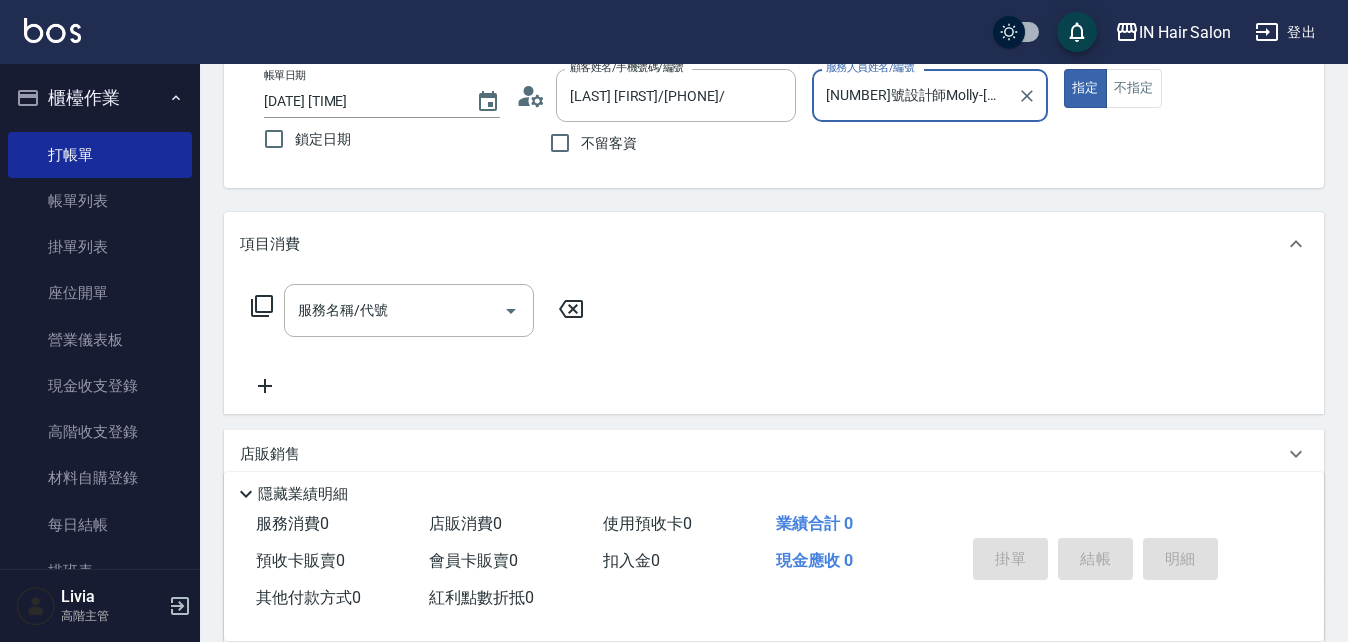 scroll, scrollTop: 342, scrollLeft: 0, axis: vertical 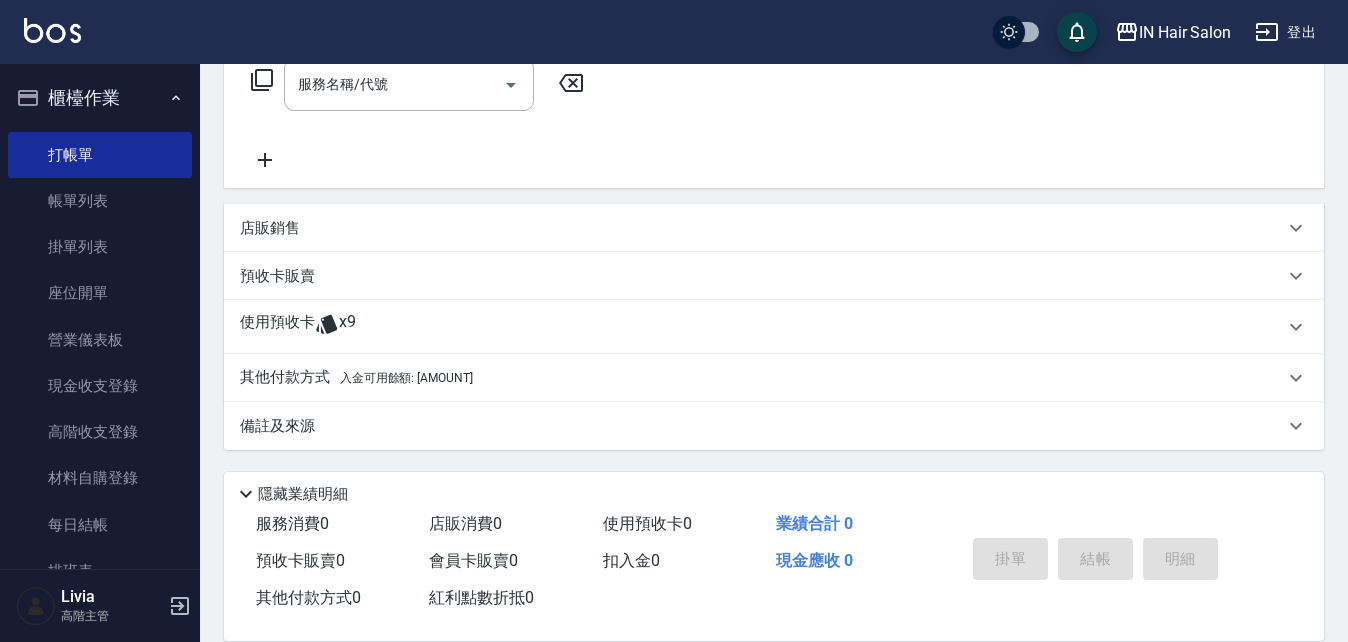 click on "使用預收卡" at bounding box center (277, 327) 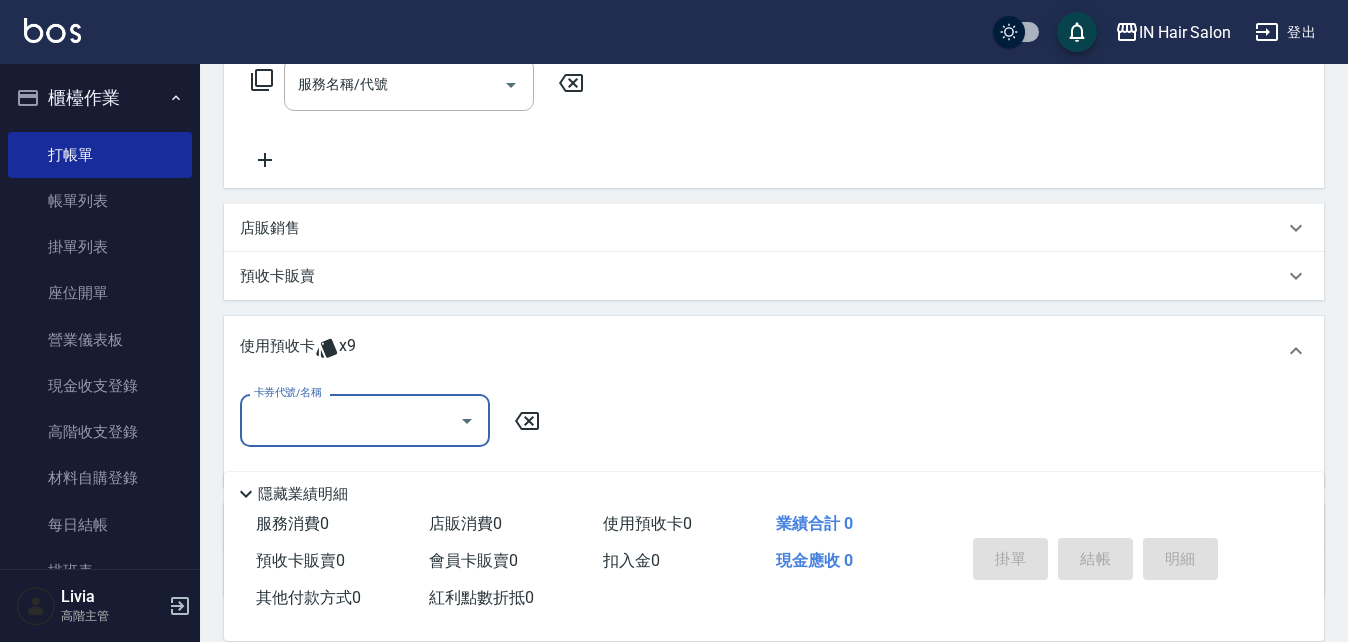 scroll, scrollTop: 0, scrollLeft: 0, axis: both 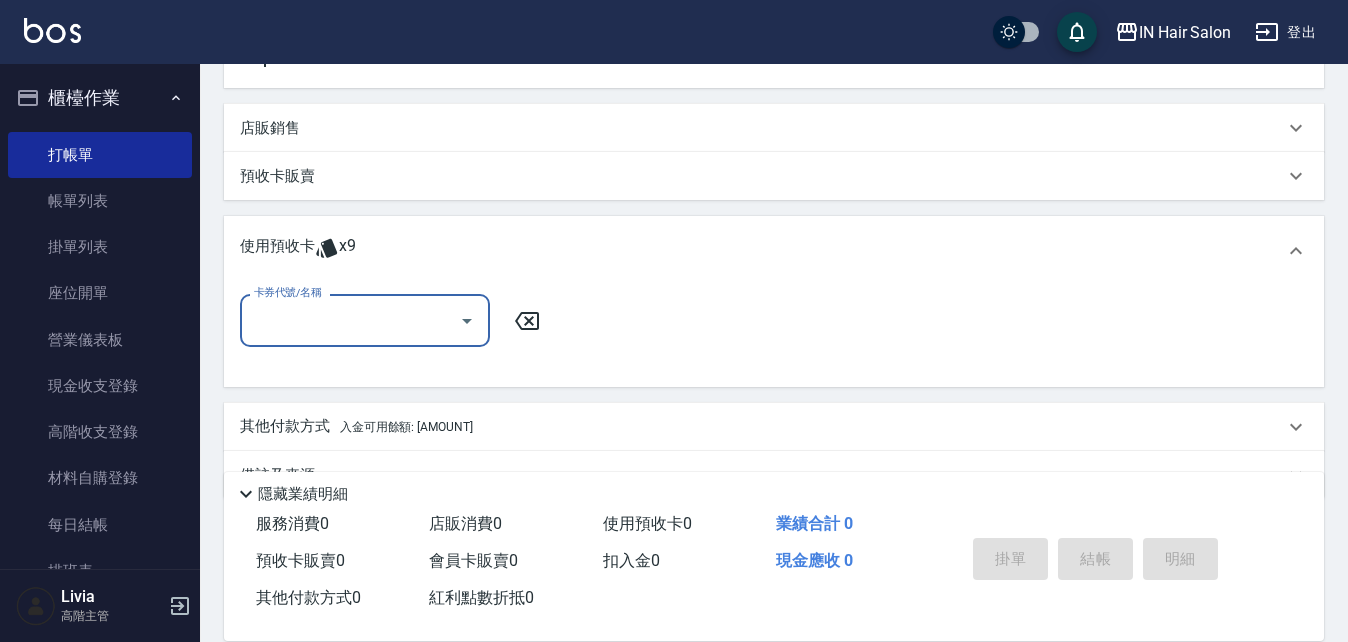 click on "卡券代號/名稱" at bounding box center (350, 320) 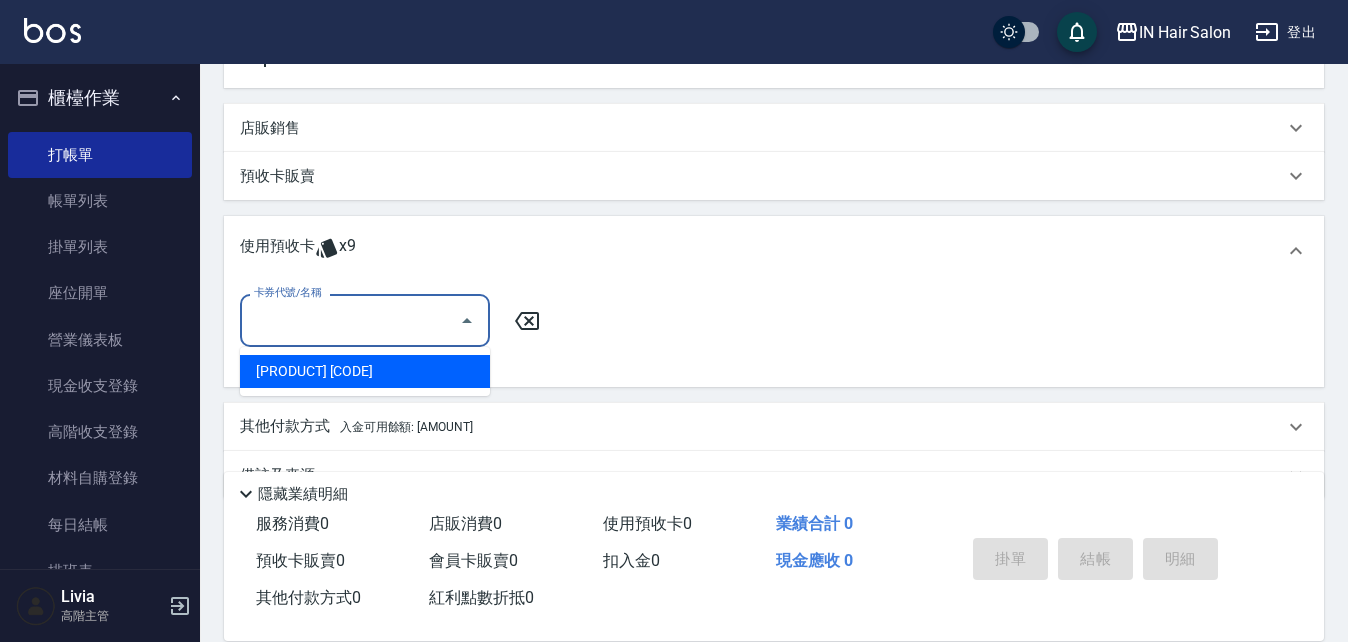 drag, startPoint x: 325, startPoint y: 372, endPoint x: 519, endPoint y: 402, distance: 196.30588 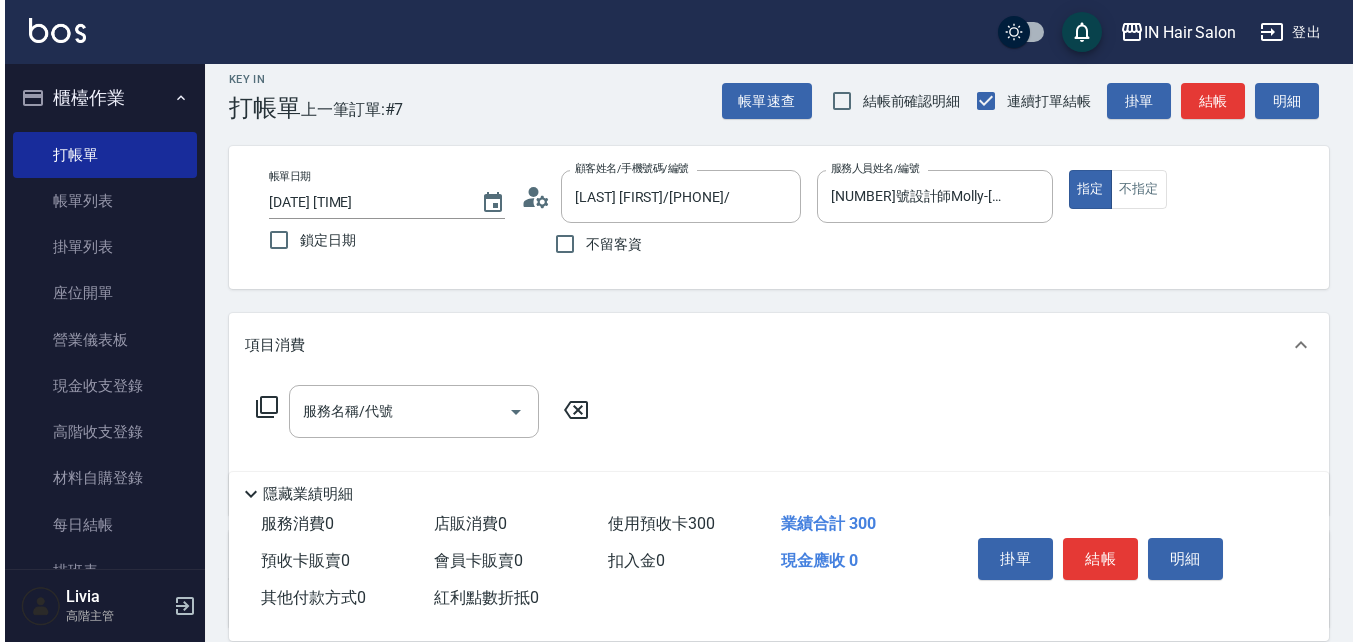 scroll, scrollTop: 0, scrollLeft: 0, axis: both 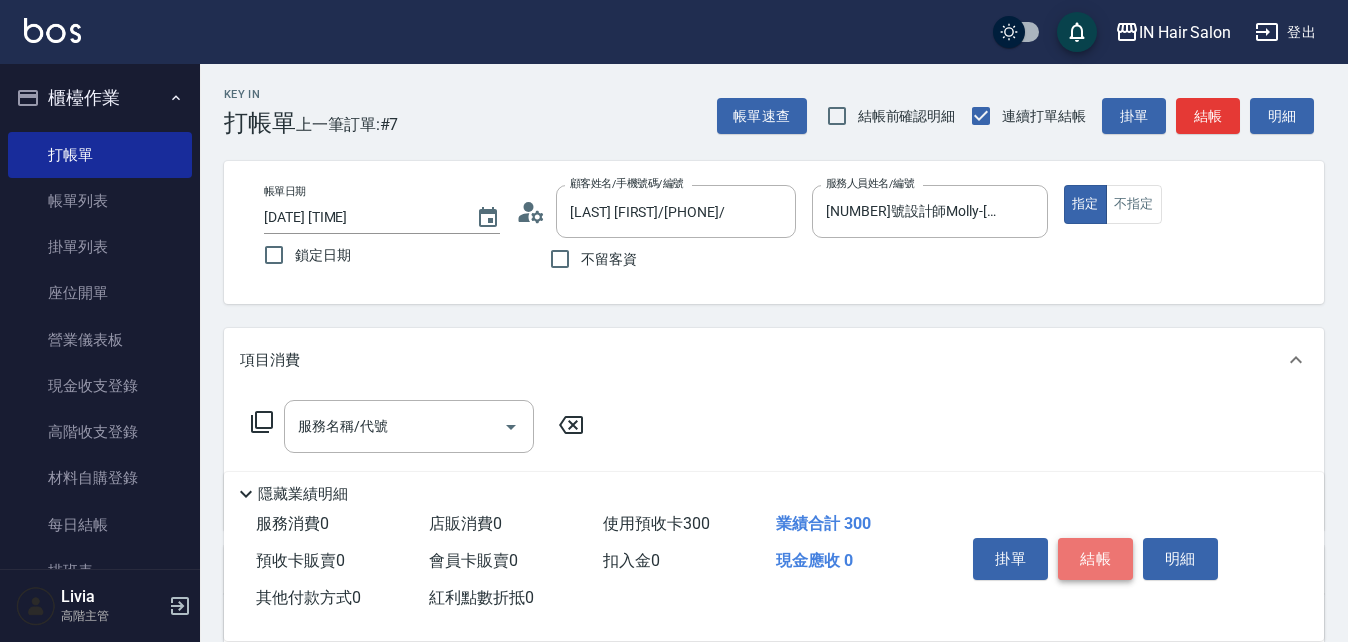 click on "結帳" at bounding box center (1095, 559) 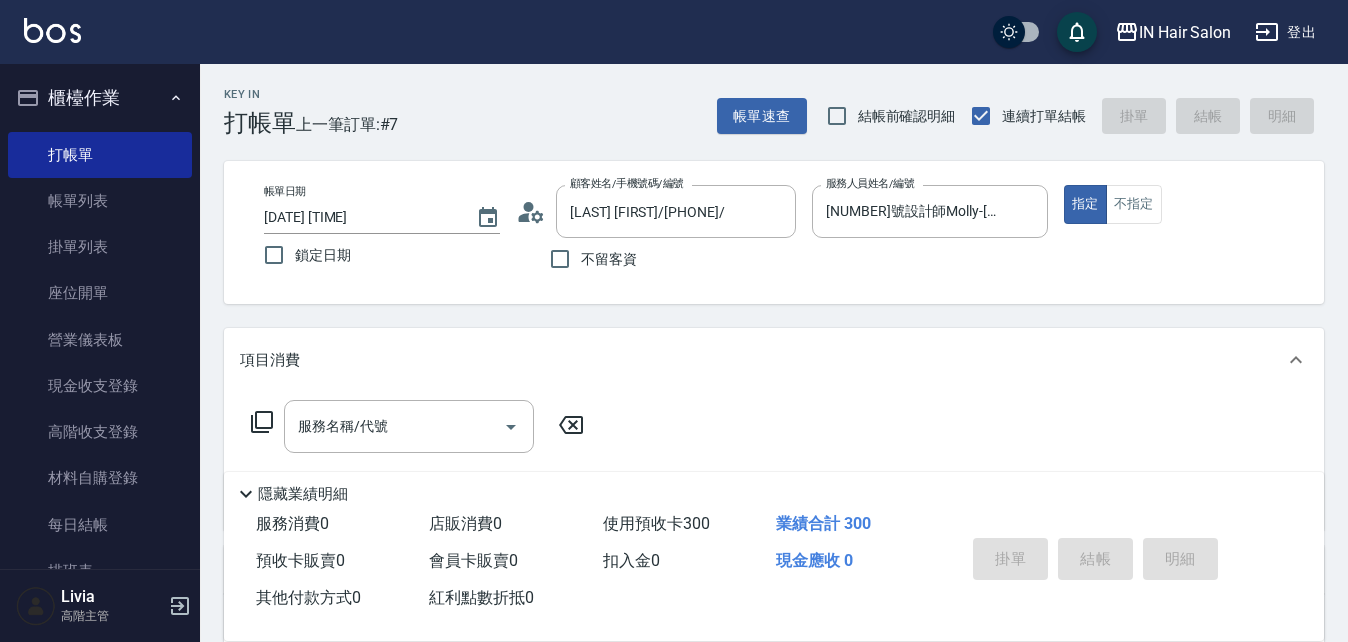 type 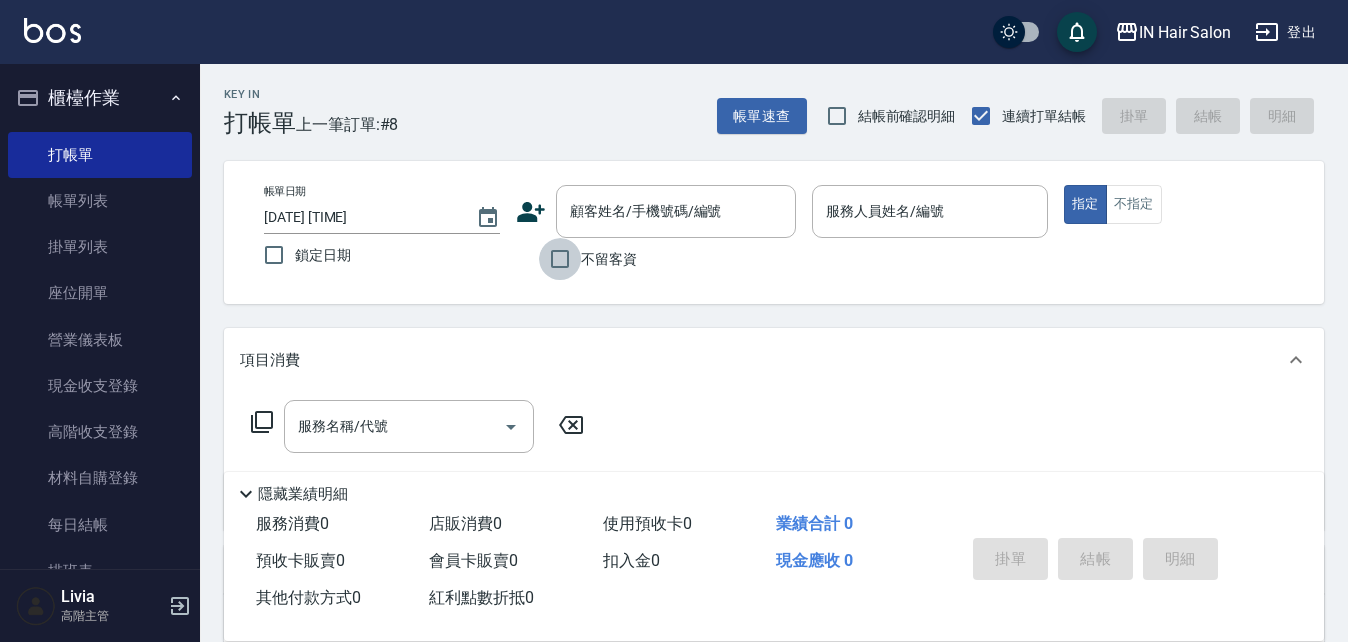 click on "不留客資" at bounding box center [560, 259] 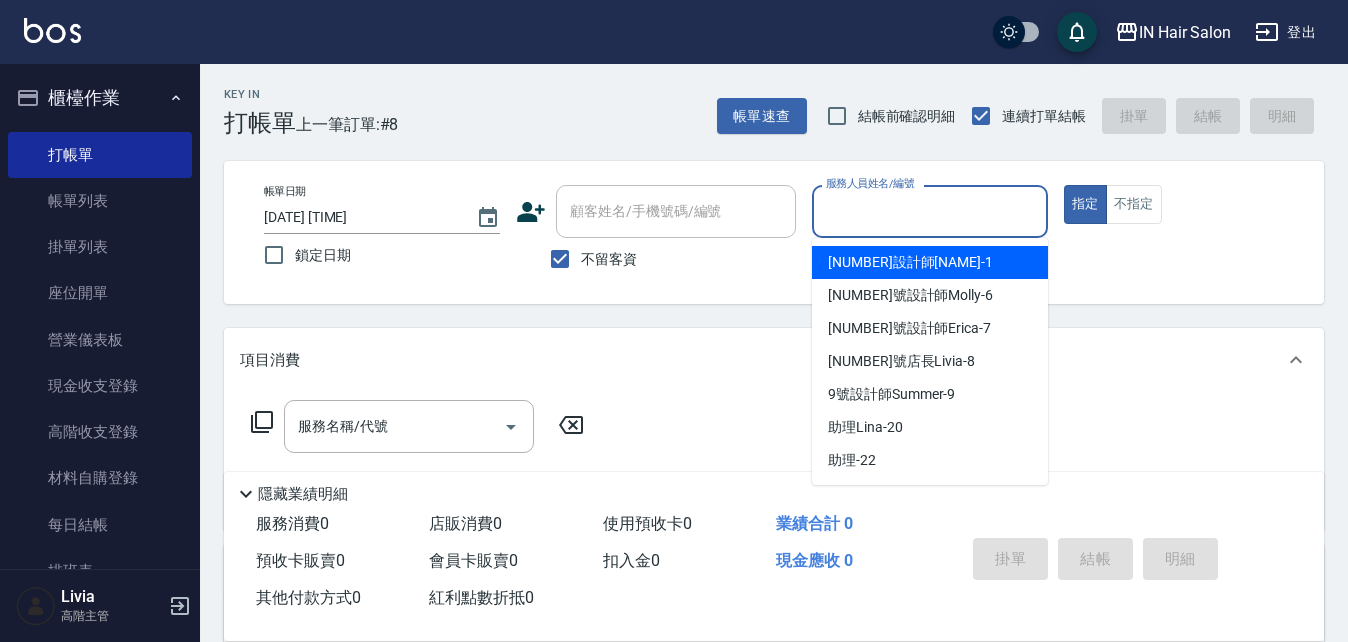 click on "服務人員姓名/編號" at bounding box center [930, 211] 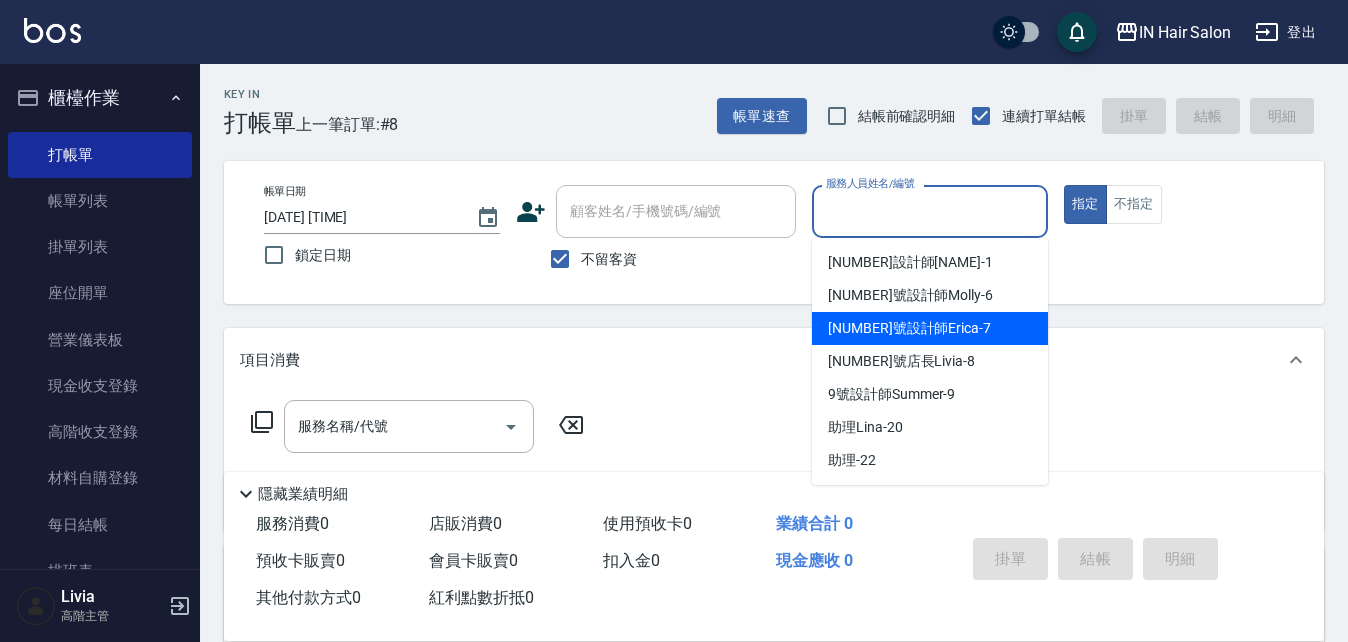 drag, startPoint x: 870, startPoint y: 327, endPoint x: 1133, endPoint y: 250, distance: 274.04013 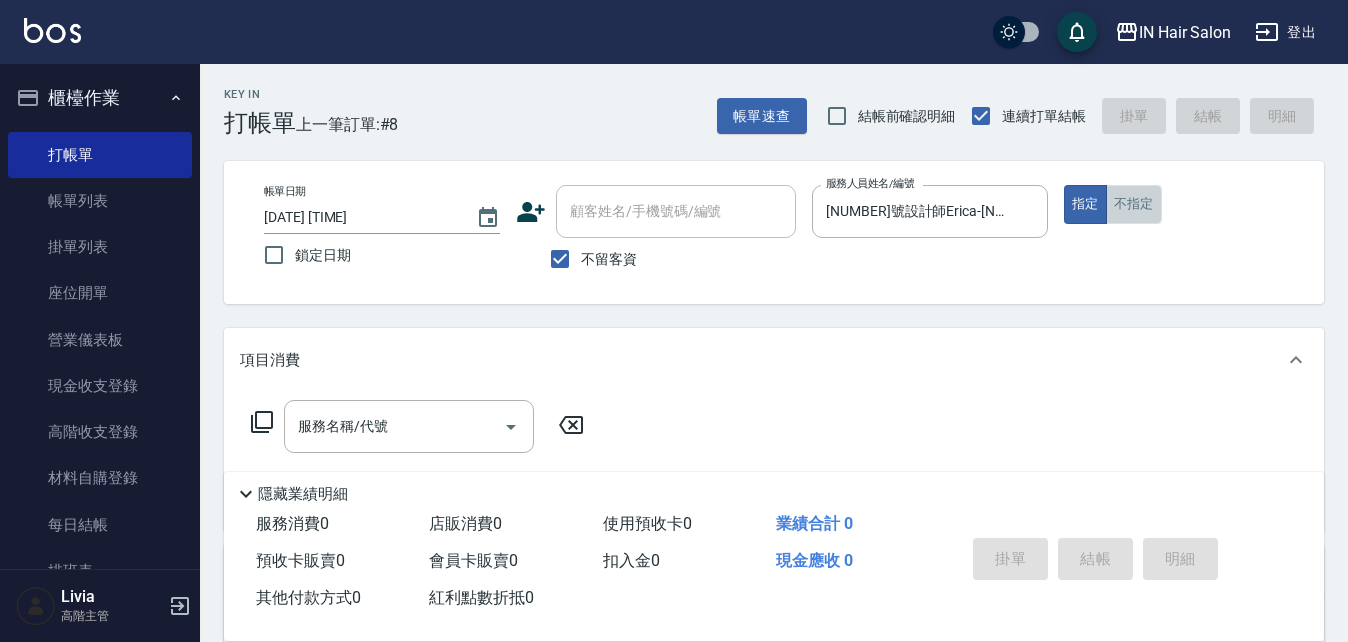 drag, startPoint x: 1135, startPoint y: 208, endPoint x: 690, endPoint y: 346, distance: 465.90665 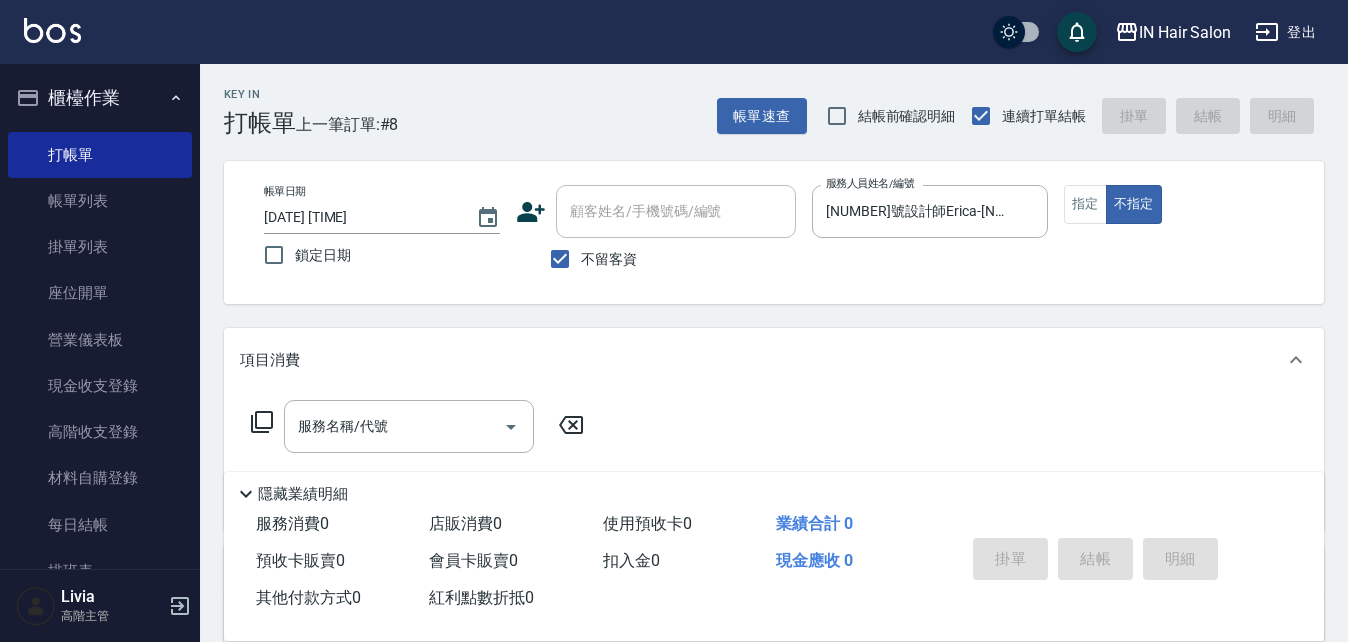 click 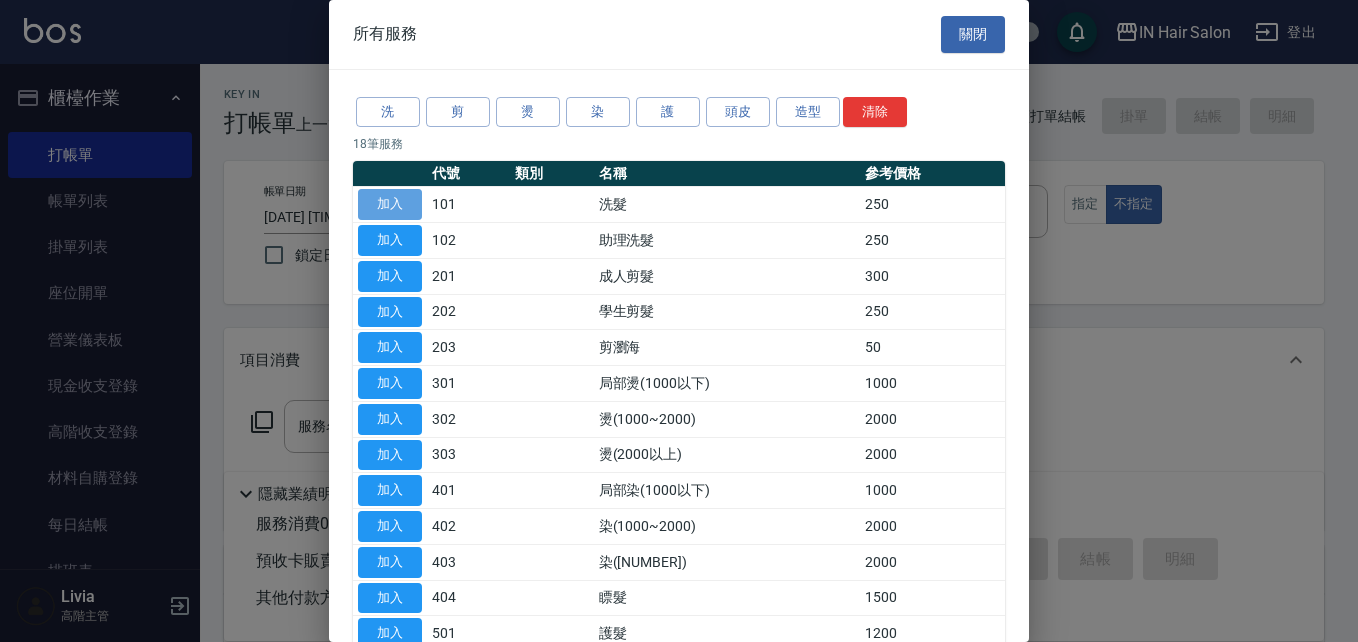 click on "加入" at bounding box center [390, 204] 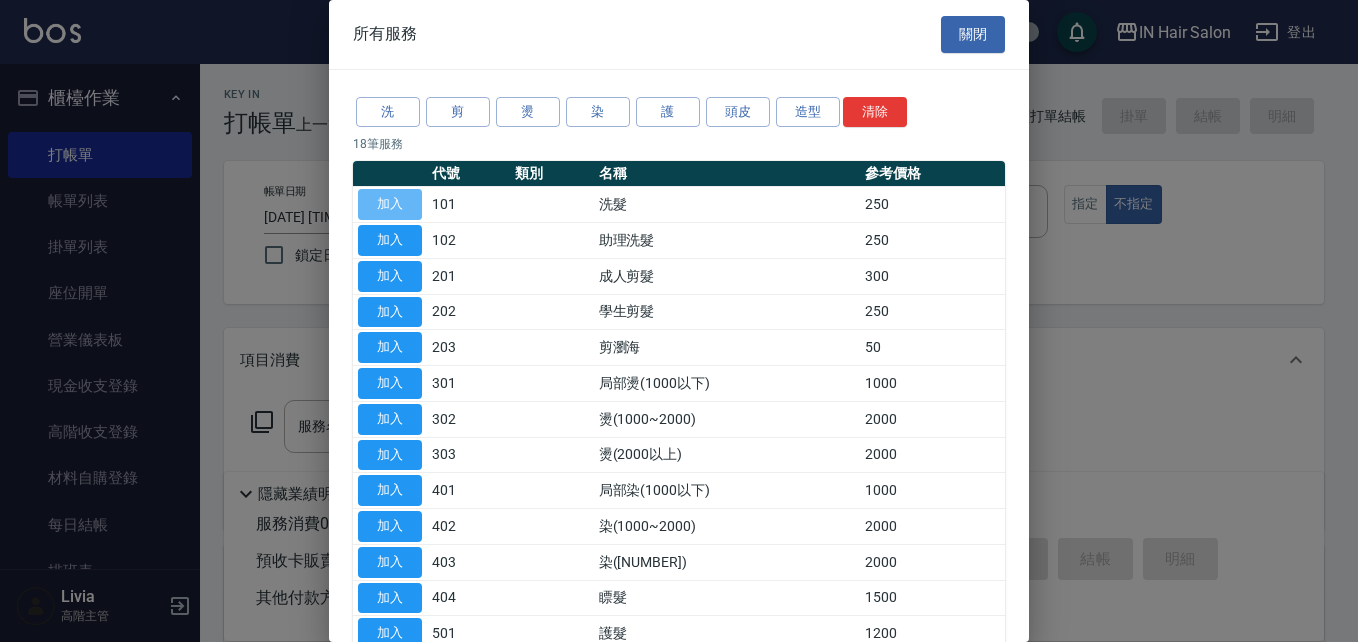 type on "洗髮(101)" 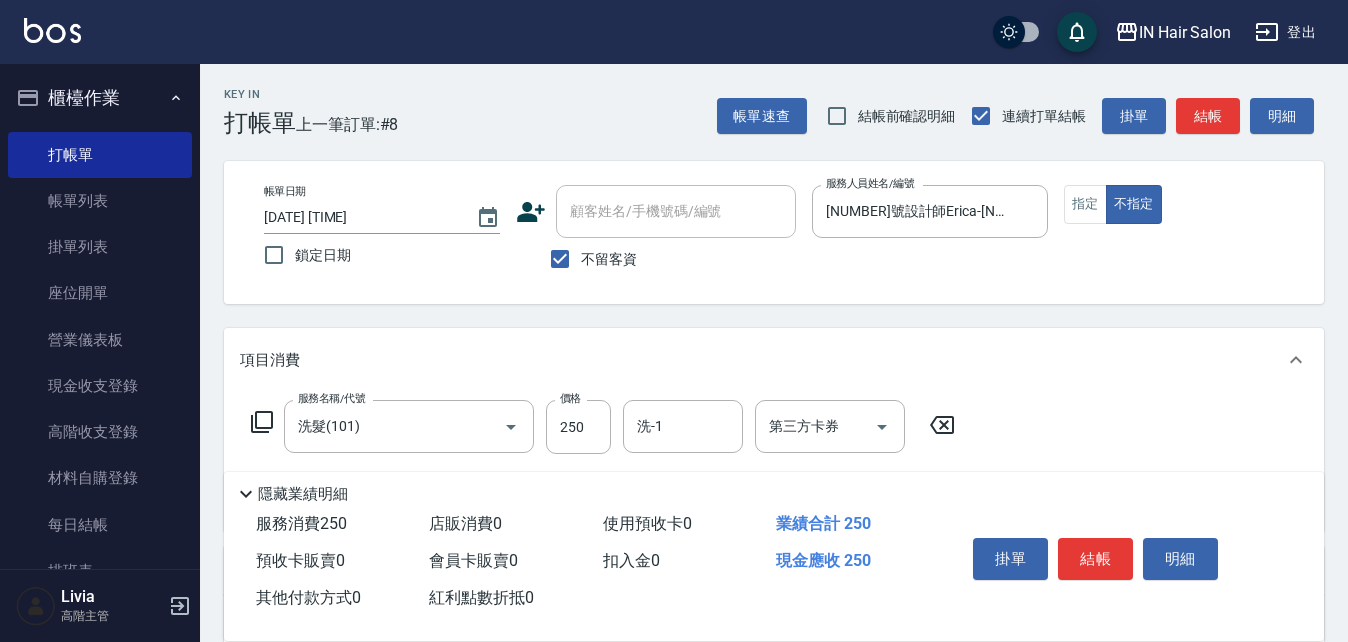click 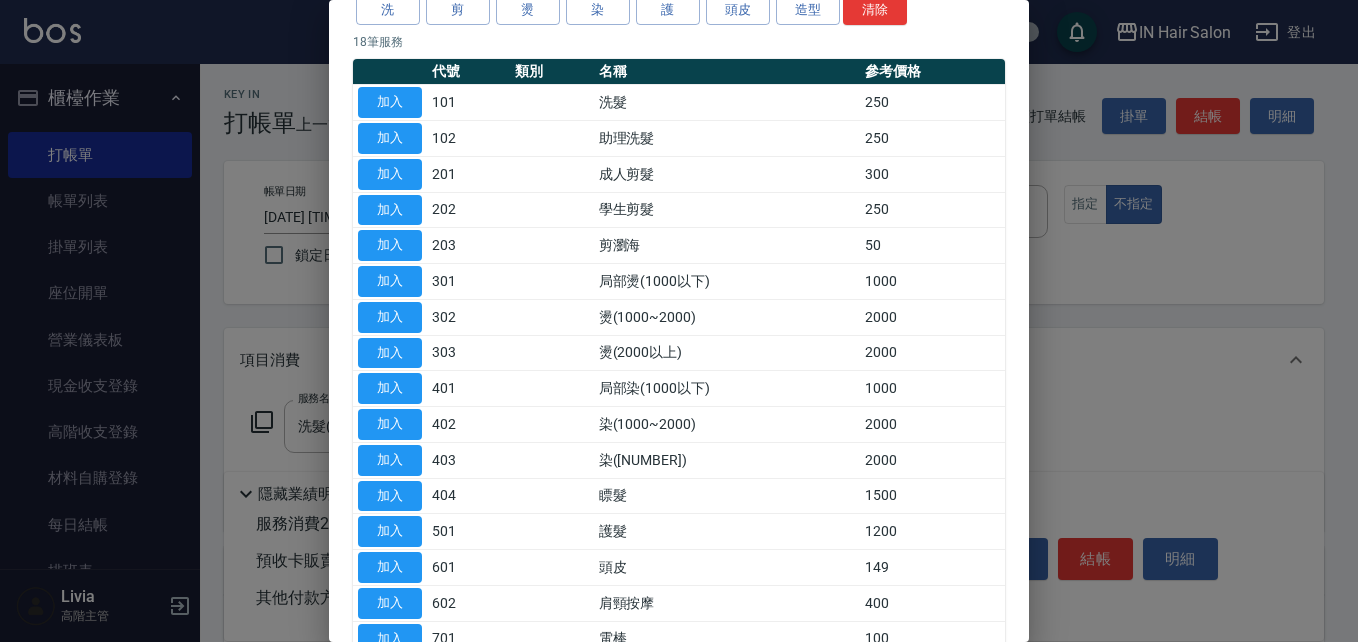 scroll, scrollTop: 200, scrollLeft: 0, axis: vertical 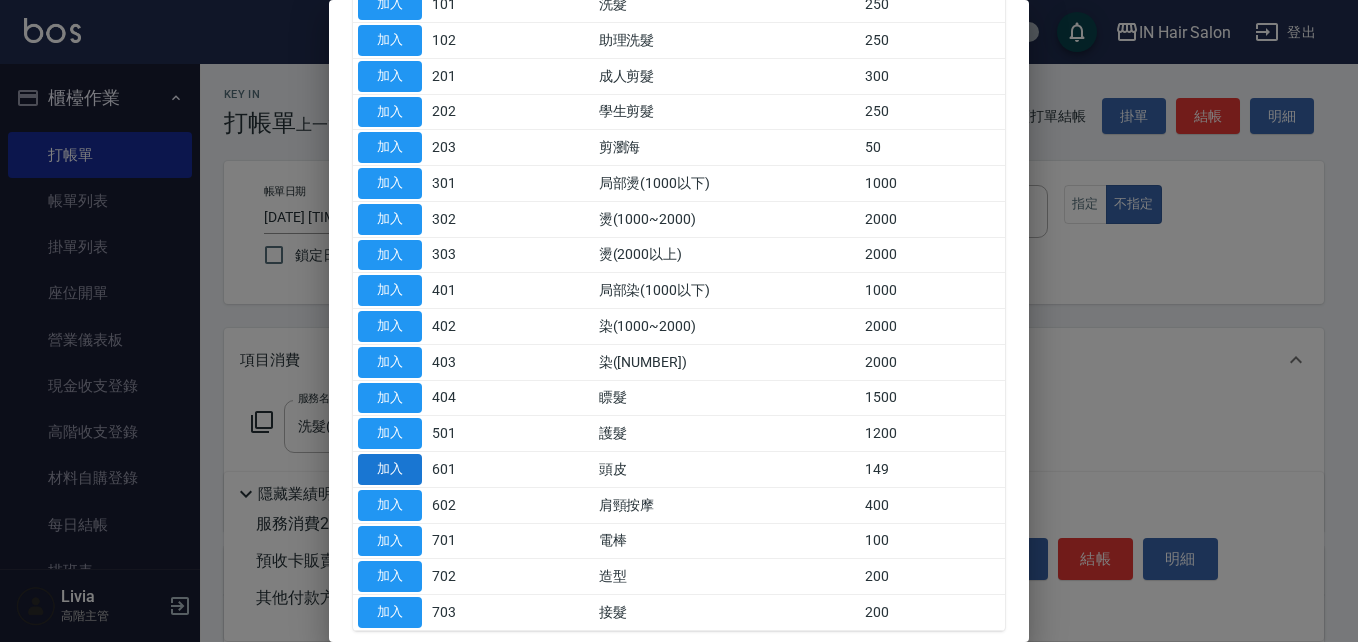 click on "加入" at bounding box center (390, 469) 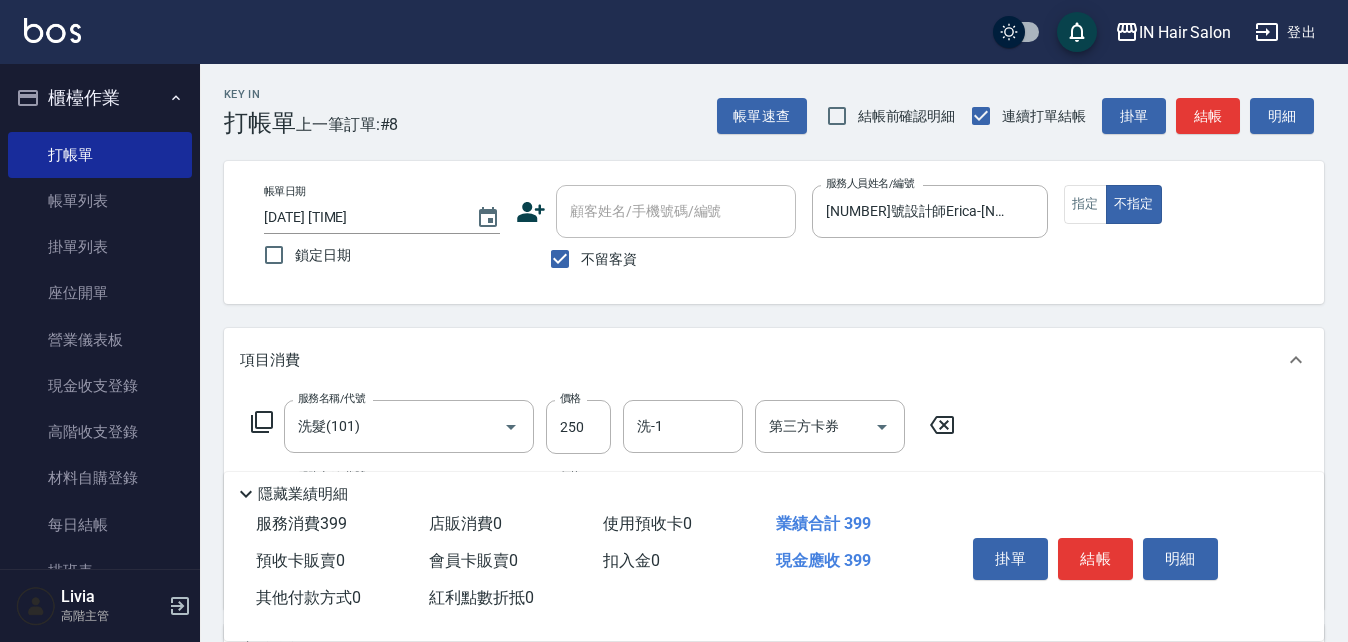click 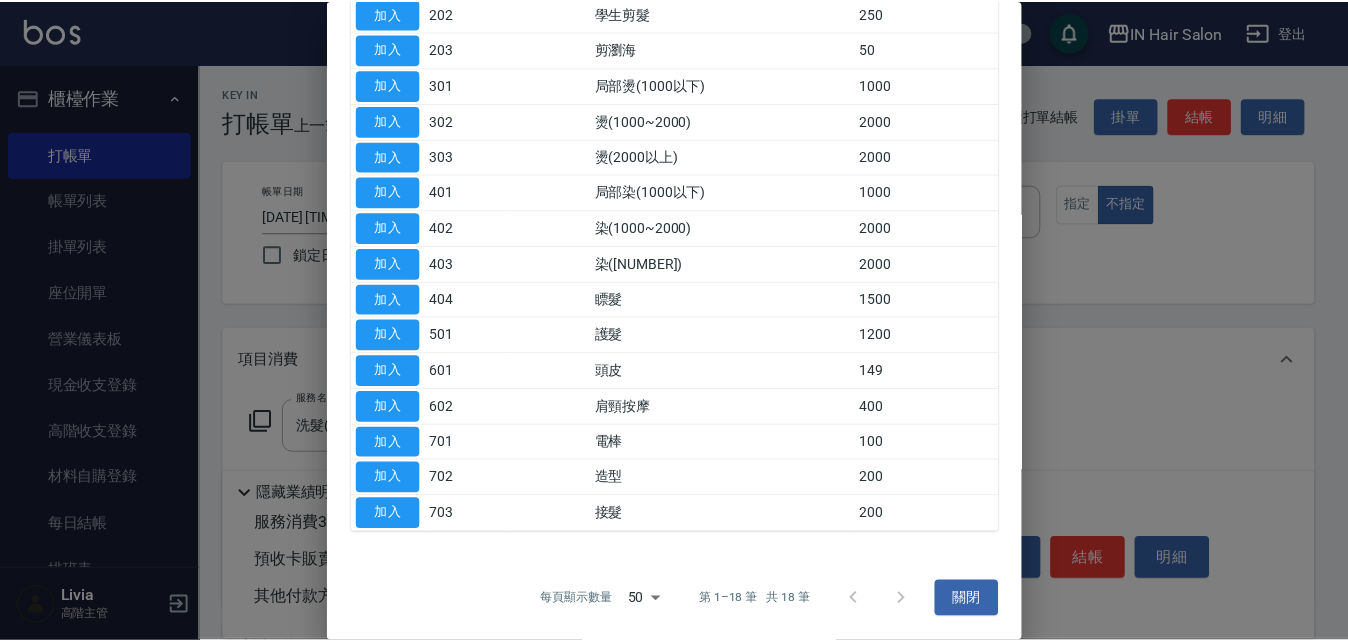 scroll, scrollTop: 299, scrollLeft: 0, axis: vertical 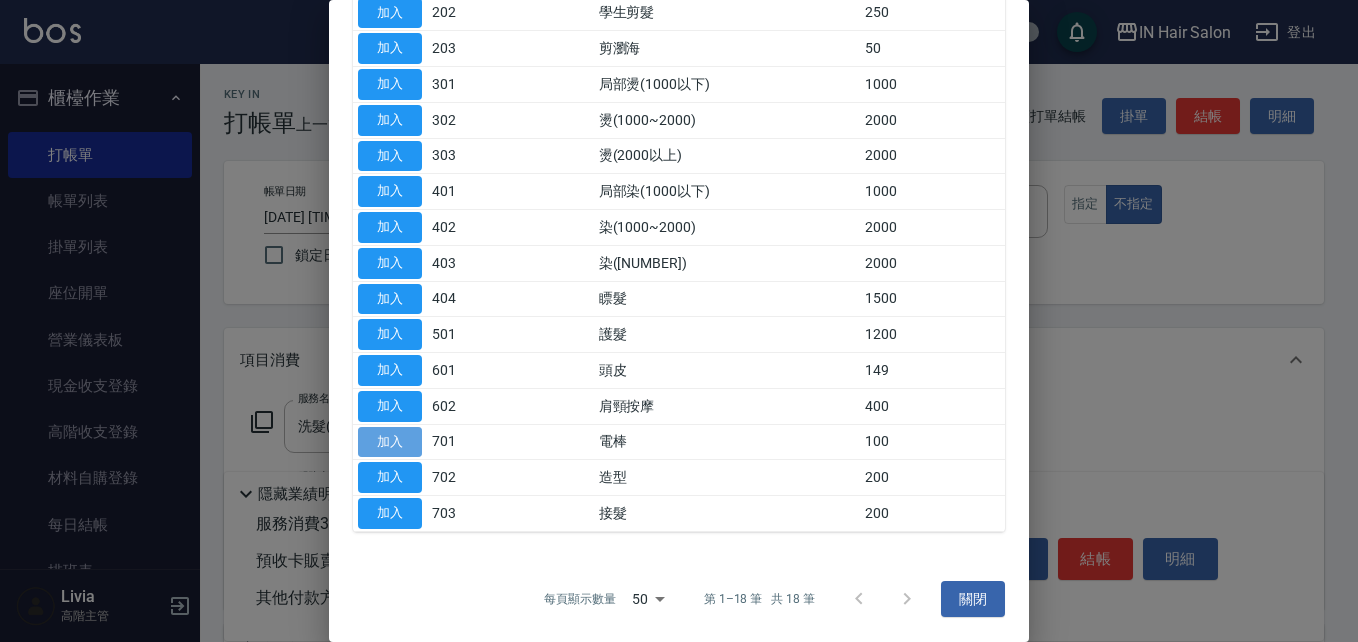 drag, startPoint x: 403, startPoint y: 435, endPoint x: 528, endPoint y: 365, distance: 143.26549 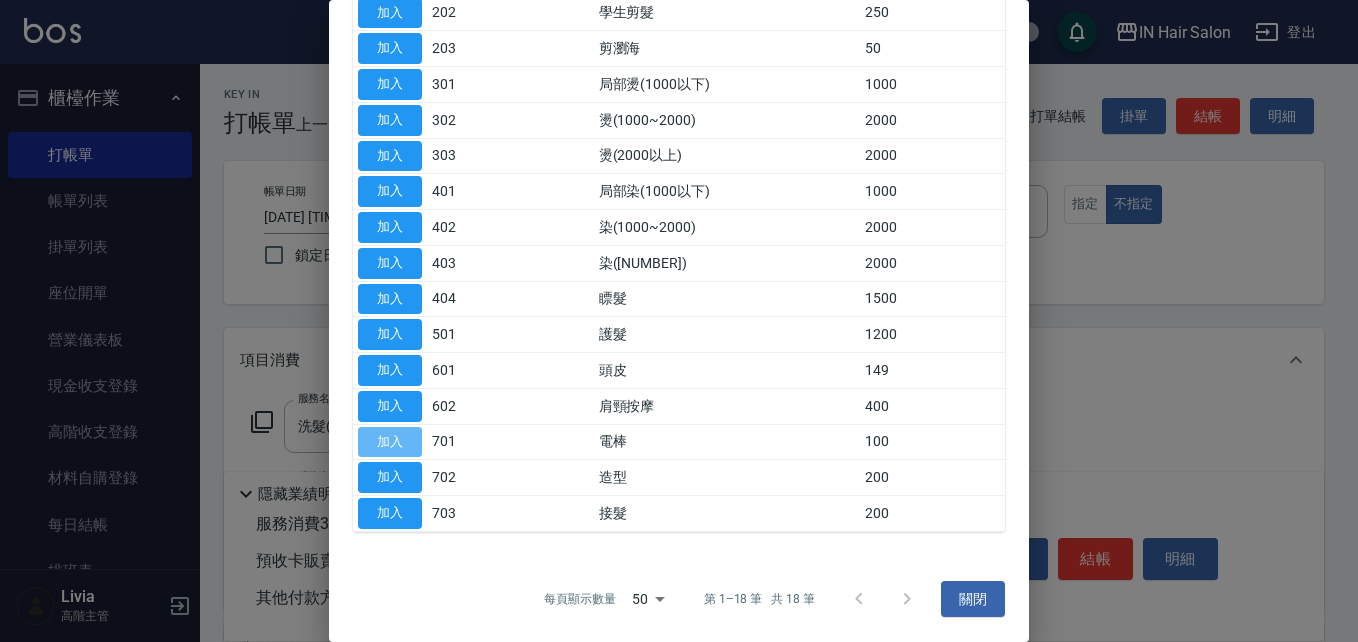 click on "加入" at bounding box center (390, 442) 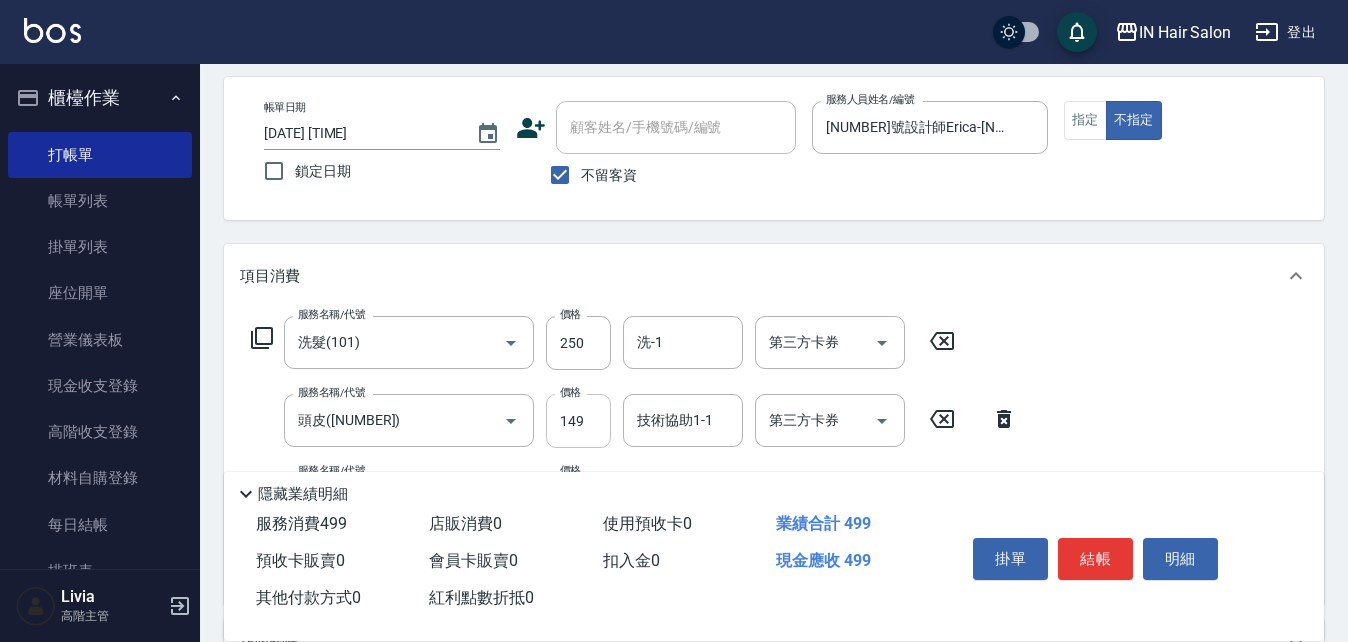 scroll, scrollTop: 200, scrollLeft: 0, axis: vertical 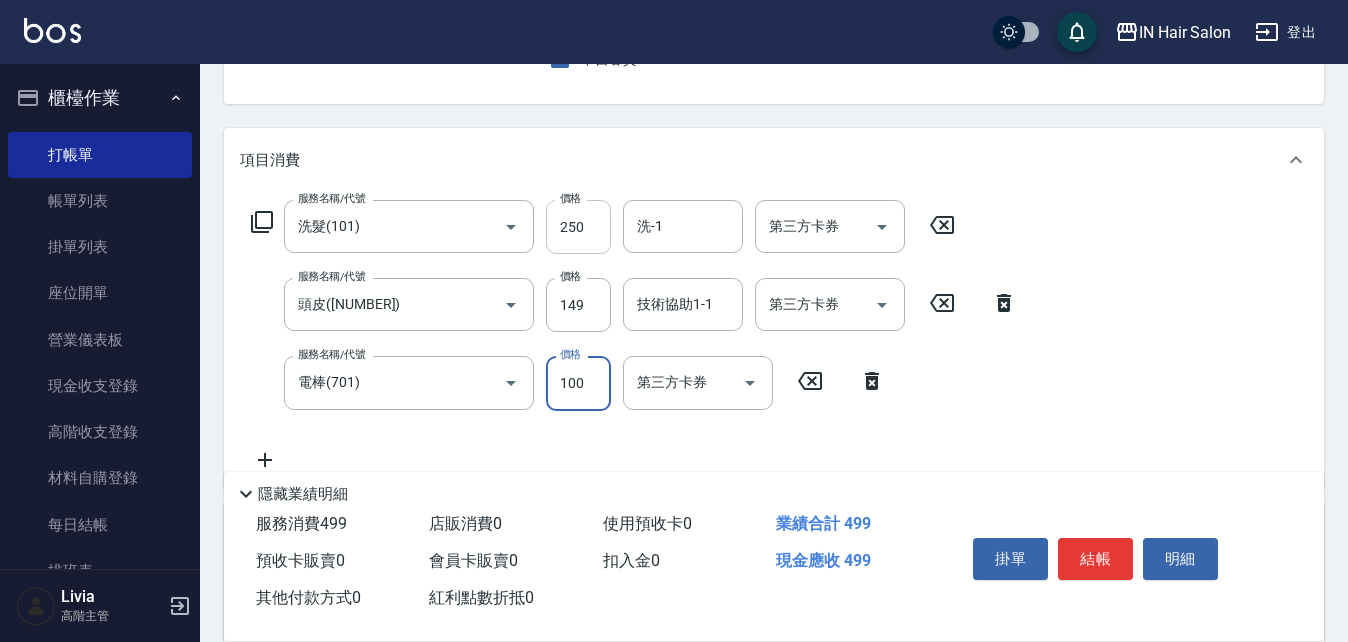 click on "250" at bounding box center (578, 227) 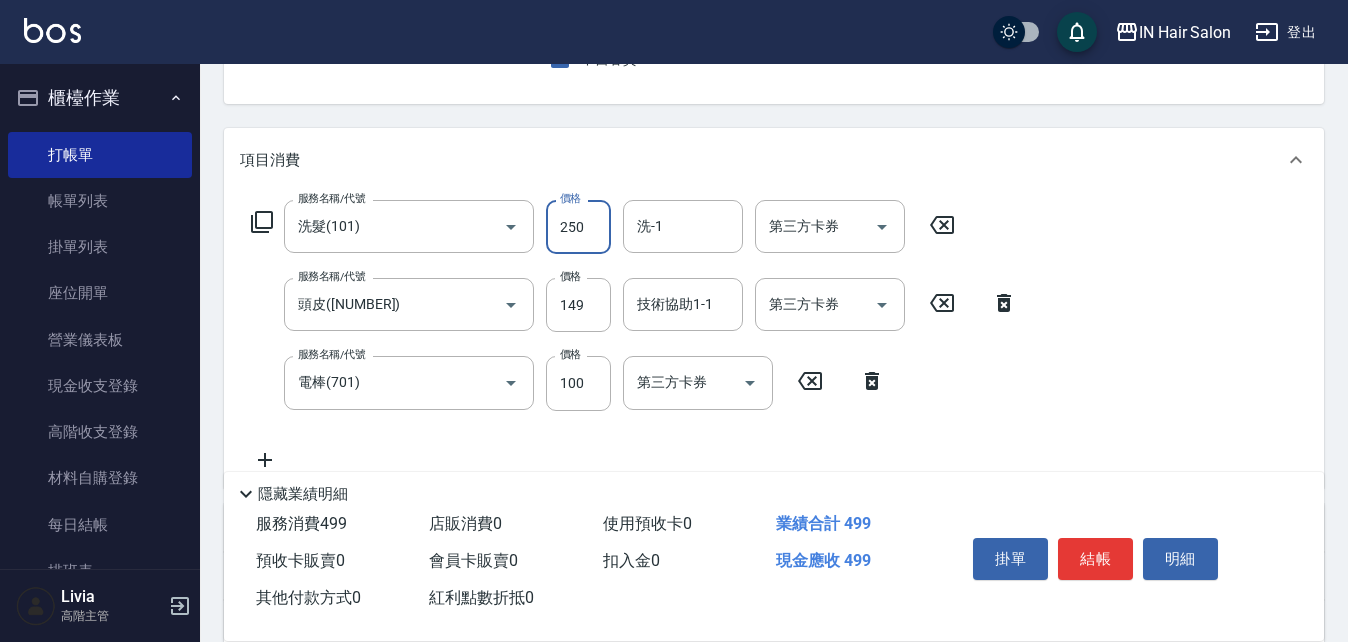 click on "250" at bounding box center (578, 227) 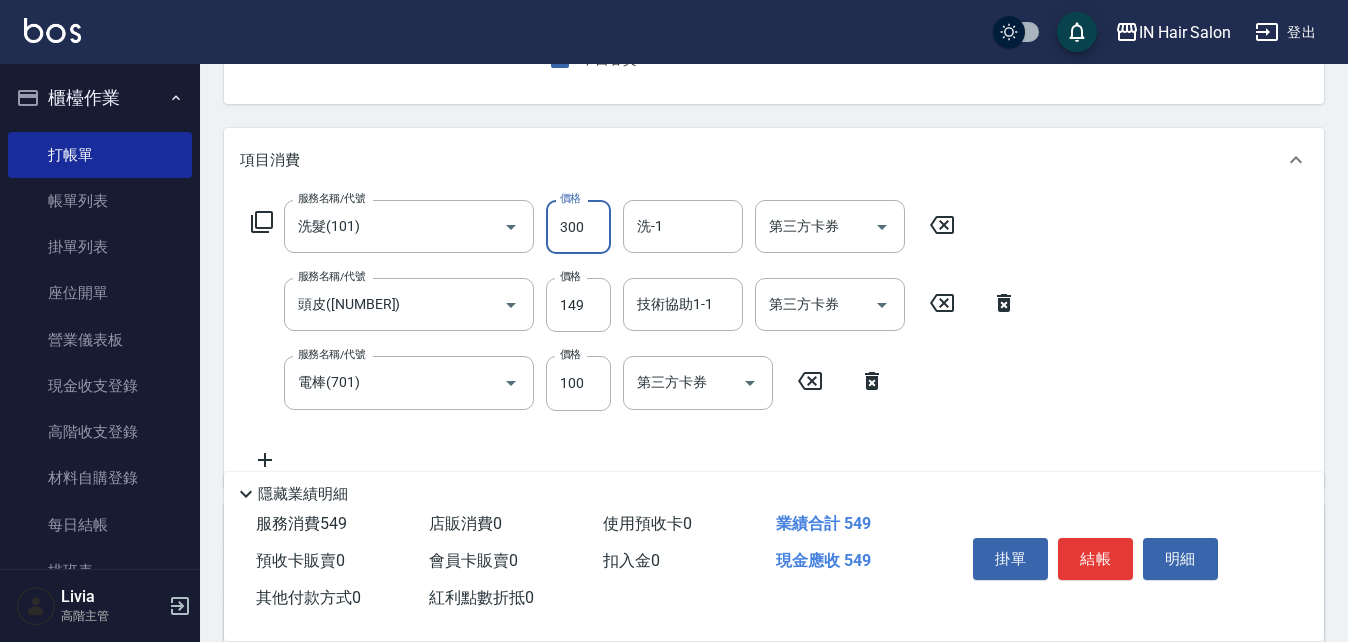 type on "300" 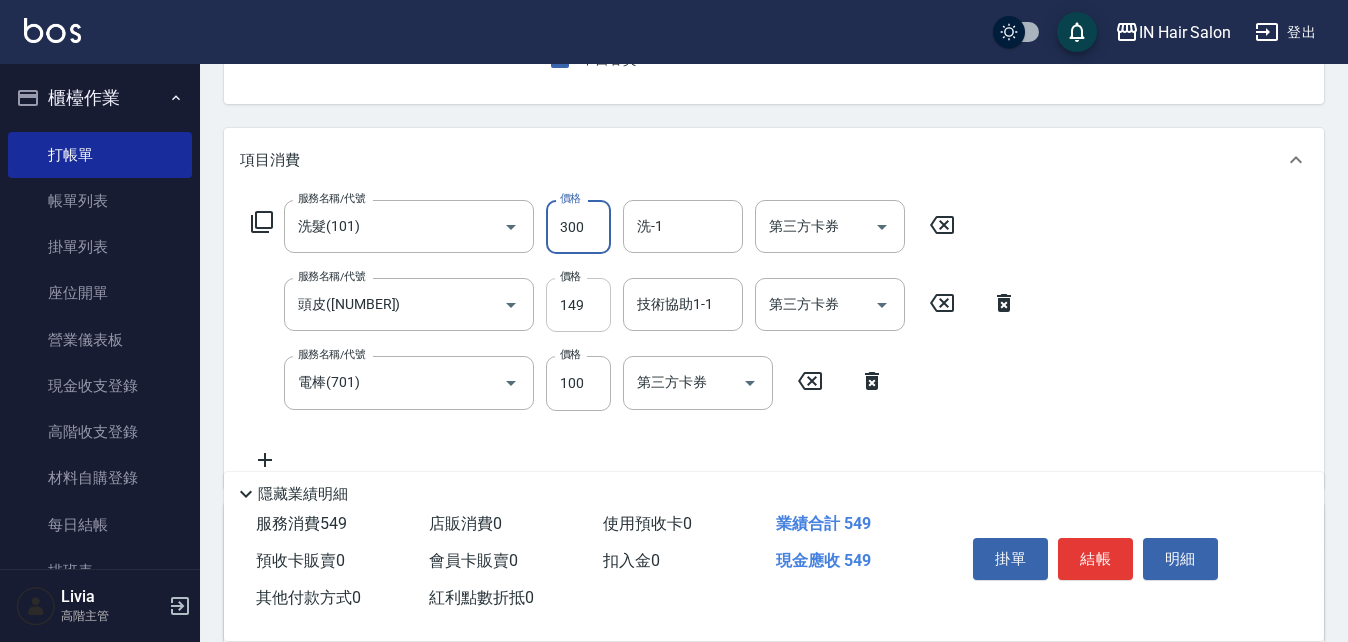 drag, startPoint x: 541, startPoint y: 337, endPoint x: 553, endPoint y: 329, distance: 14.422205 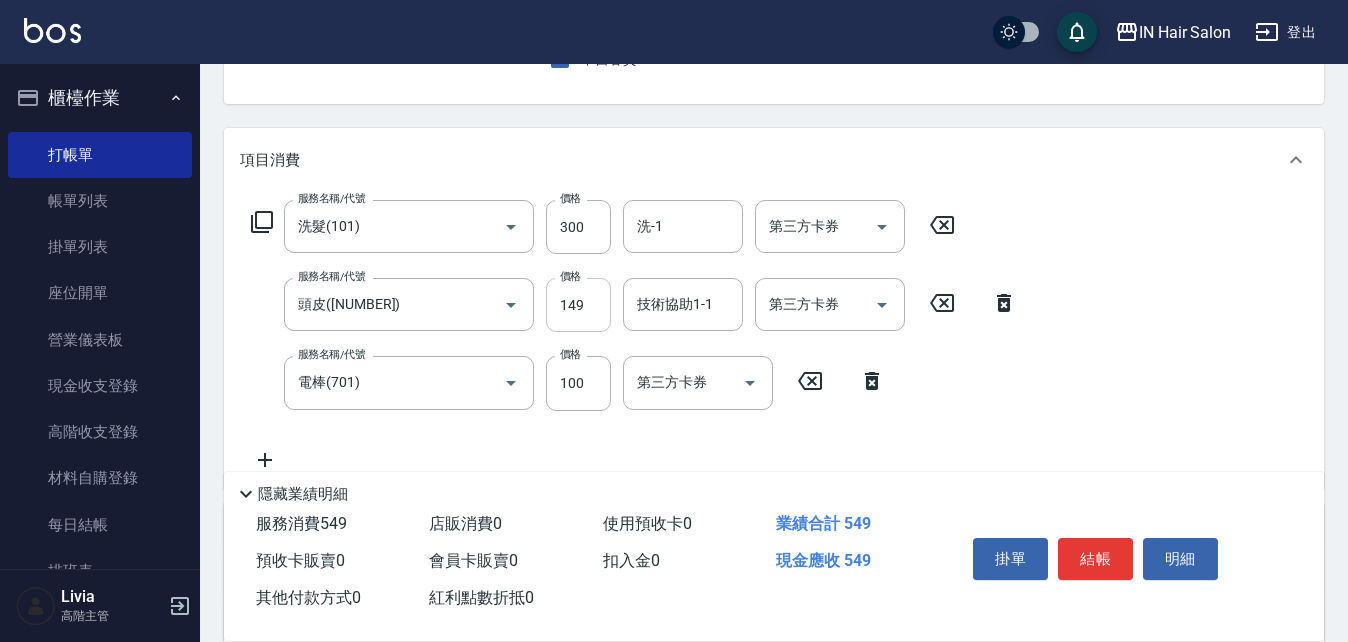 click on "149" at bounding box center [578, 305] 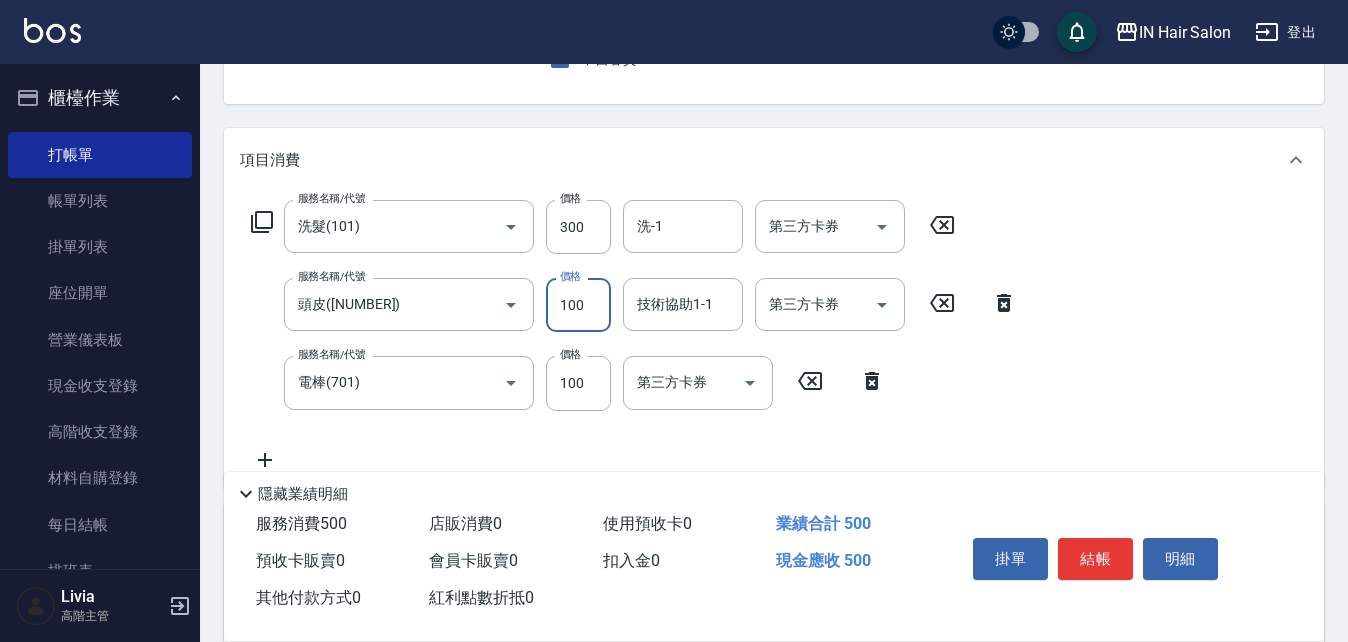 type on "100" 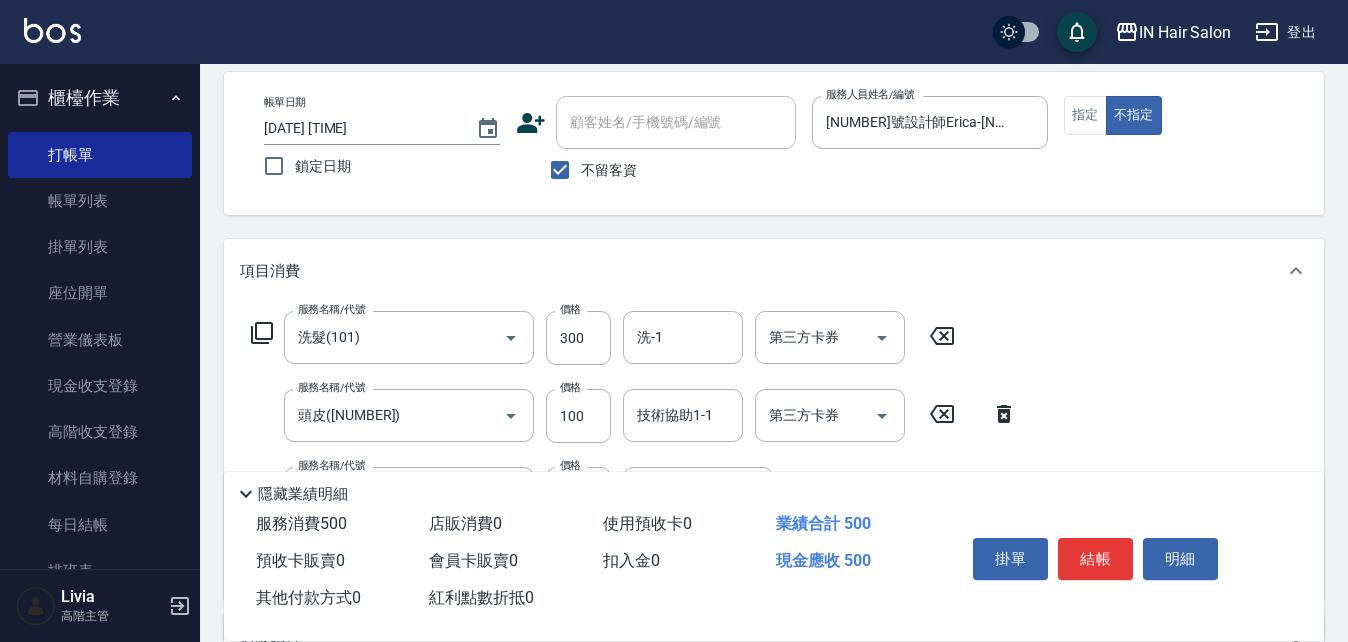 scroll, scrollTop: 0, scrollLeft: 0, axis: both 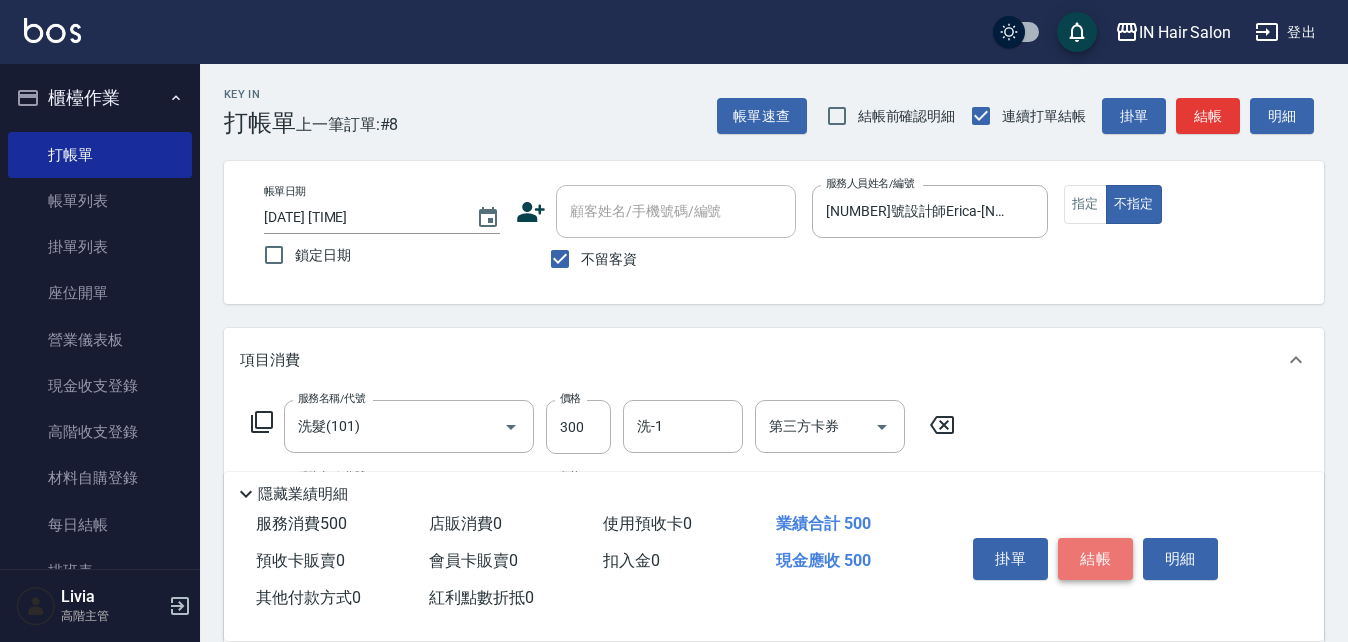 click on "結帳" at bounding box center (1095, 559) 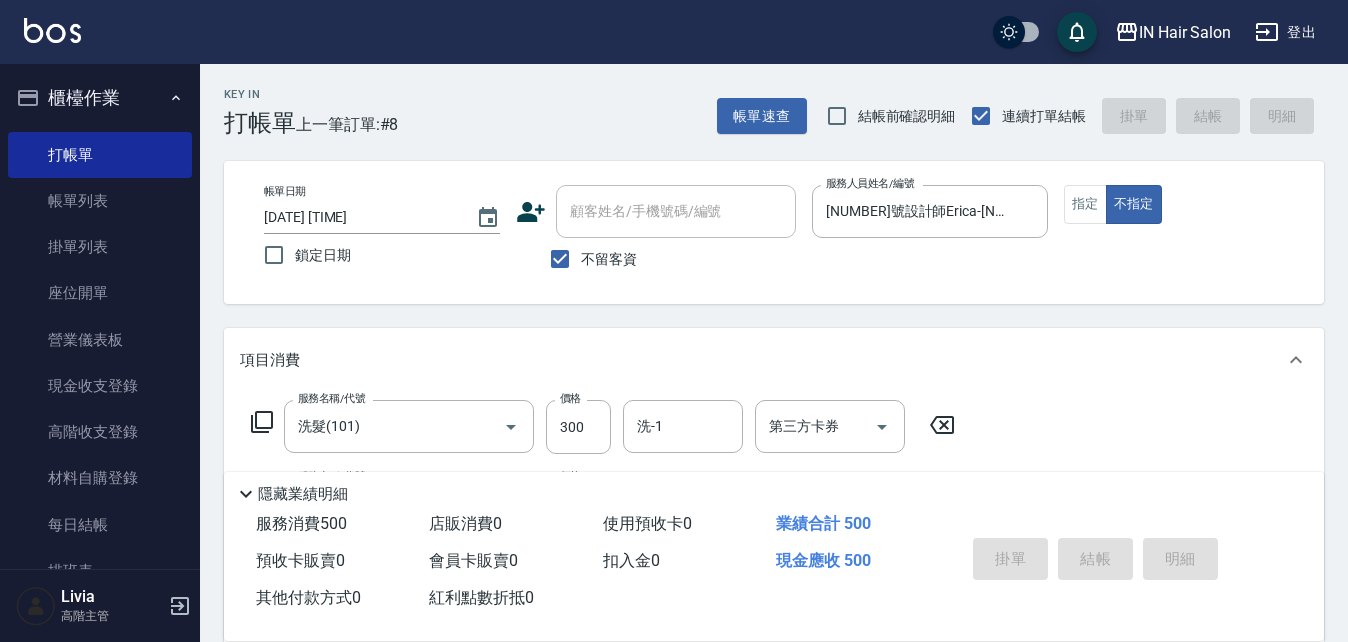 type on "[DATE] [TIME]" 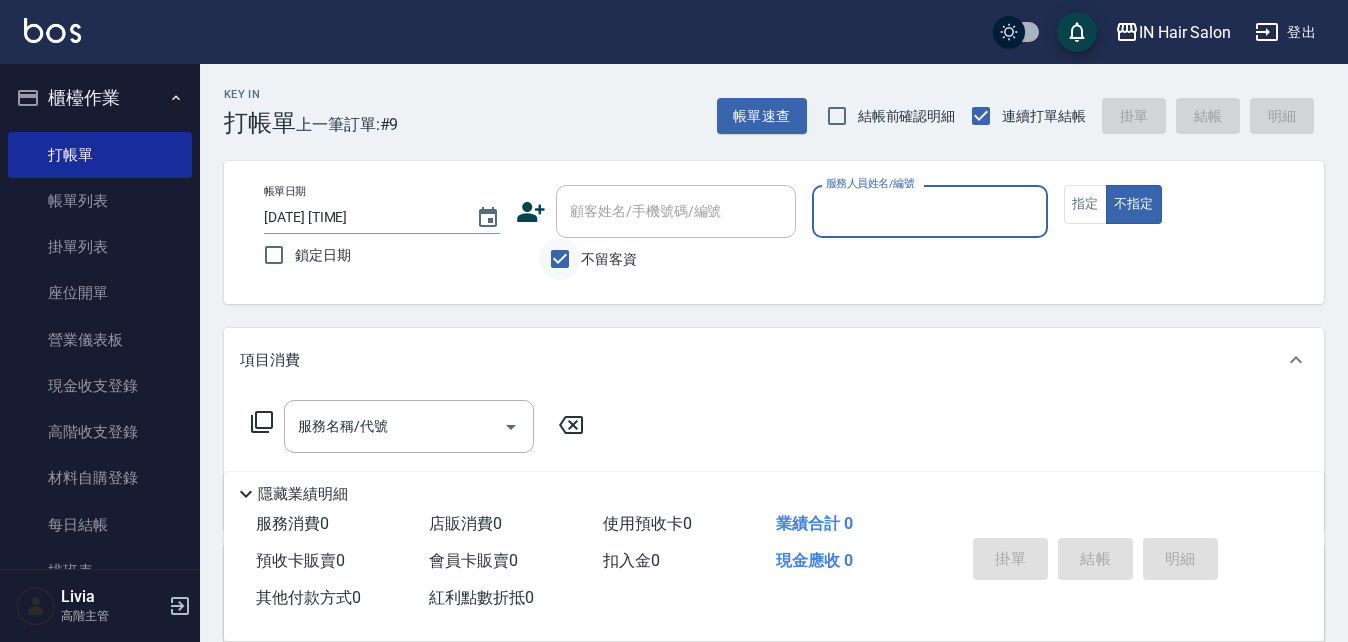 click on "不留客資" at bounding box center [560, 259] 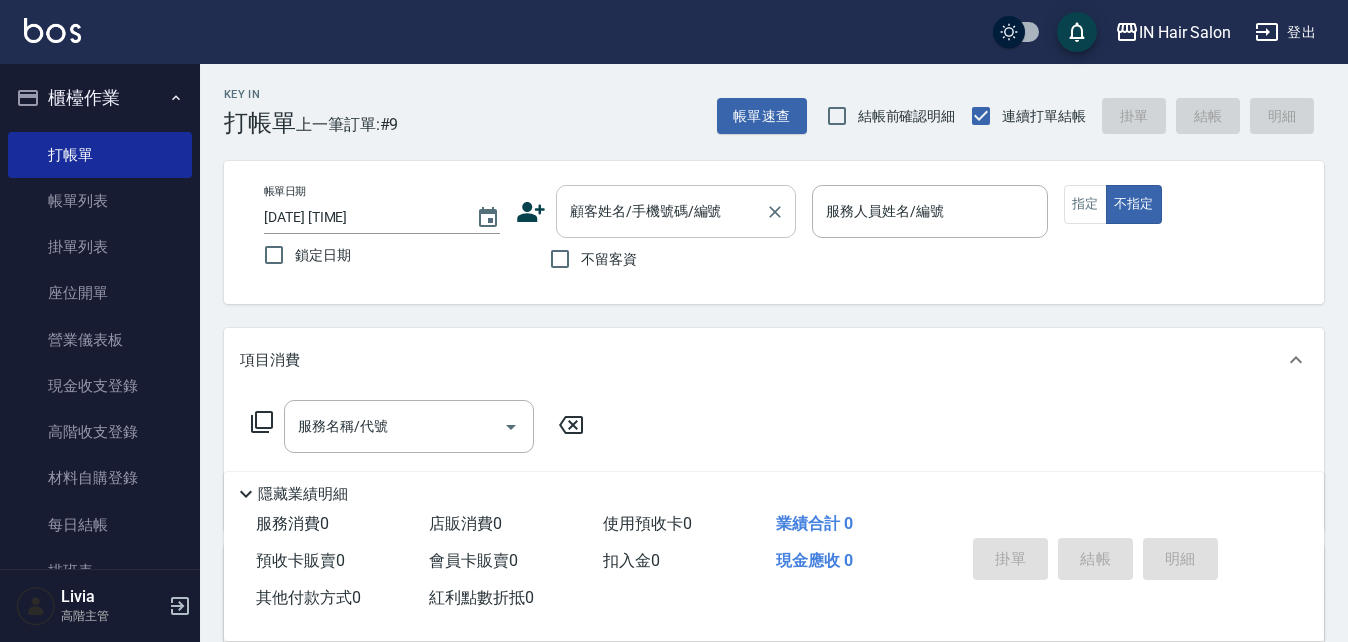 click on "顧客姓名/手機號碼/編號" at bounding box center (661, 211) 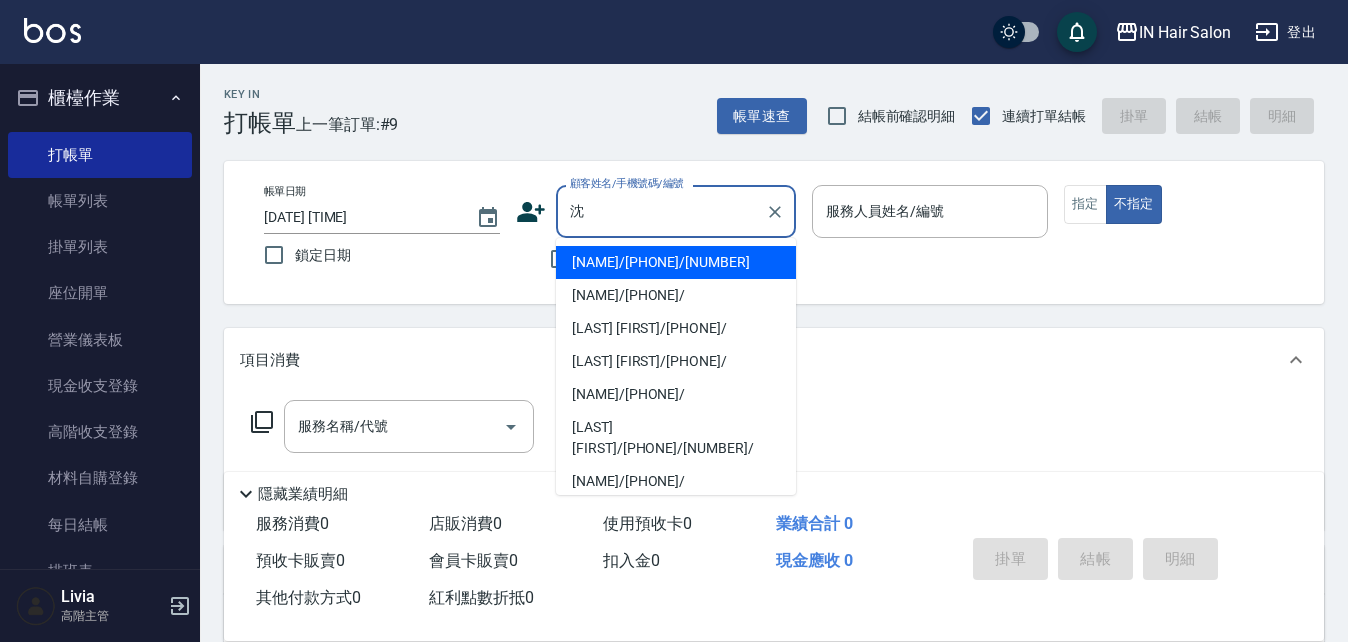 click on "[NAME]/[PHONE]/[NUMBER]" at bounding box center [676, 262] 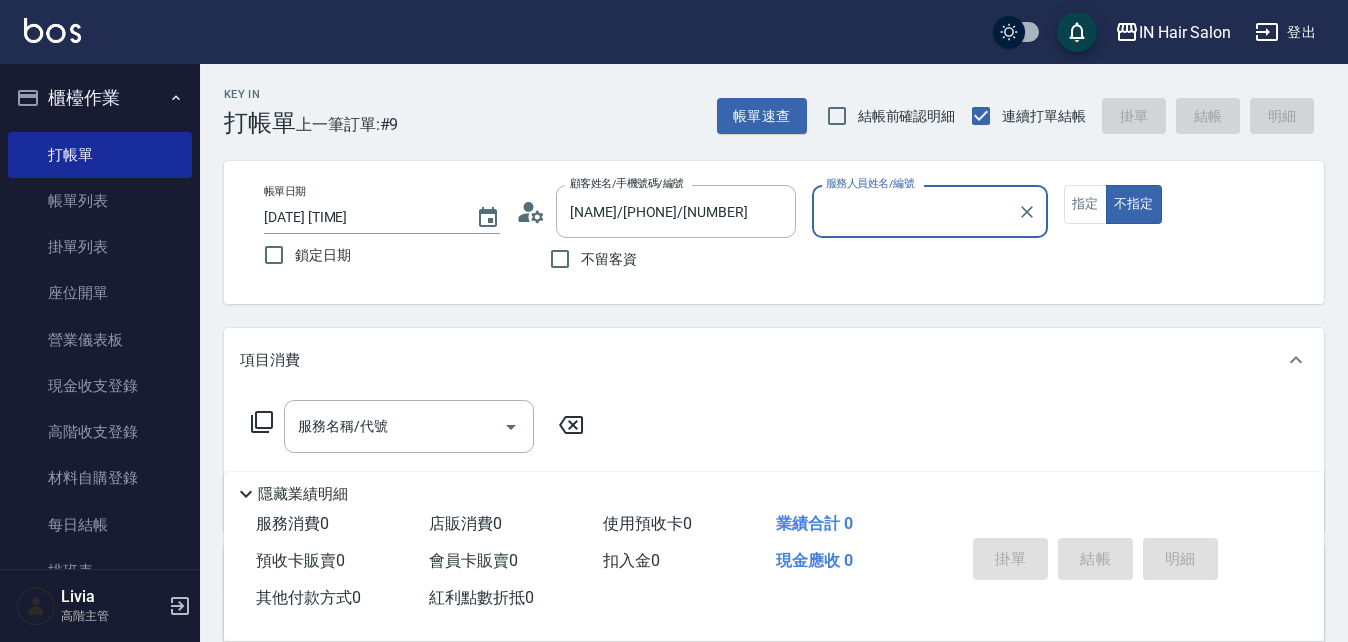 type on "[NUMBER]店長[NAME]-[NUMBER]" 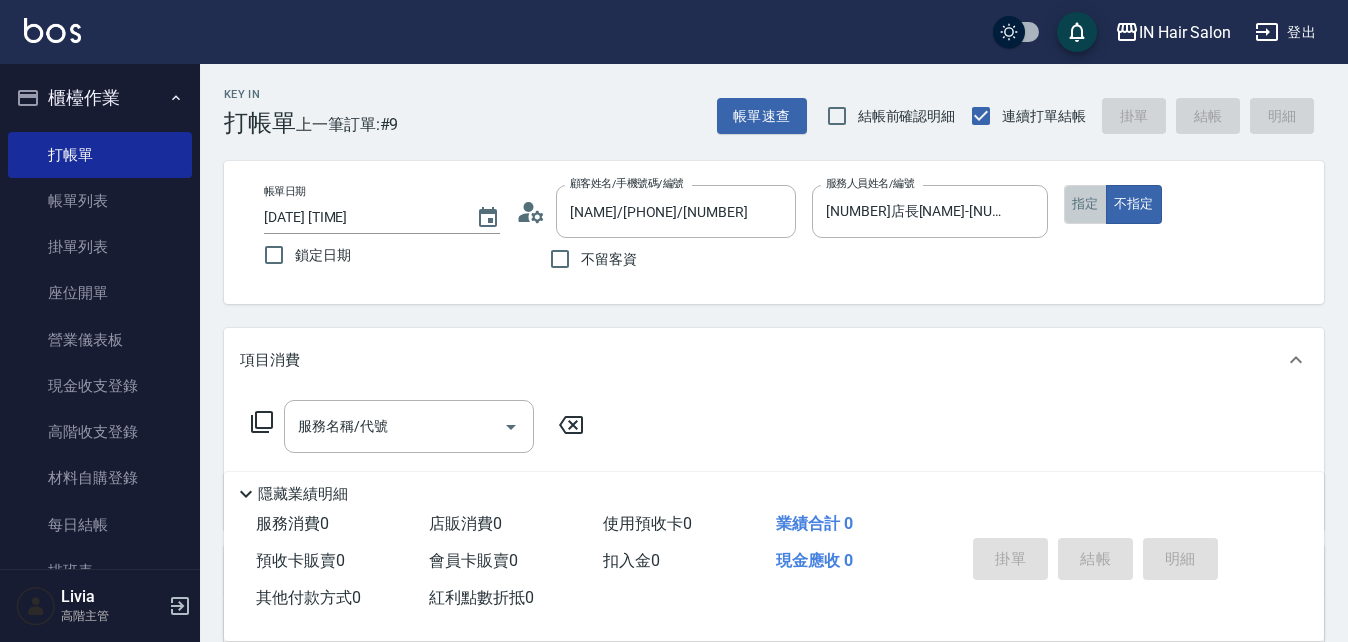 click on "指定" at bounding box center [1085, 204] 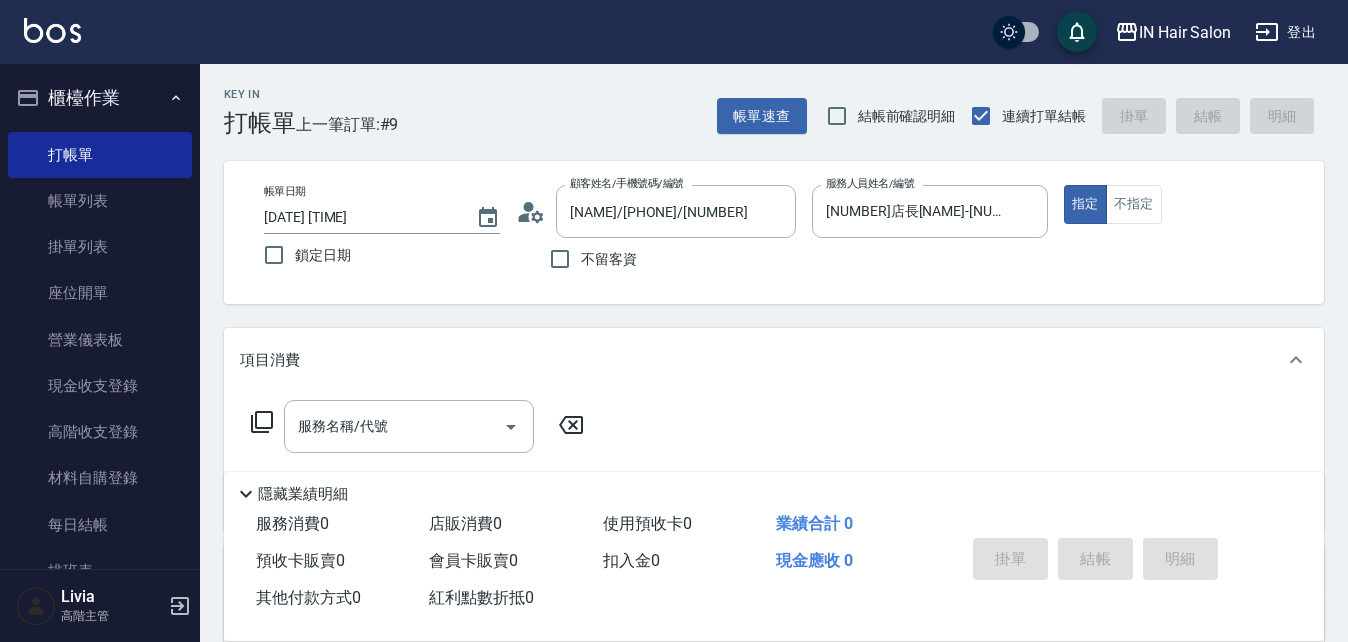 click 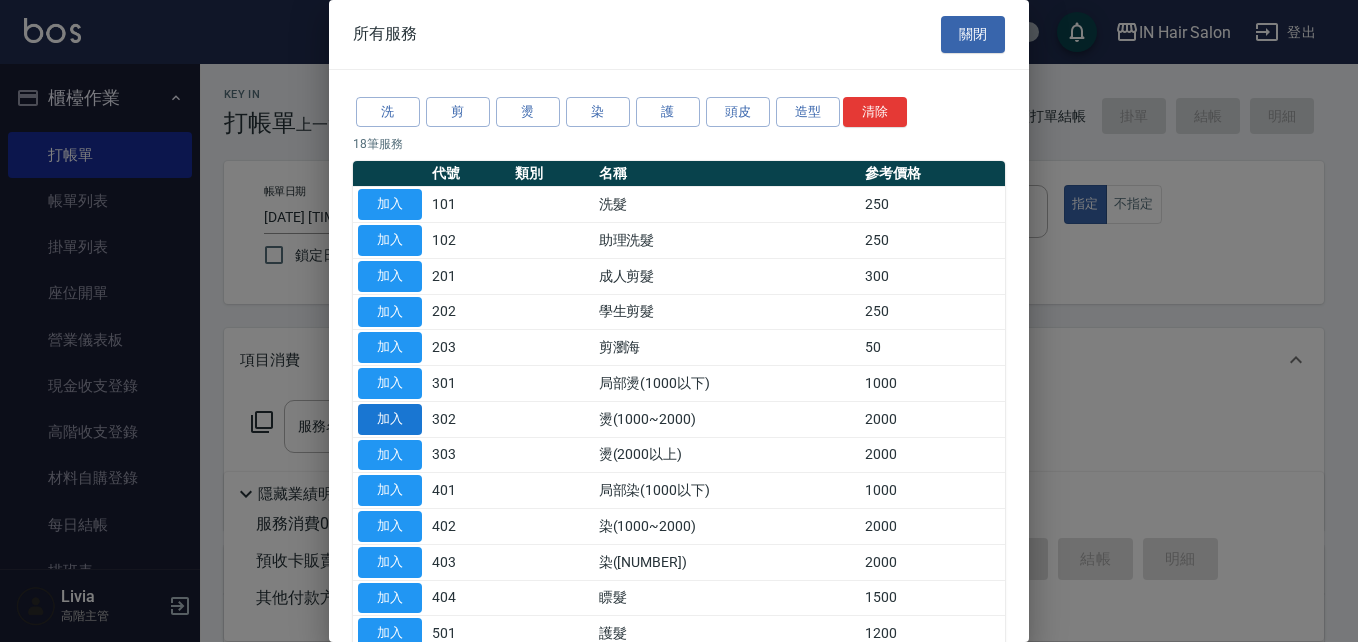 click on "加入" at bounding box center (390, 419) 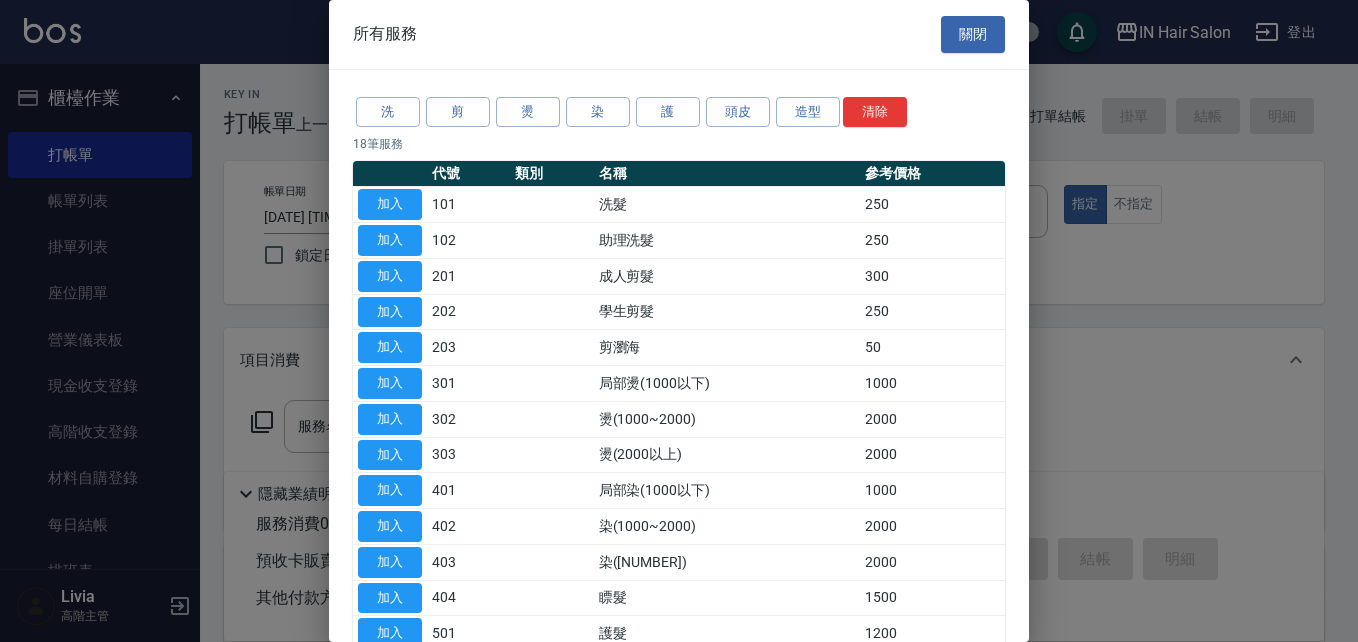 type on "燙(1000~2000)(302)" 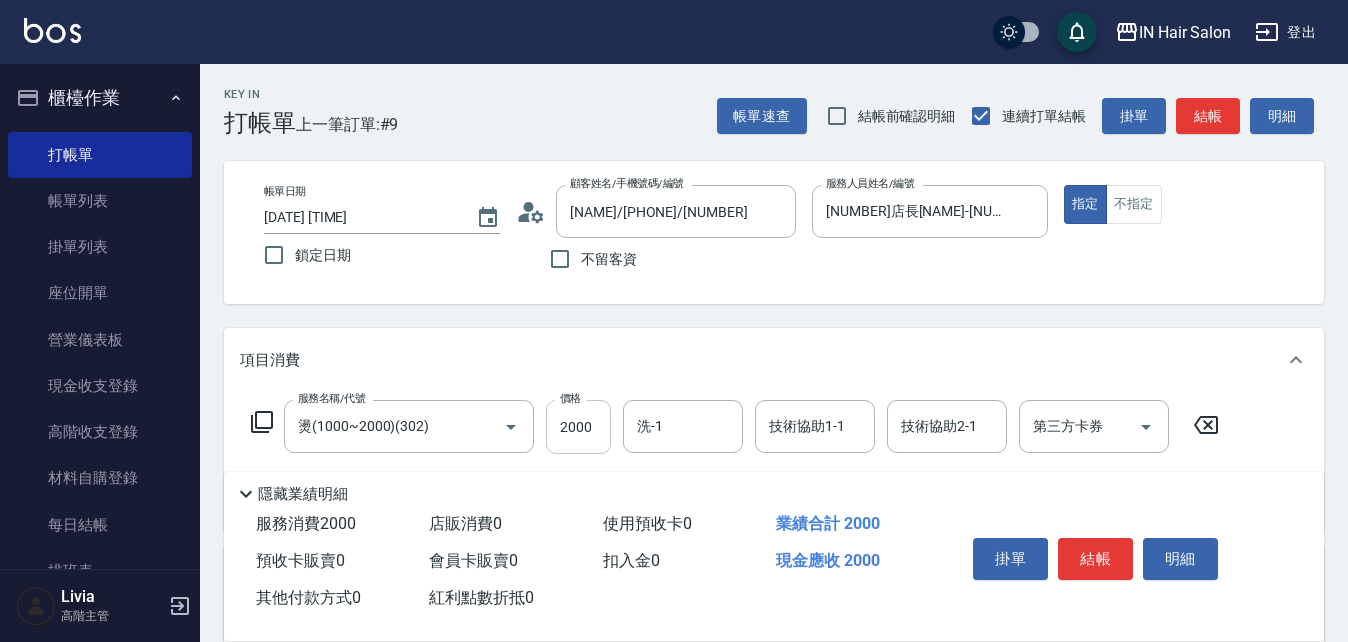 click on "2000" at bounding box center [578, 427] 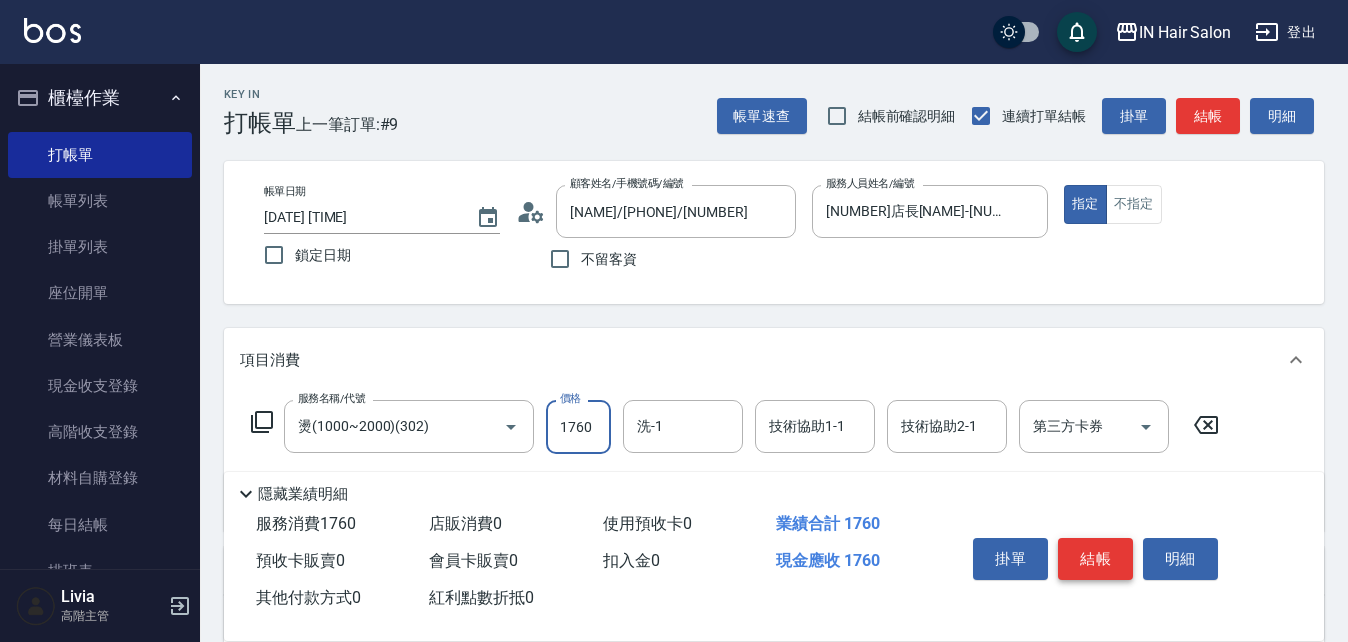 type on "1760" 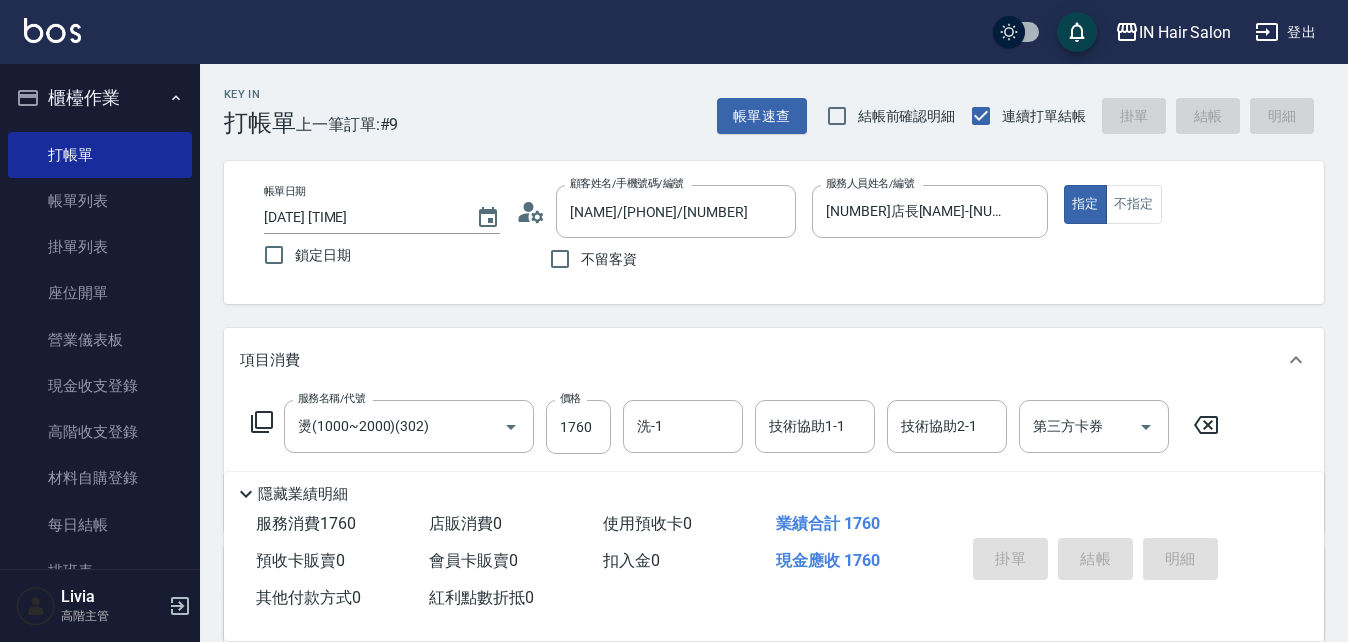 type 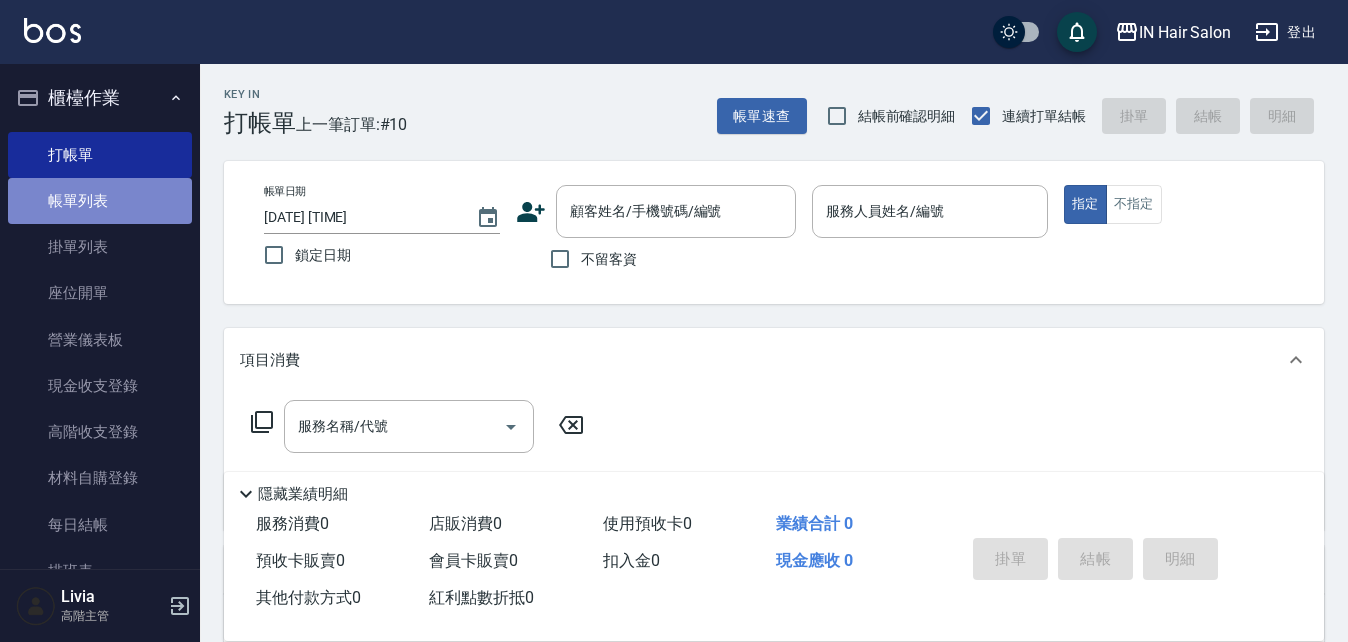 drag, startPoint x: 134, startPoint y: 197, endPoint x: 133, endPoint y: 214, distance: 17.029387 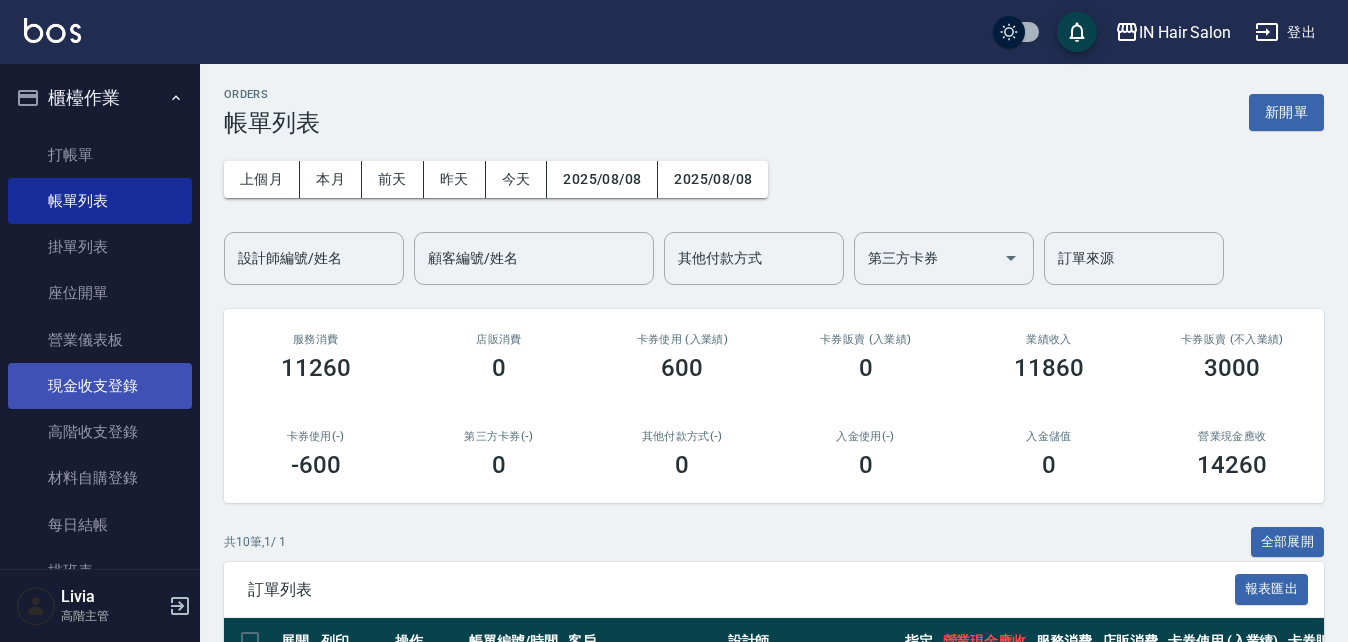 click on "現金收支登錄" at bounding box center (100, 386) 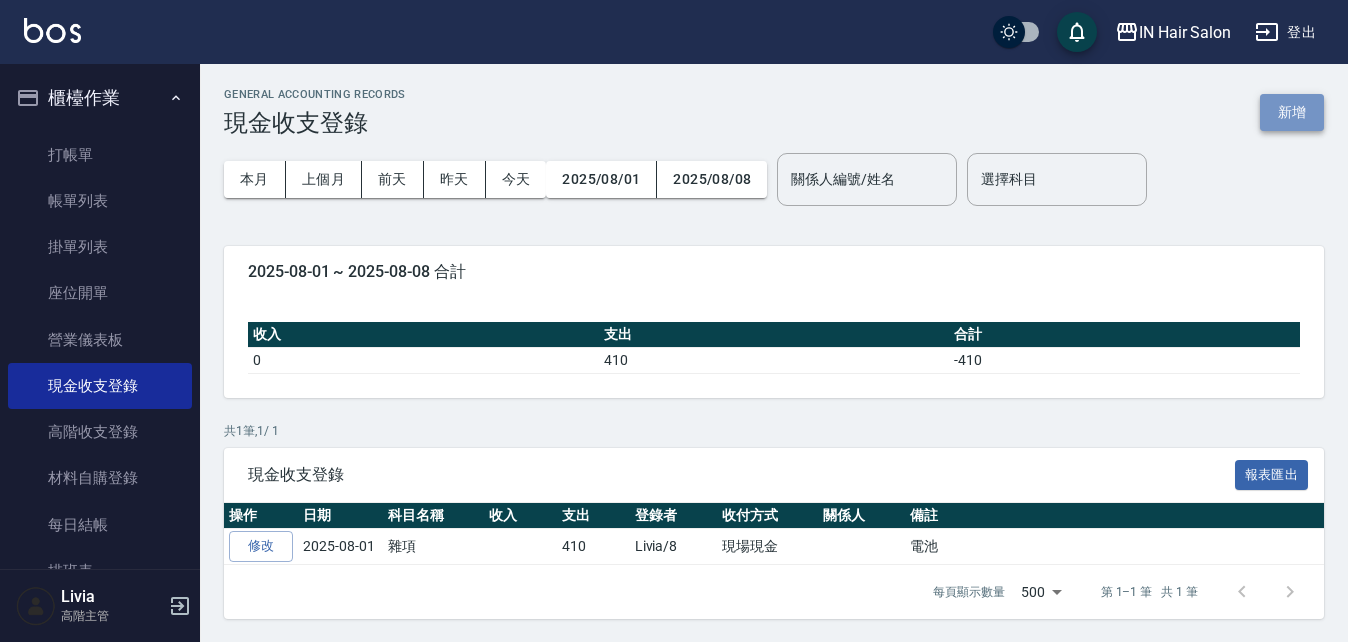 click on "新增" at bounding box center [1292, 112] 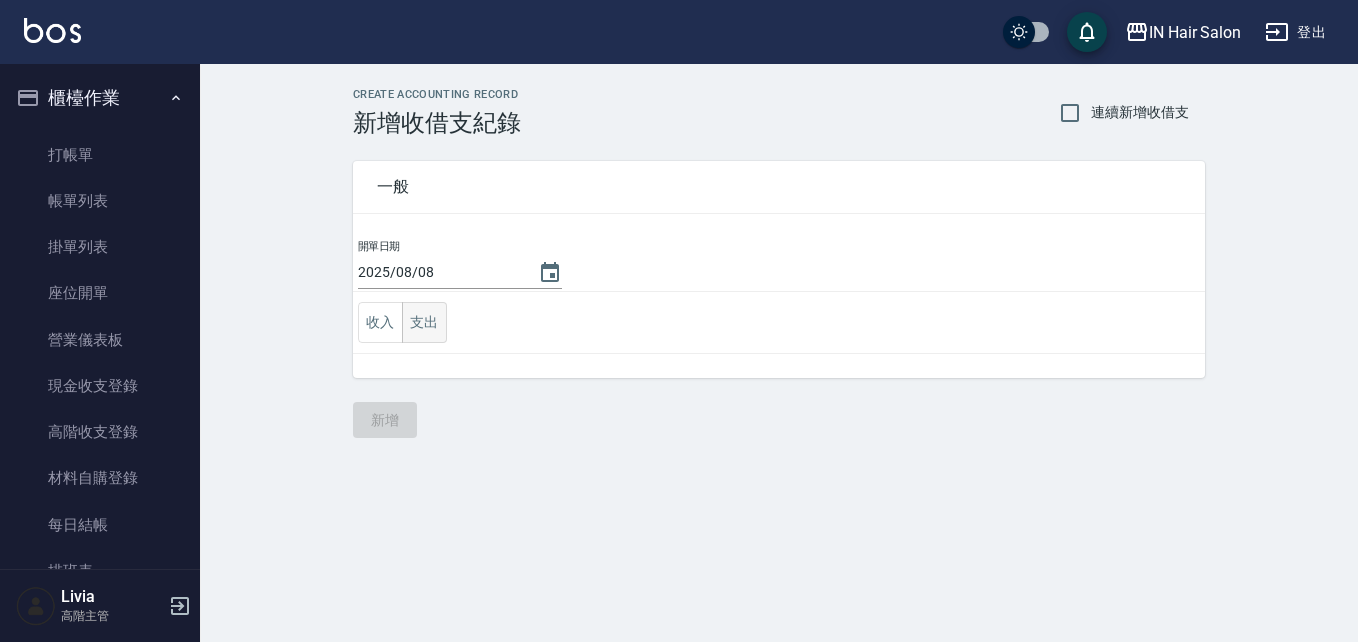 click on "支出" at bounding box center (424, 322) 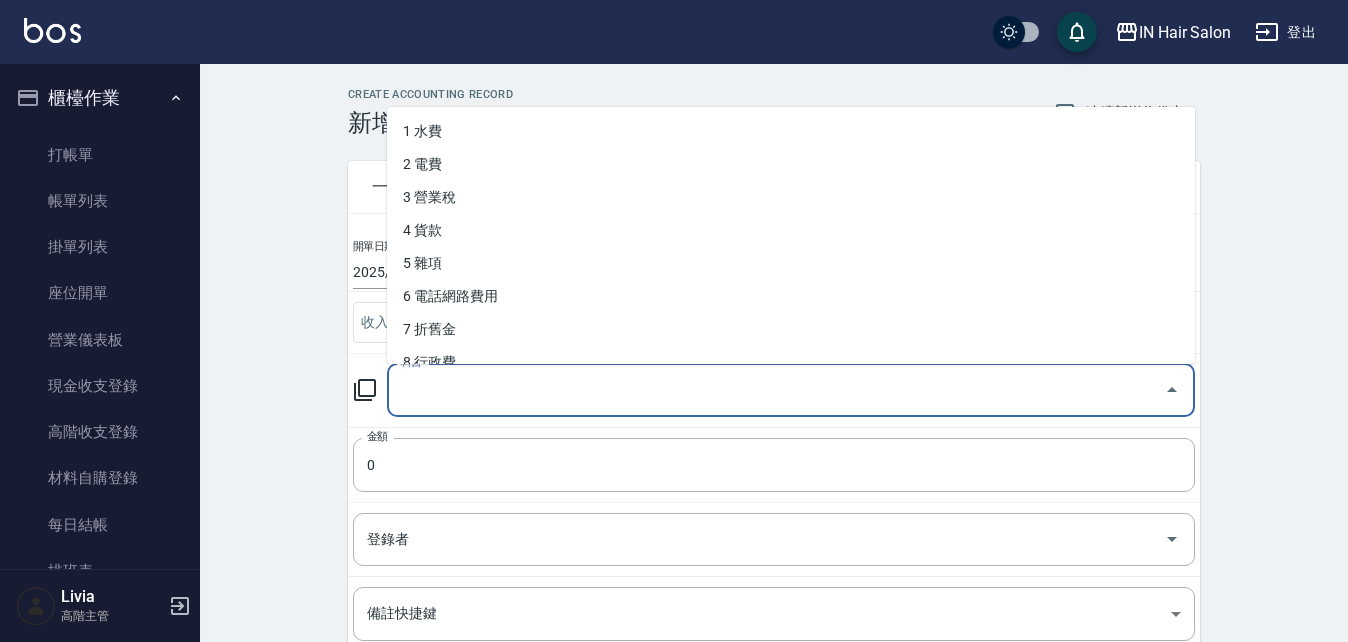 click on "科目" at bounding box center [776, 390] 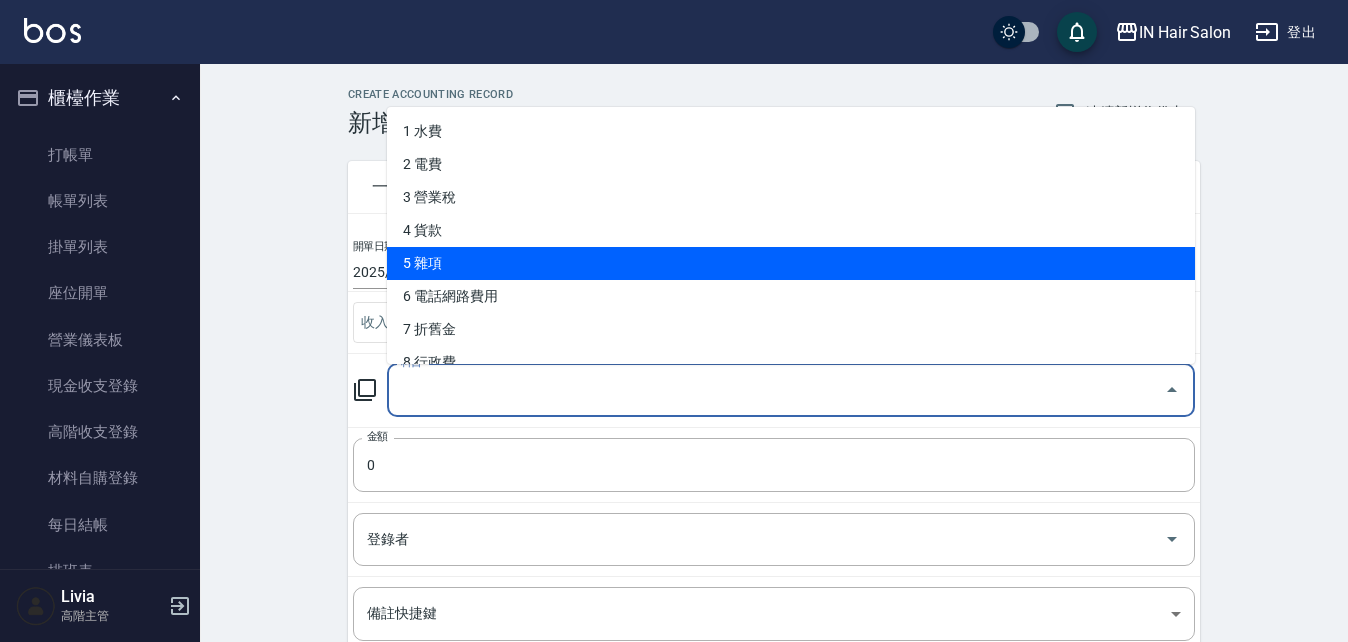 click on "5 雜項" at bounding box center (791, 263) 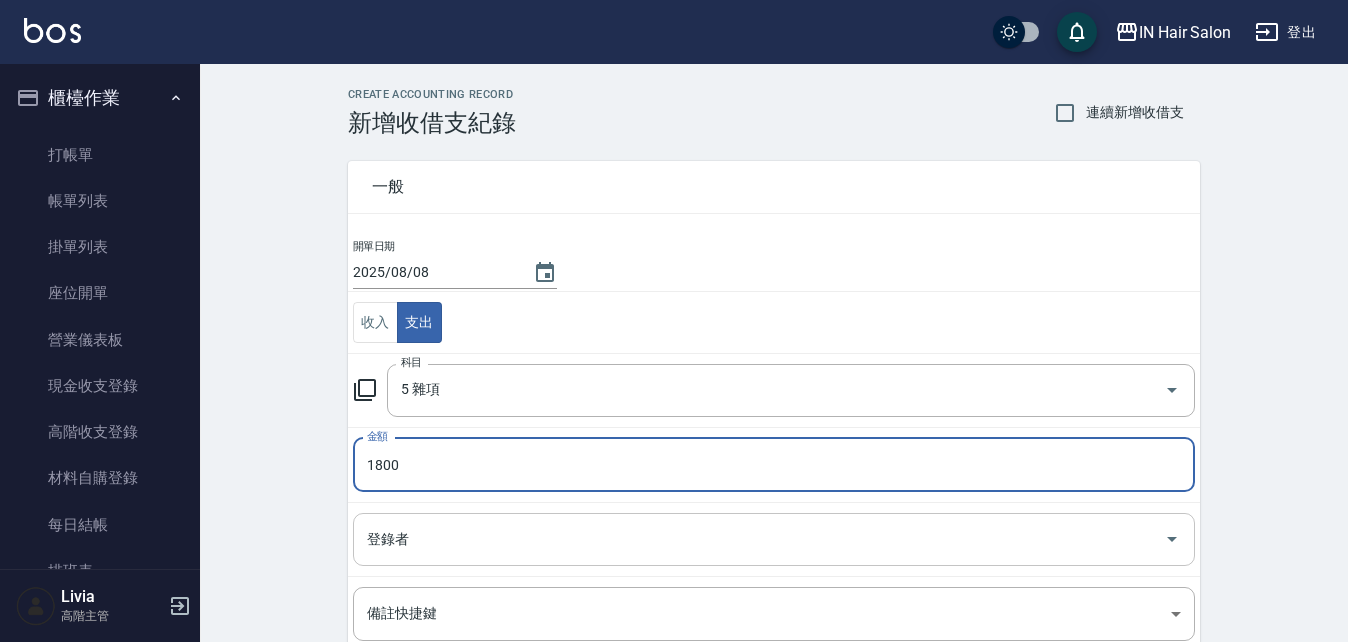 type on "1800" 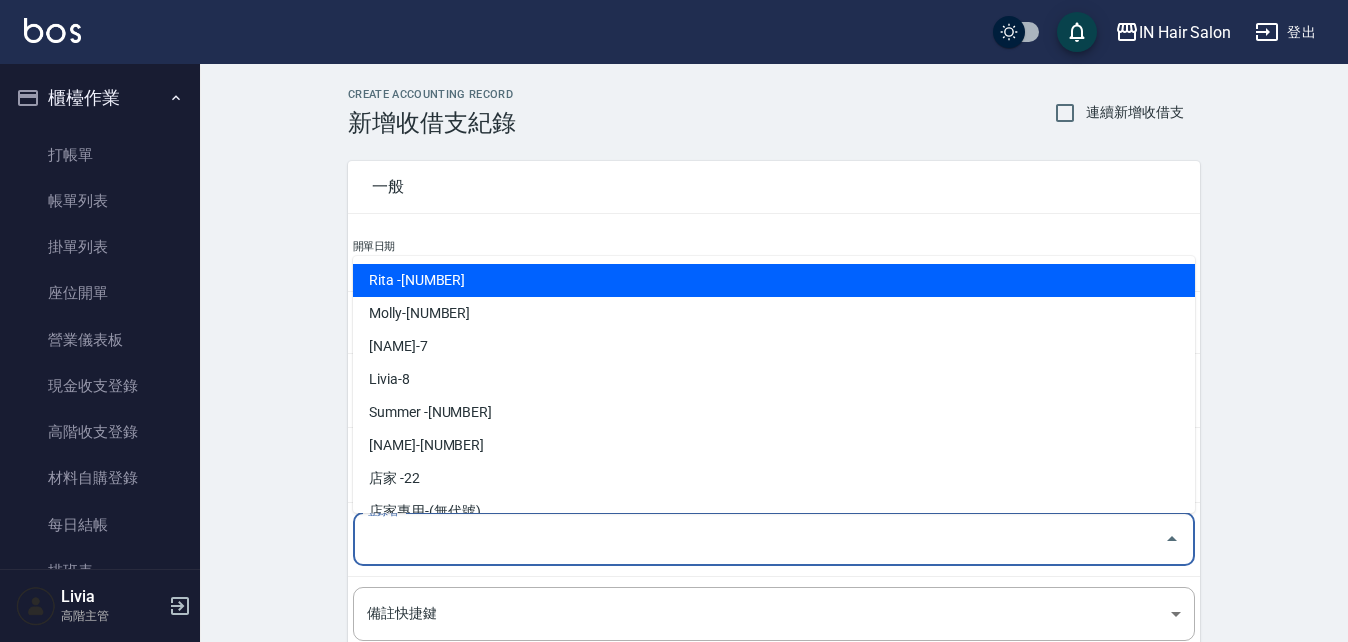 click on "登錄者" at bounding box center (759, 539) 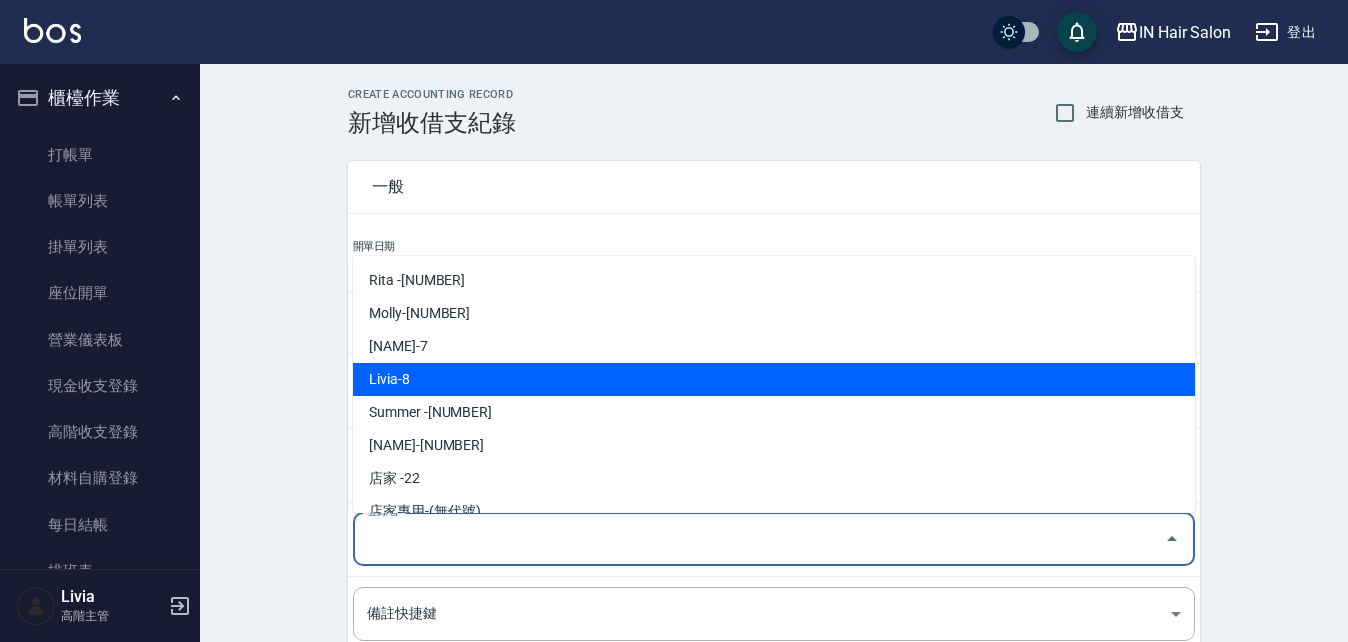 click on "Livia-8" at bounding box center (774, 379) 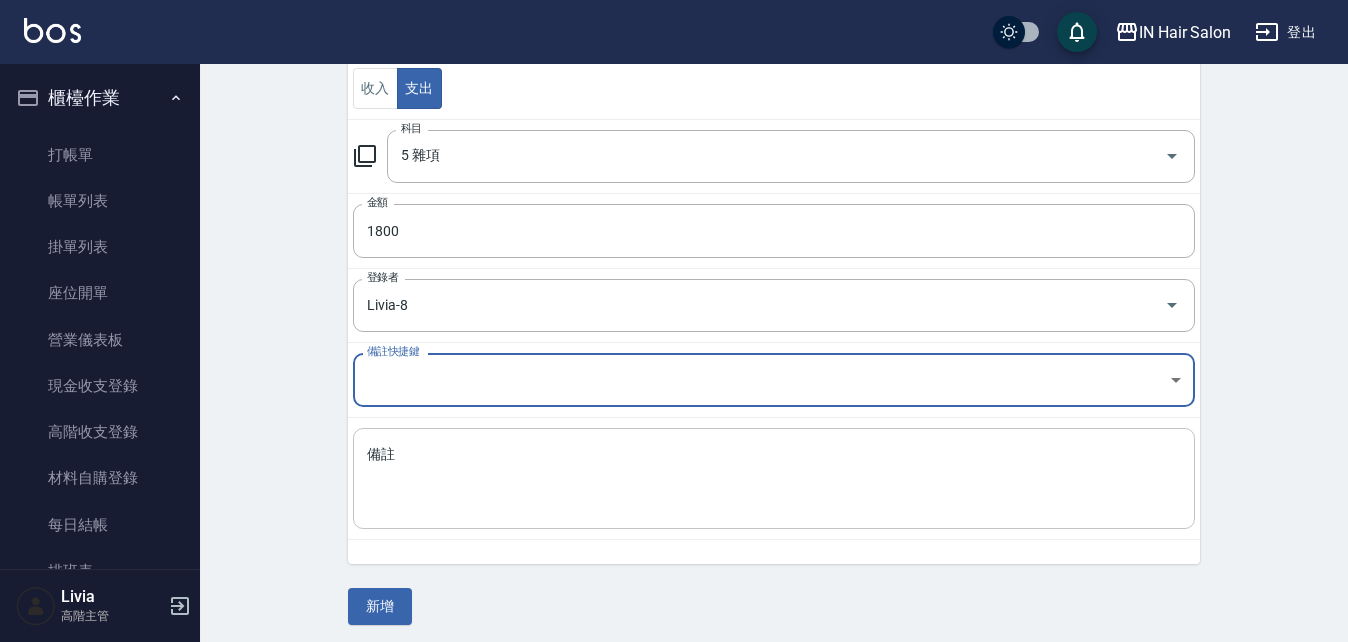 scroll, scrollTop: 241, scrollLeft: 0, axis: vertical 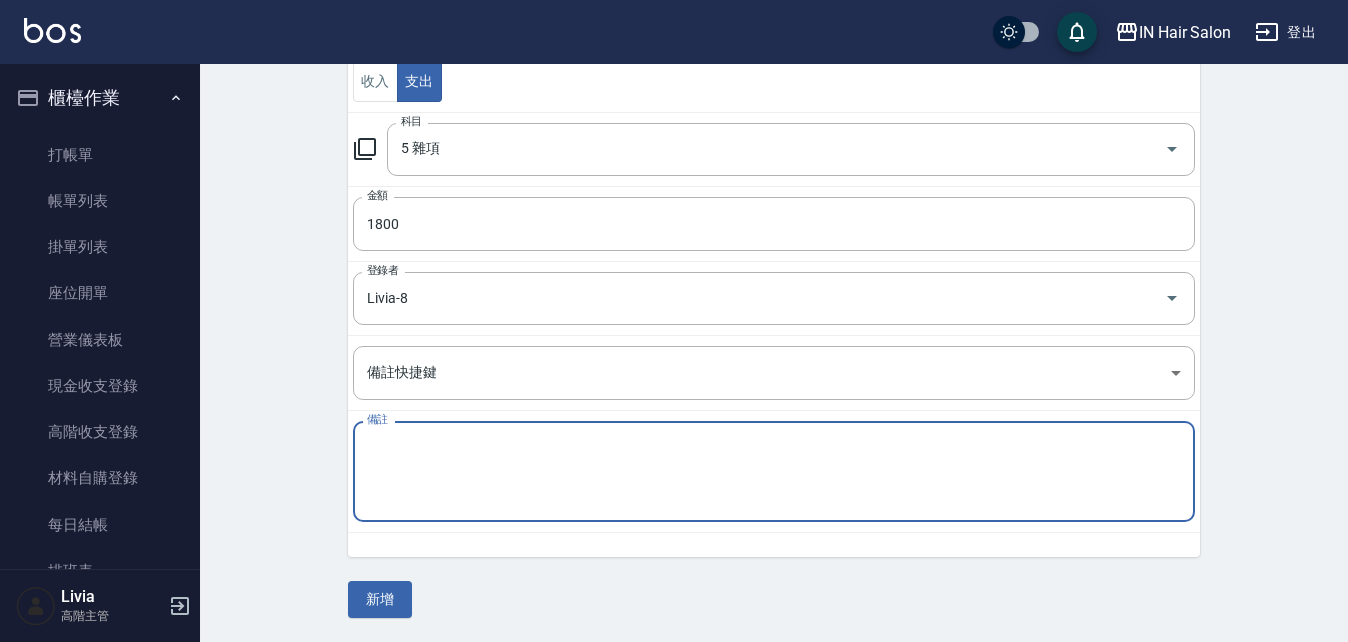 click on "備註" at bounding box center (774, 472) 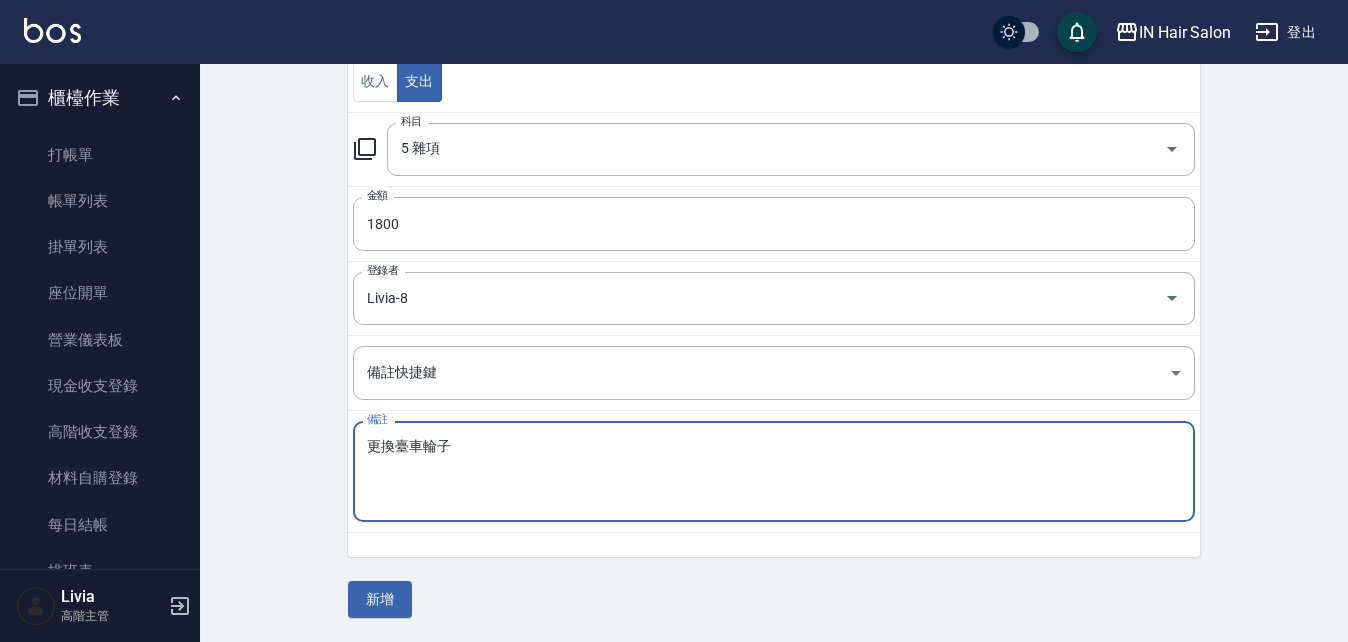 click on "更換臺車輪子" at bounding box center (774, 472) 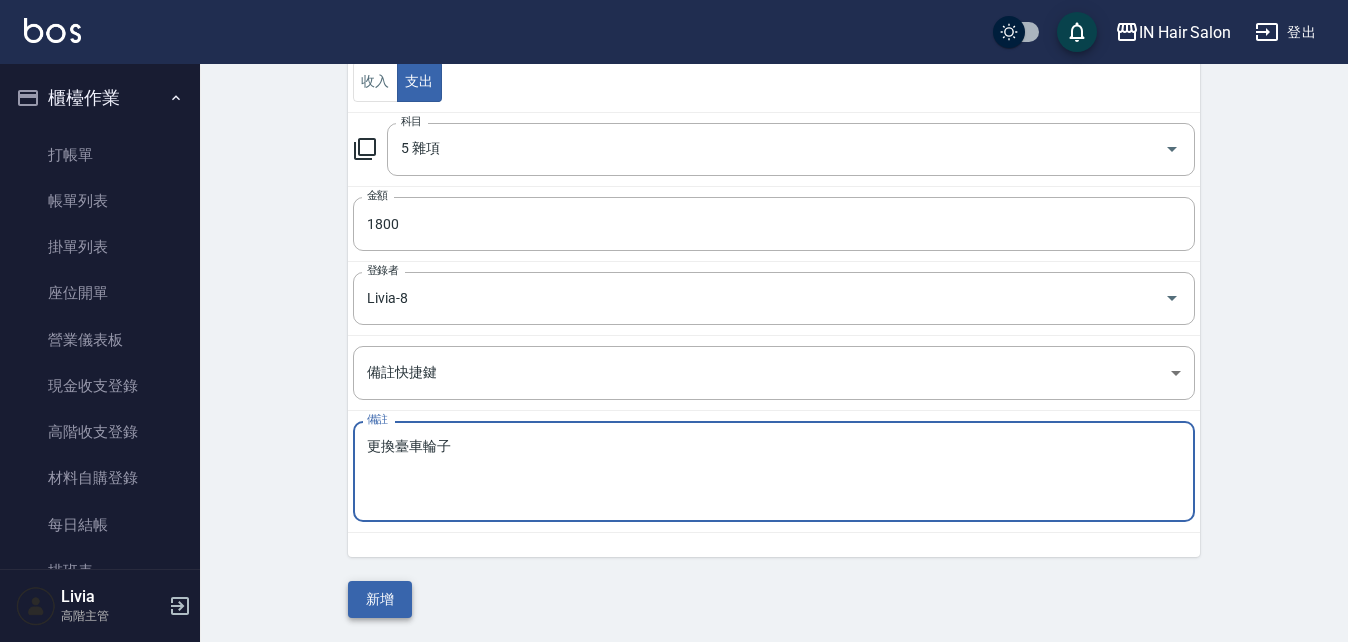 type on "更換臺車輪子" 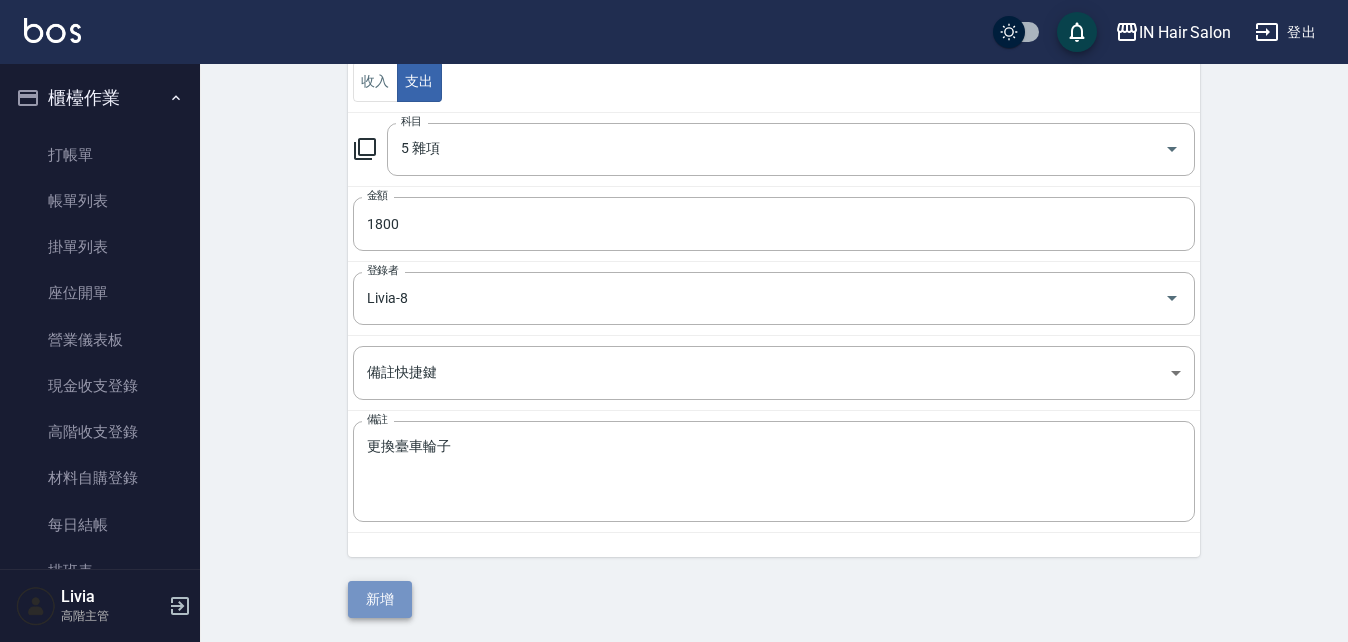 click on "新增" at bounding box center [380, 599] 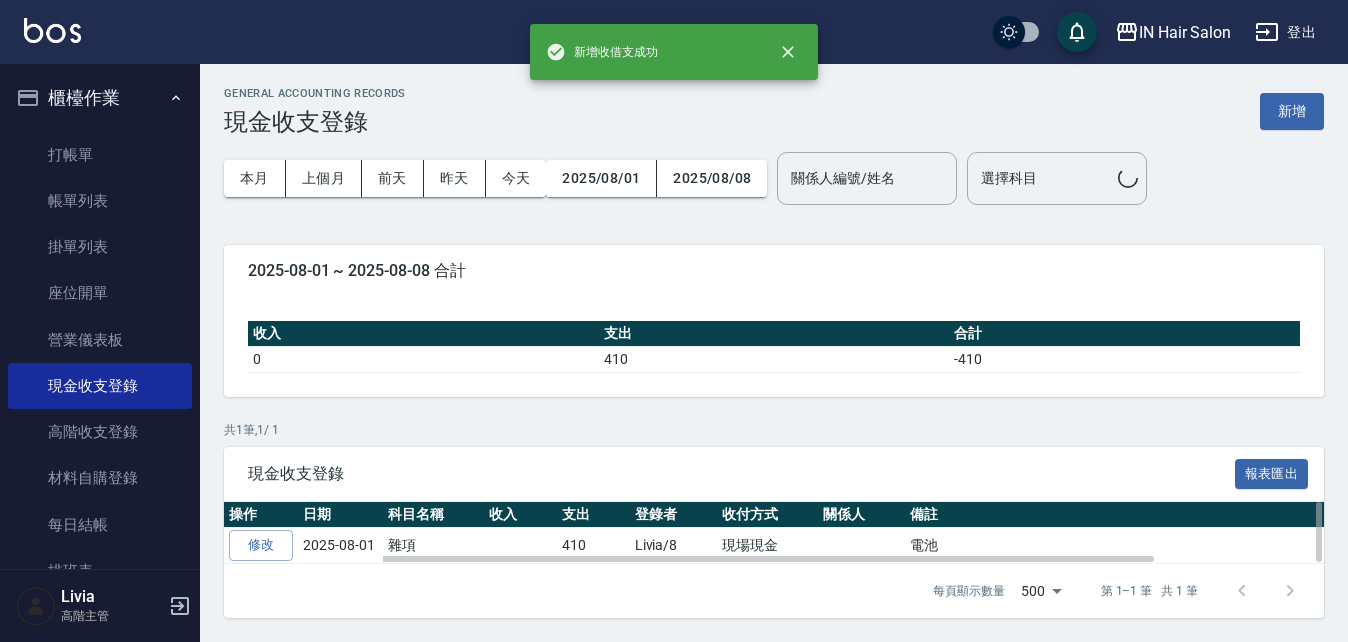 scroll, scrollTop: 0, scrollLeft: 0, axis: both 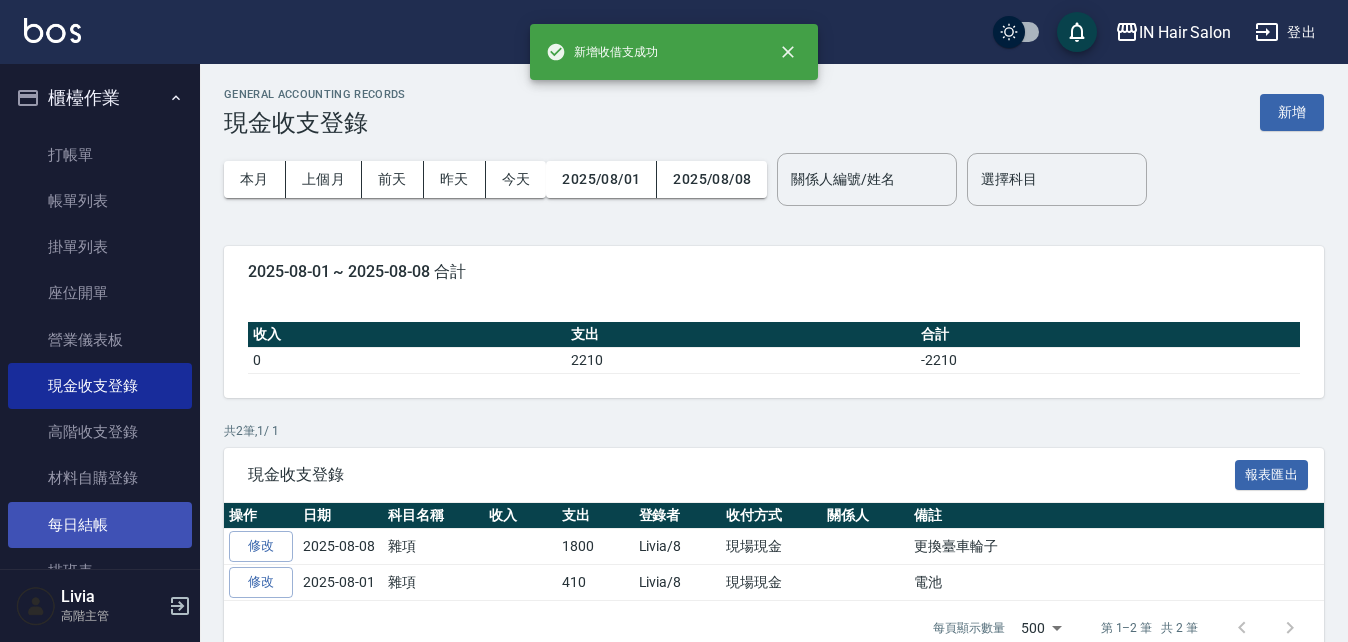 click on "每日結帳" at bounding box center [100, 525] 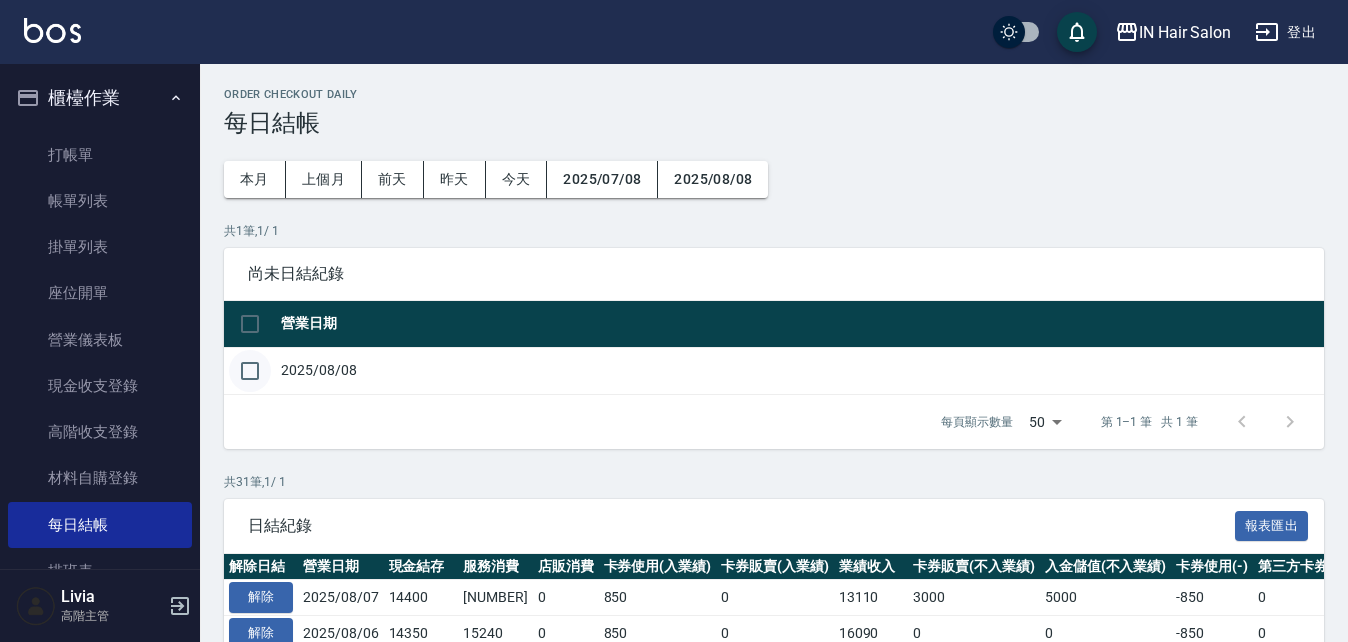 click at bounding box center (250, 371) 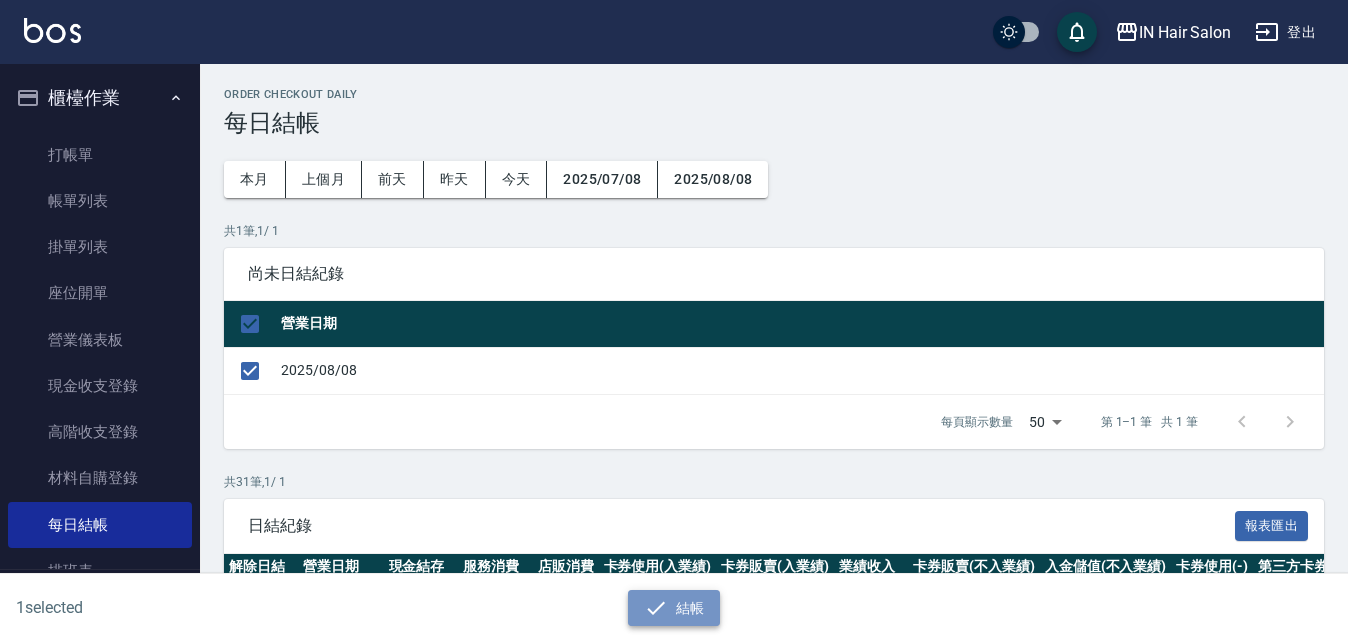 click on "結帳" at bounding box center [674, 608] 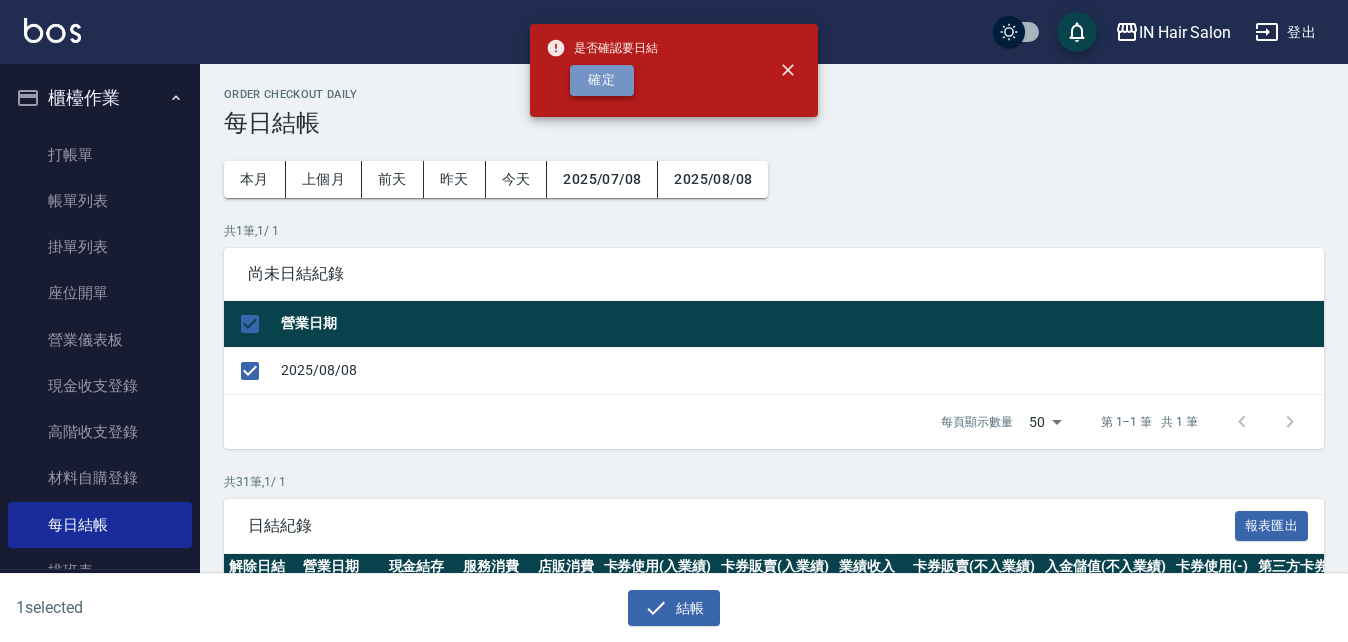 click on "確定" at bounding box center (602, 80) 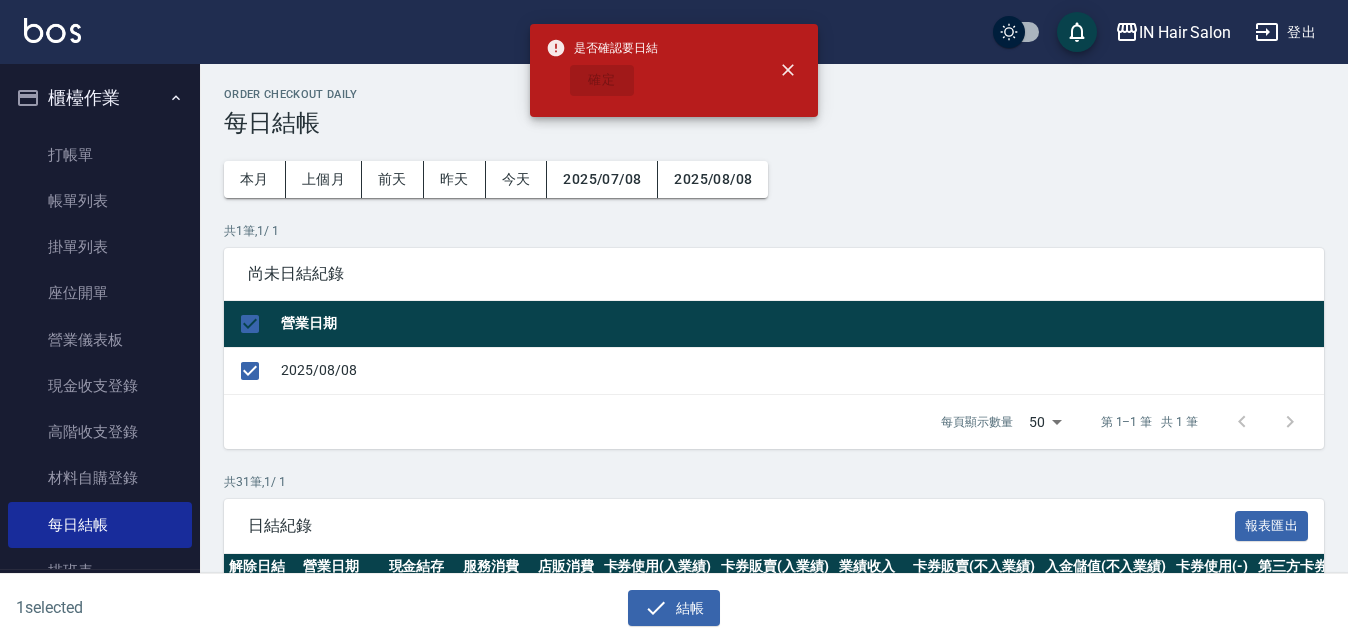 checkbox on "false" 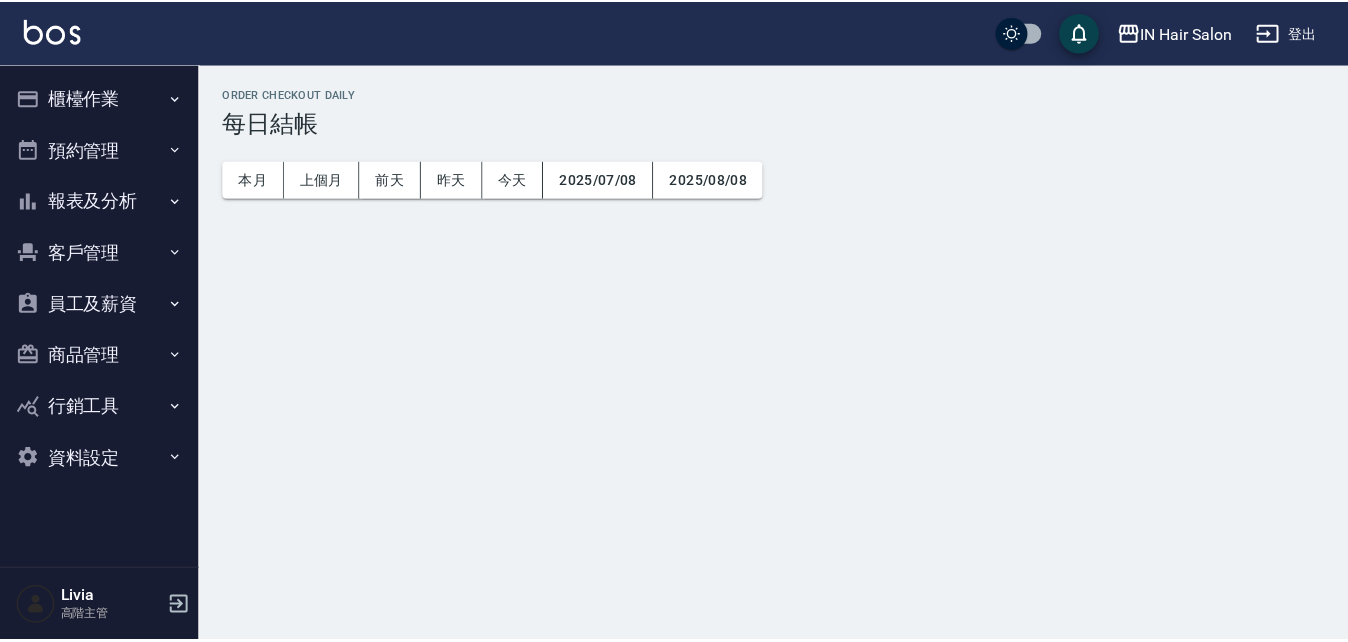 scroll, scrollTop: 0, scrollLeft: 0, axis: both 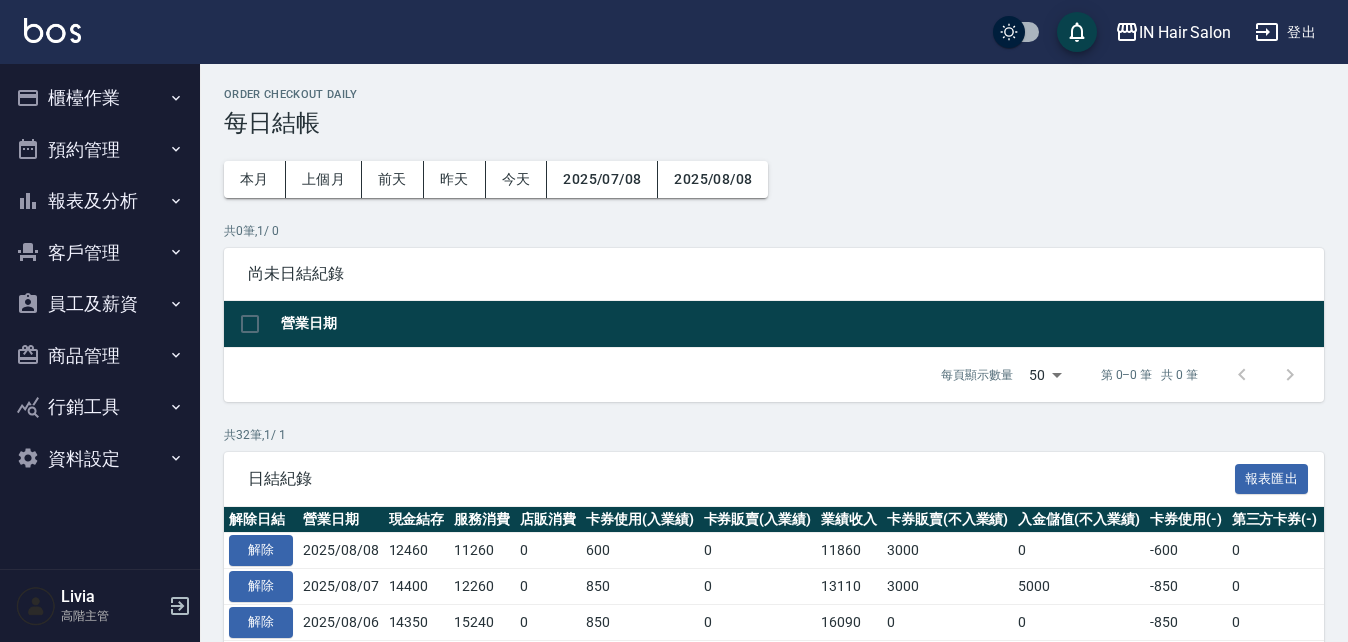 click on "報表及分析" at bounding box center [100, 201] 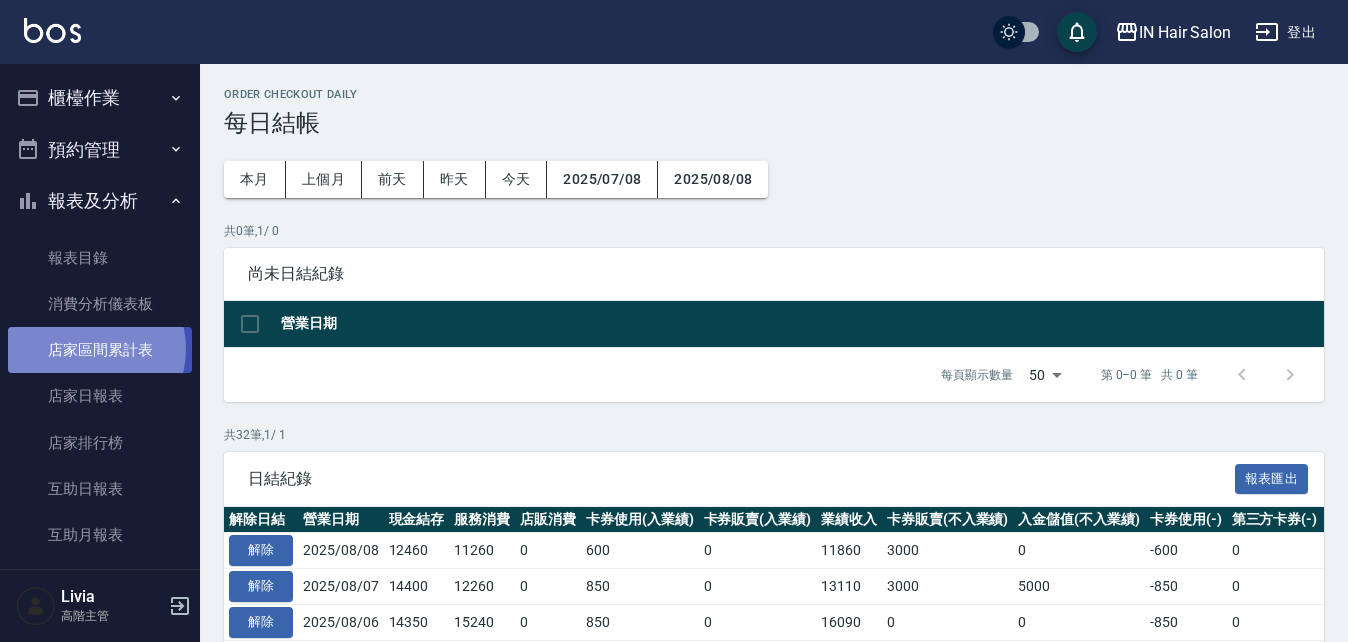 click on "店家區間累計表" at bounding box center (100, 350) 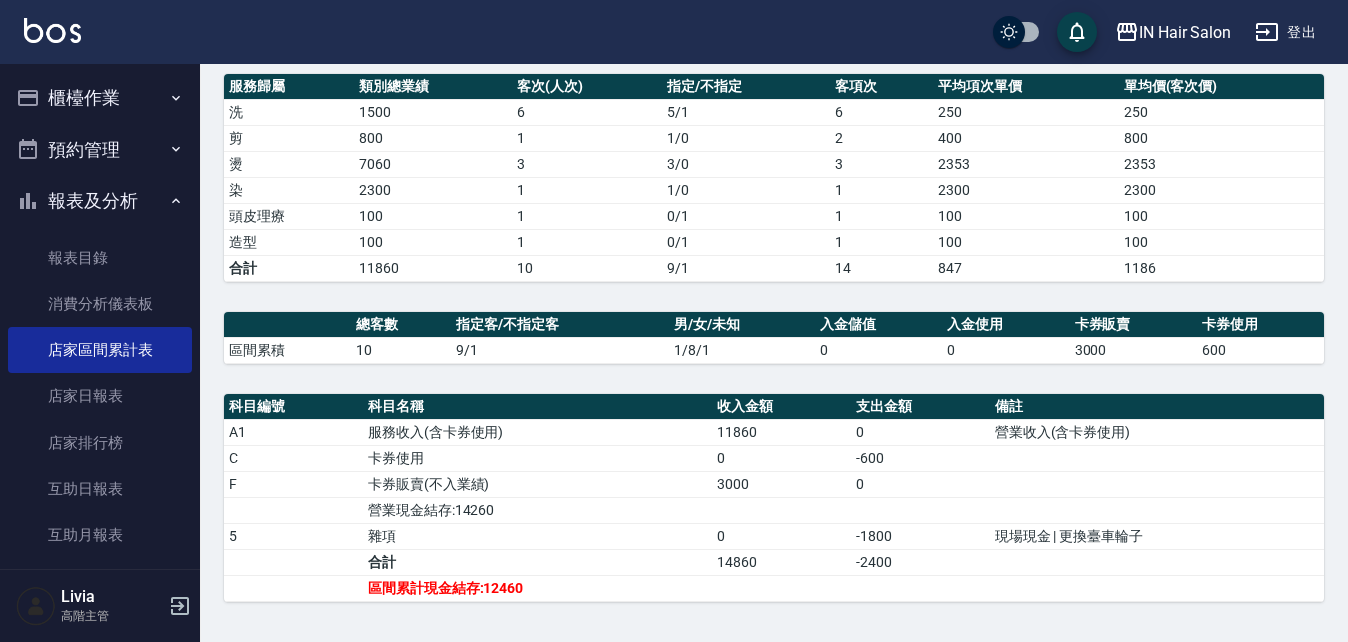 scroll, scrollTop: 265, scrollLeft: 0, axis: vertical 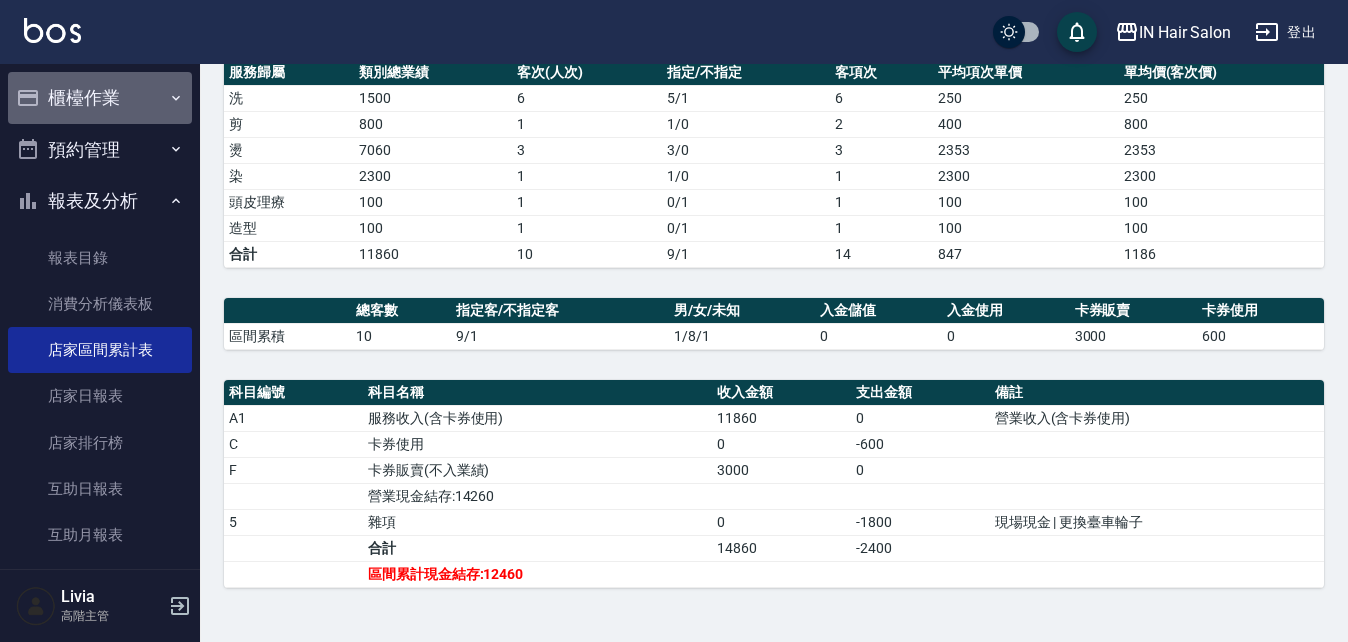 click on "櫃檯作業" at bounding box center [100, 98] 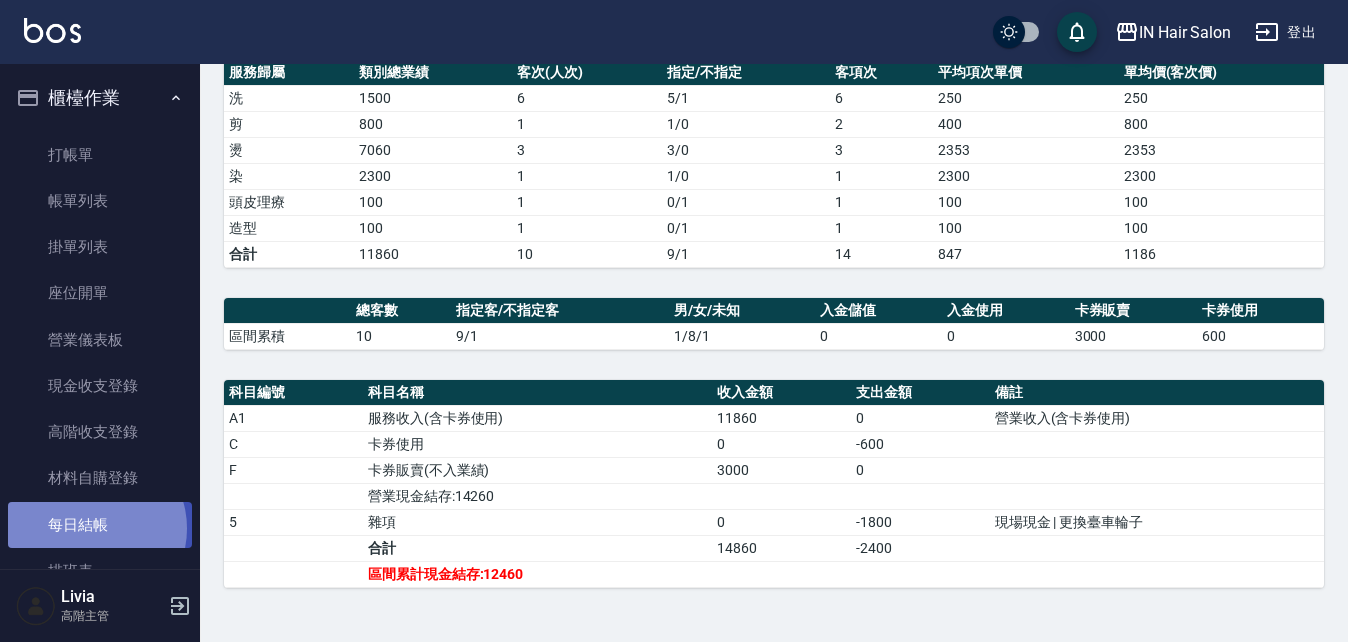 click on "每日結帳" at bounding box center [100, 525] 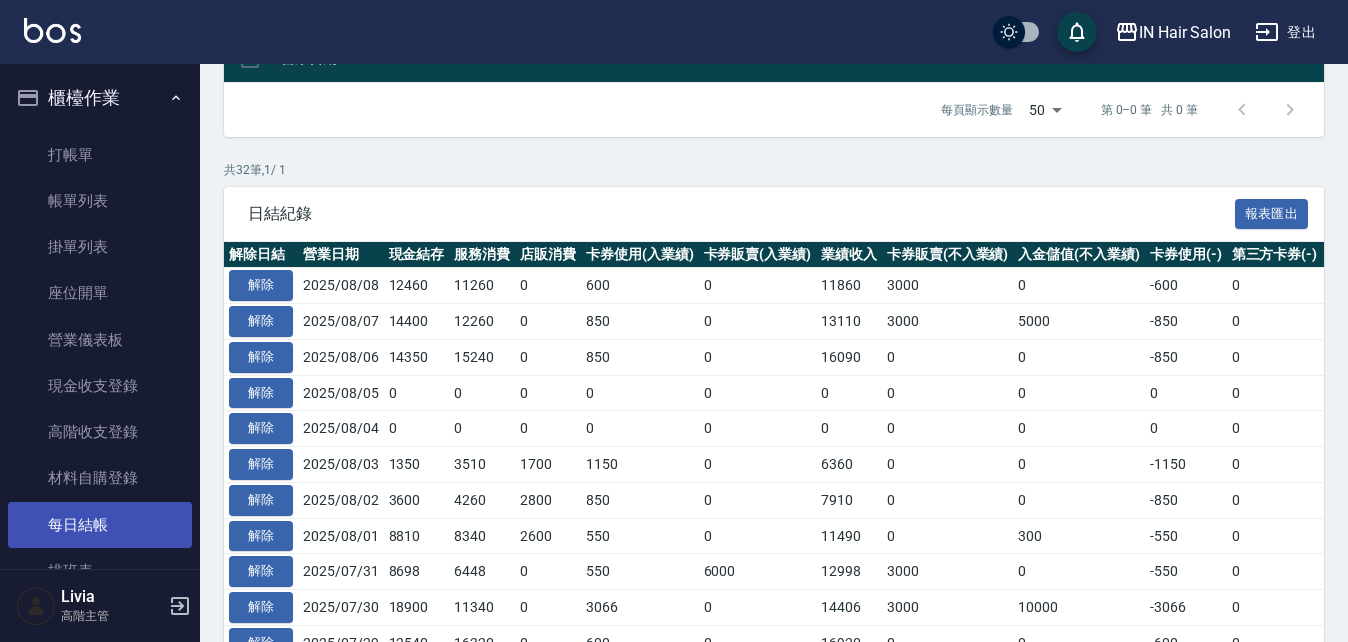 scroll, scrollTop: 0, scrollLeft: 0, axis: both 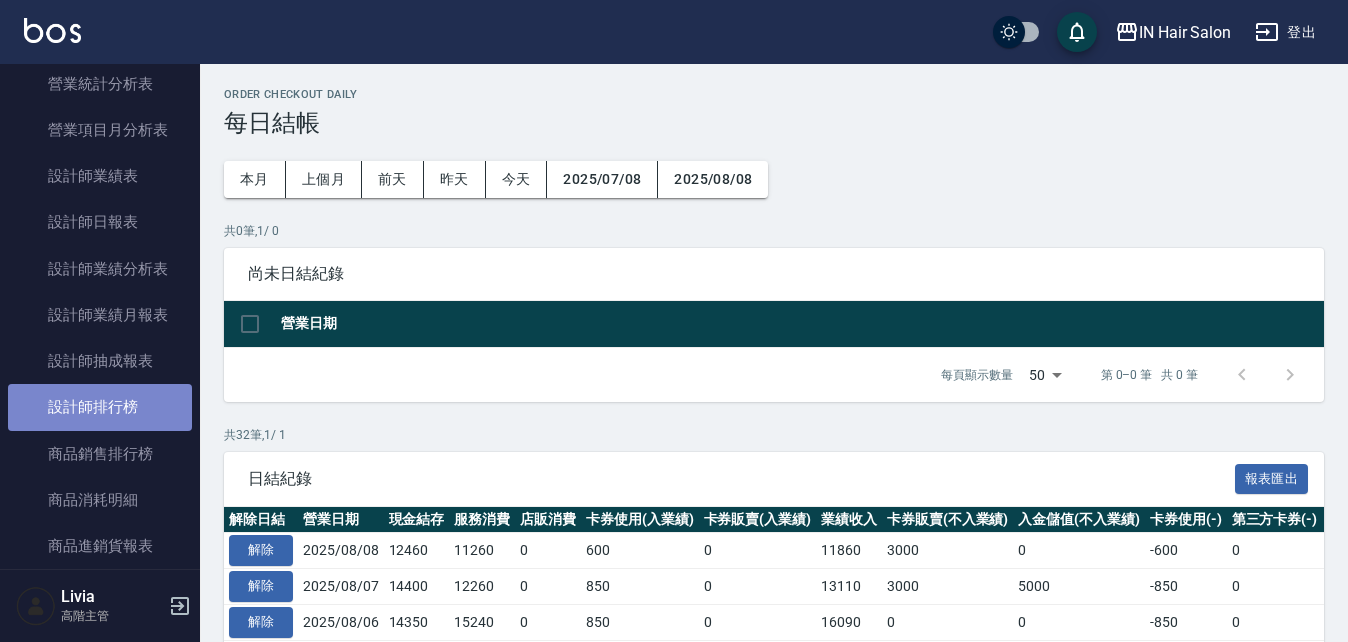 click on "設計師排行榜" at bounding box center [100, 407] 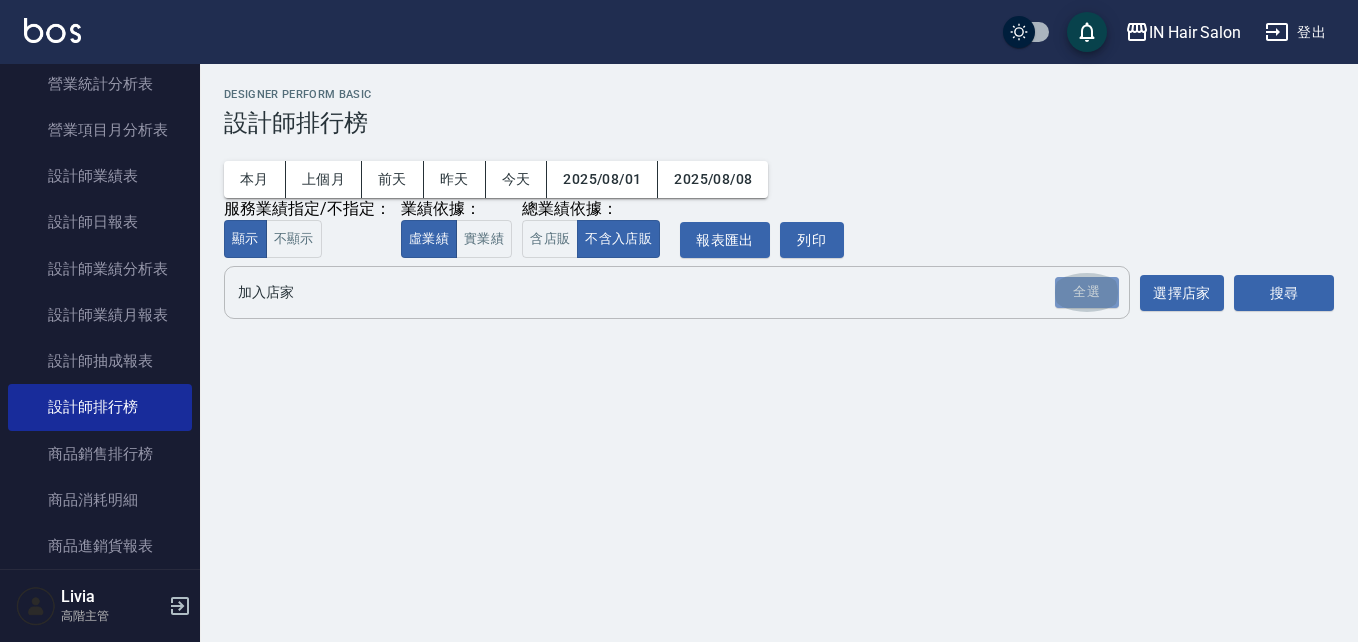 drag, startPoint x: 1086, startPoint y: 290, endPoint x: 1023, endPoint y: 309, distance: 65.802734 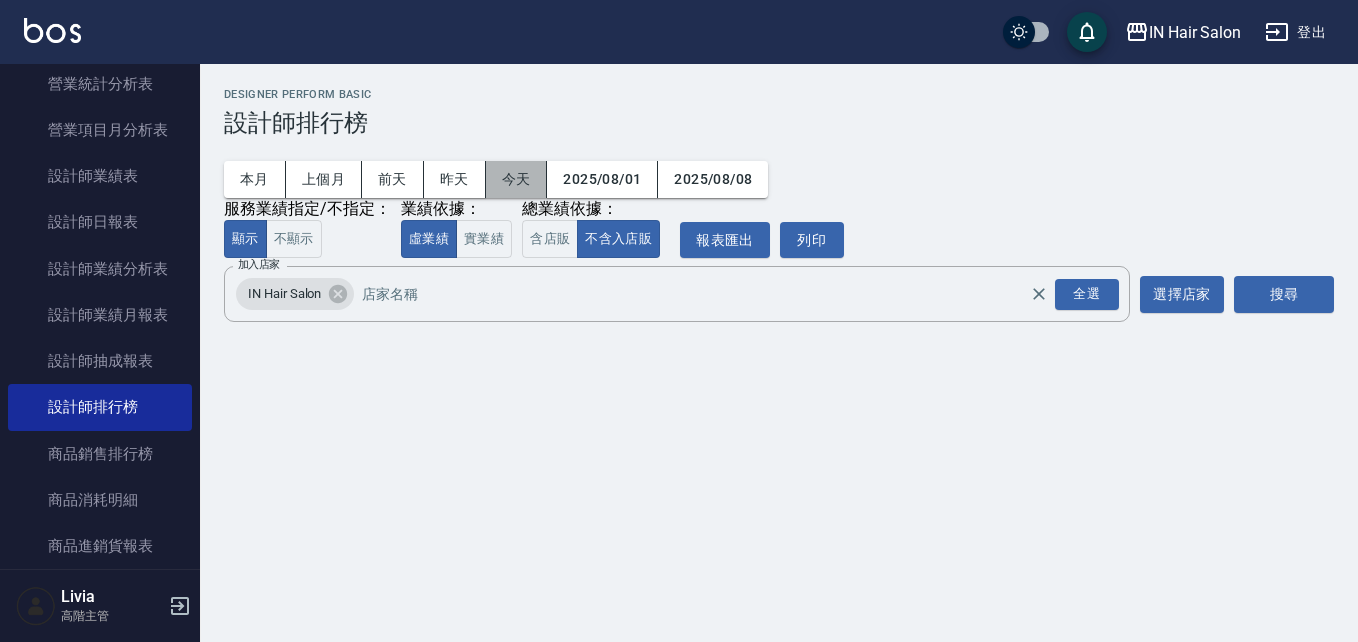 click on "今天" at bounding box center (517, 179) 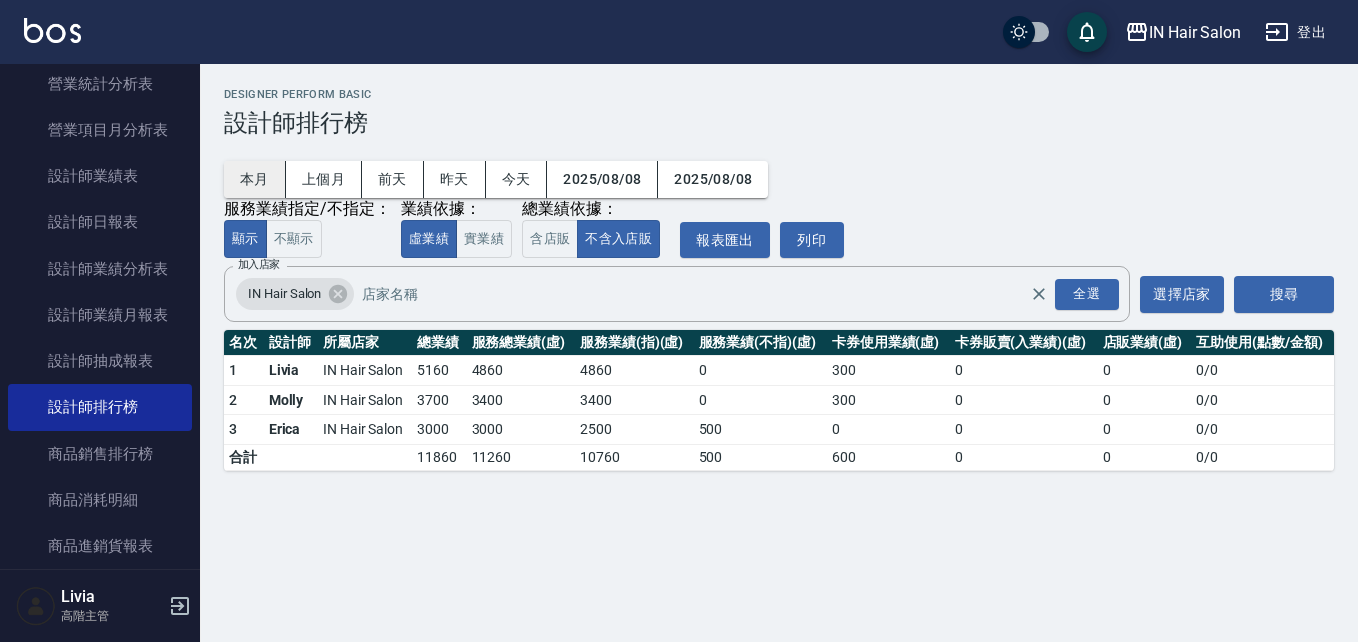 click on "本月" at bounding box center [255, 179] 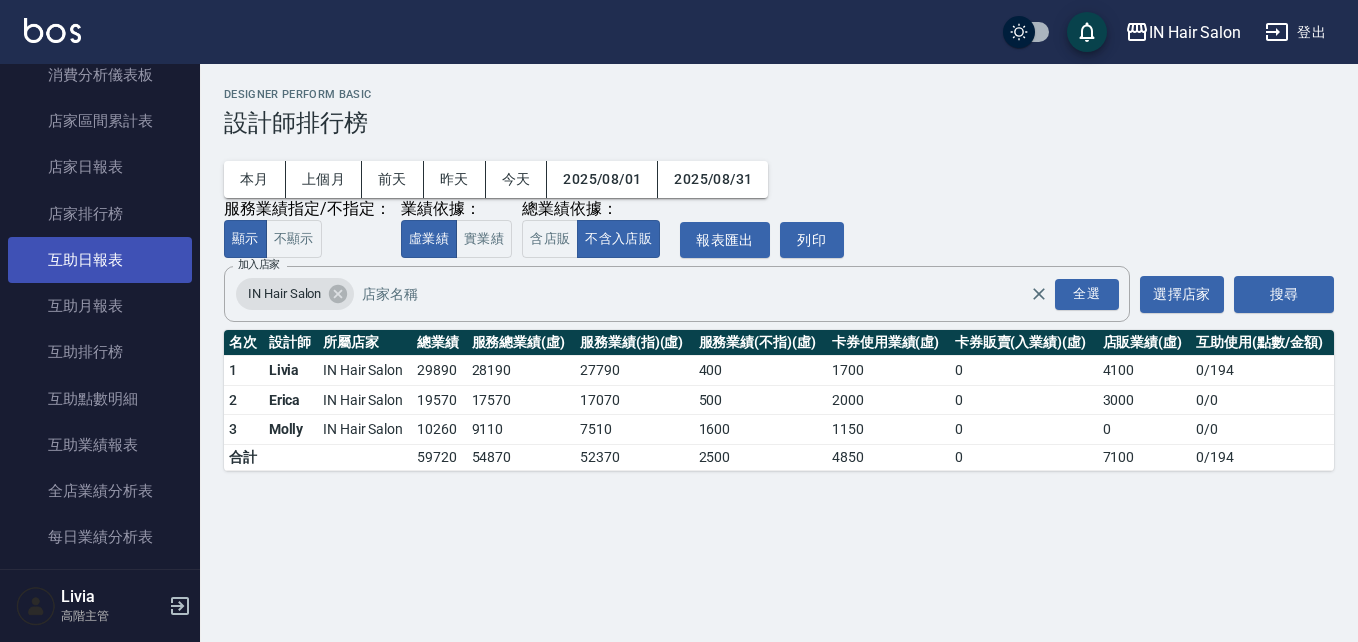scroll, scrollTop: 100, scrollLeft: 0, axis: vertical 